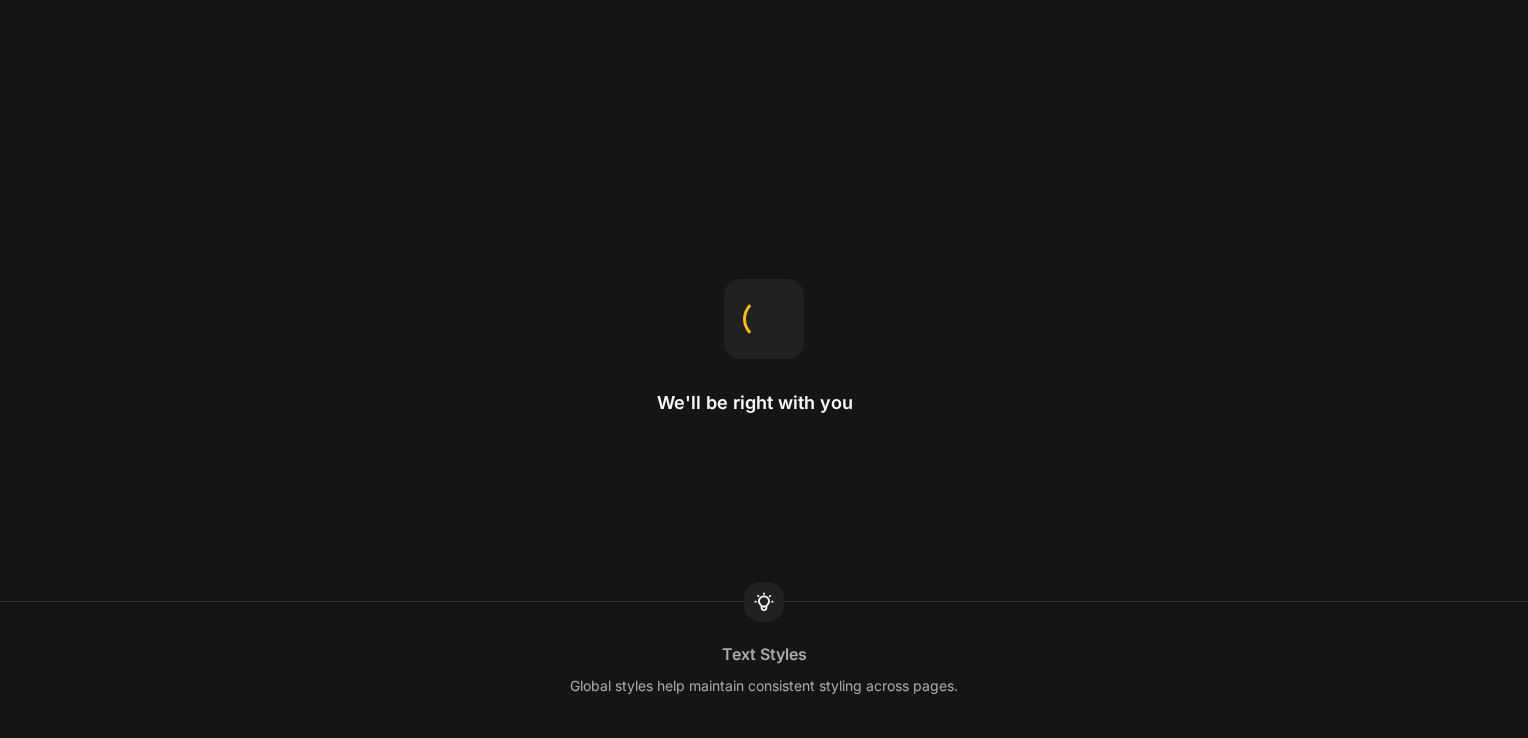 scroll, scrollTop: 0, scrollLeft: 0, axis: both 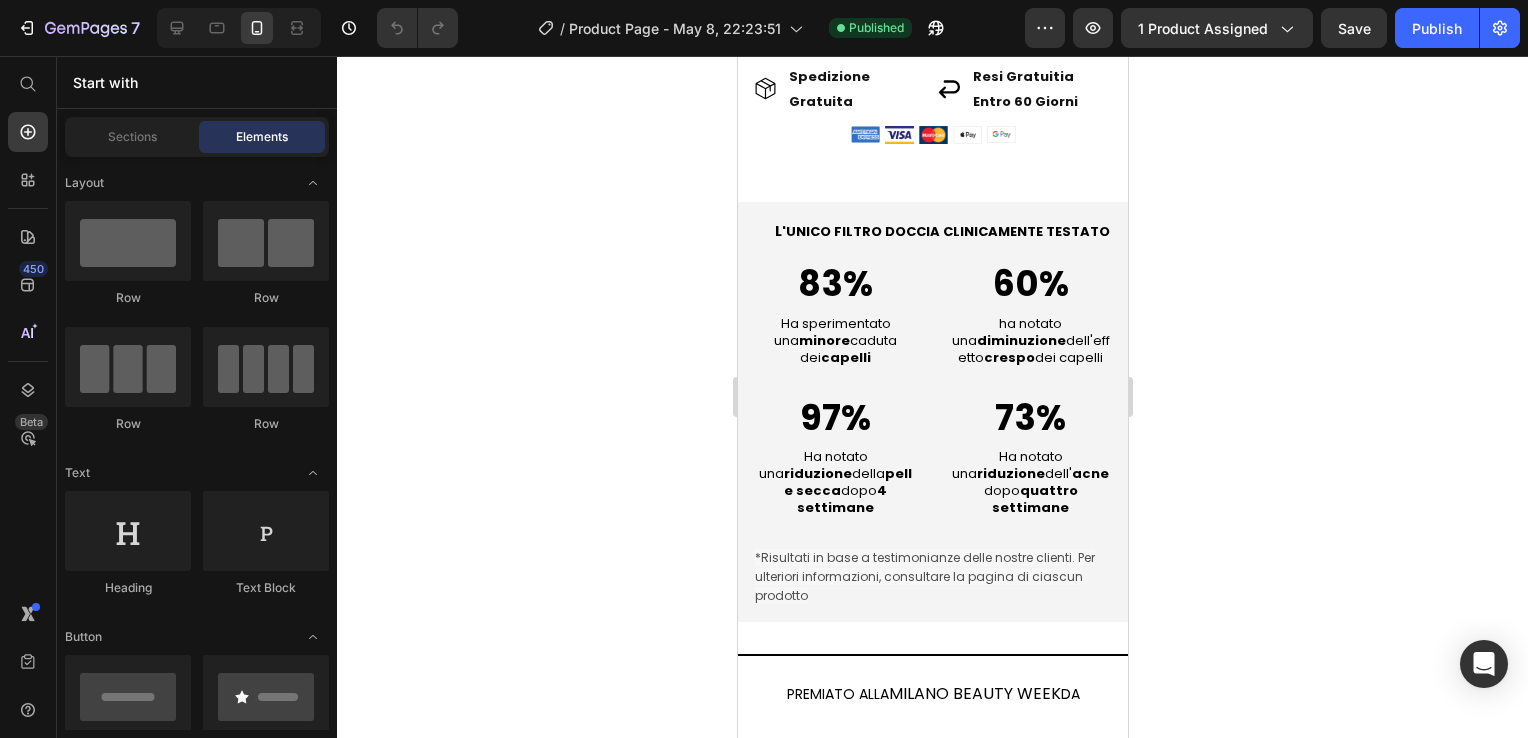 click 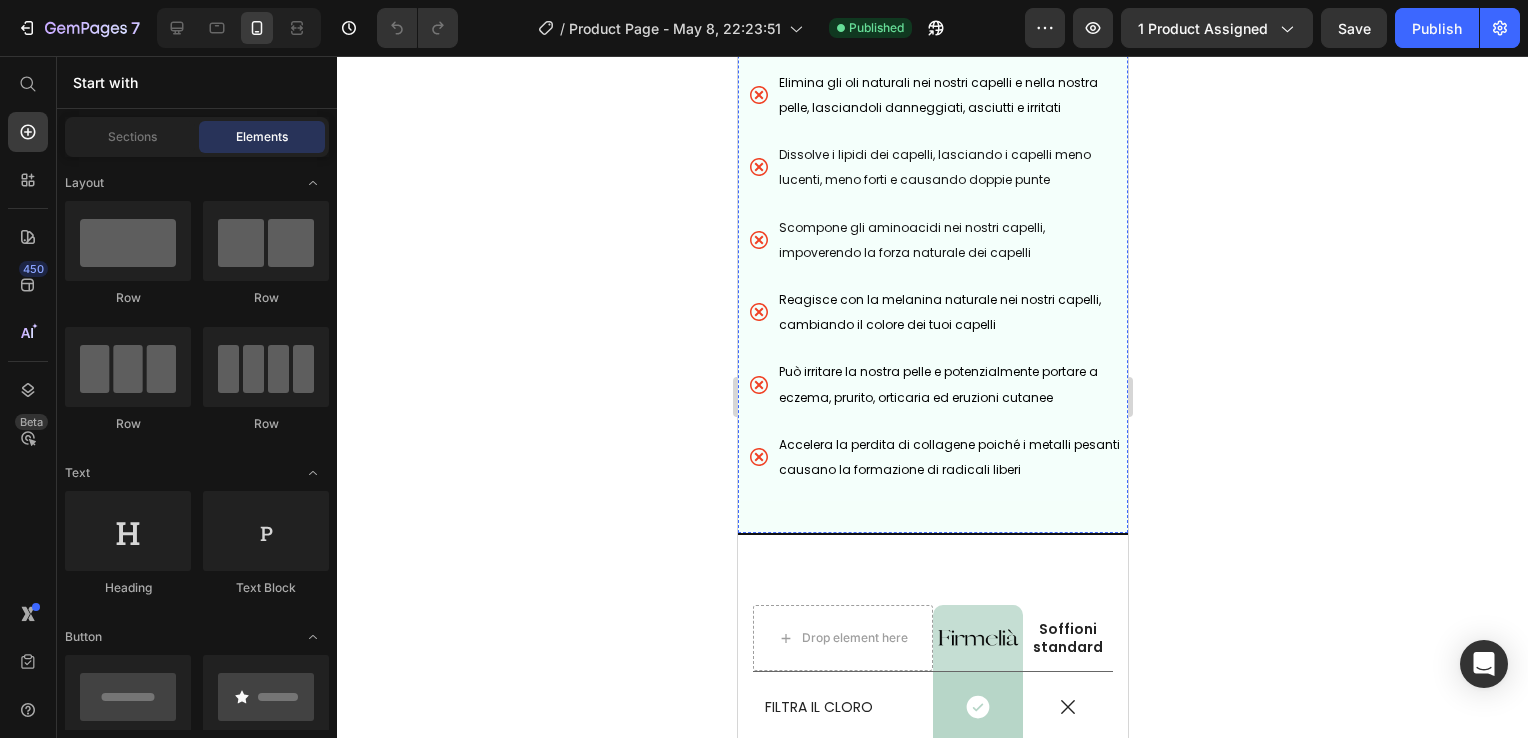 scroll, scrollTop: 4900, scrollLeft: 0, axis: vertical 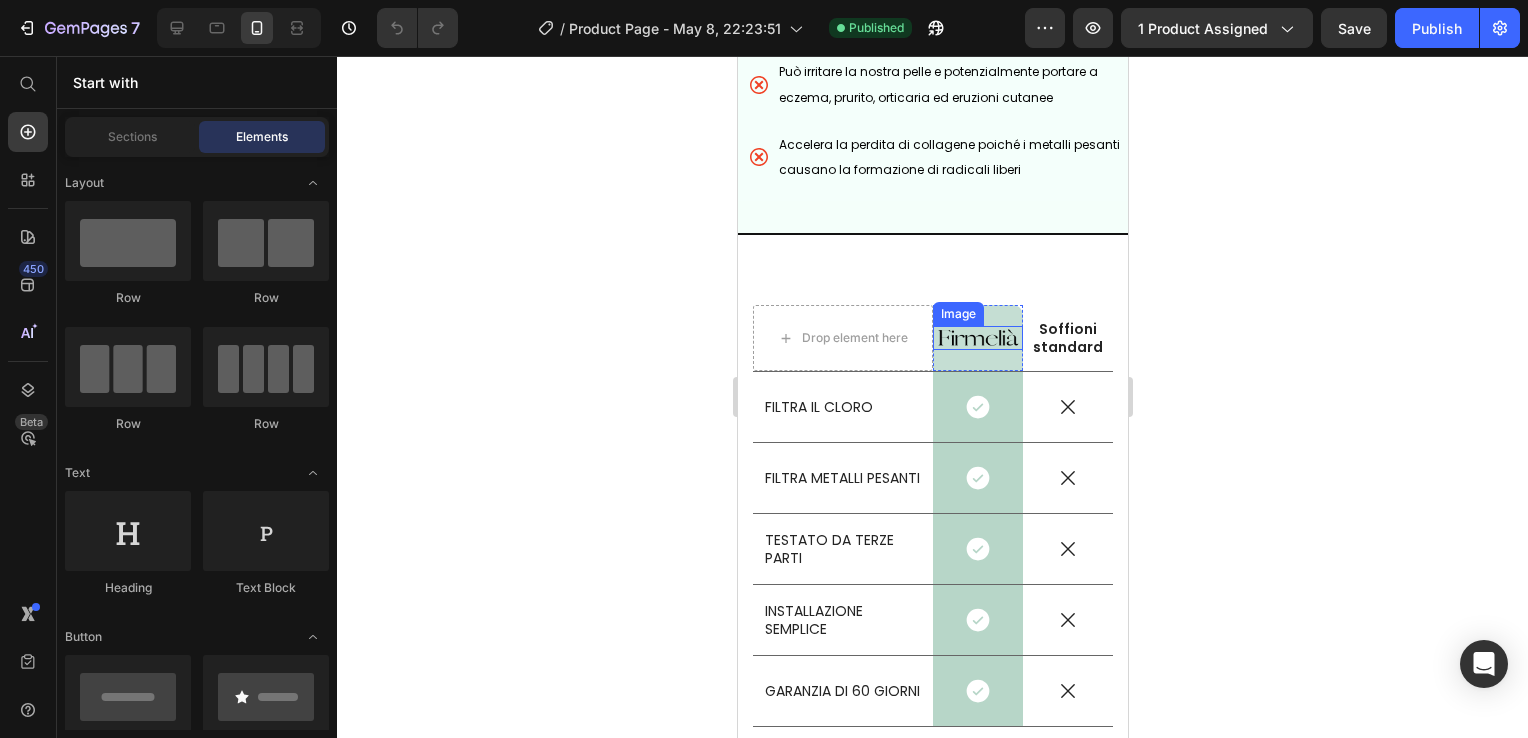 click at bounding box center [977, 338] 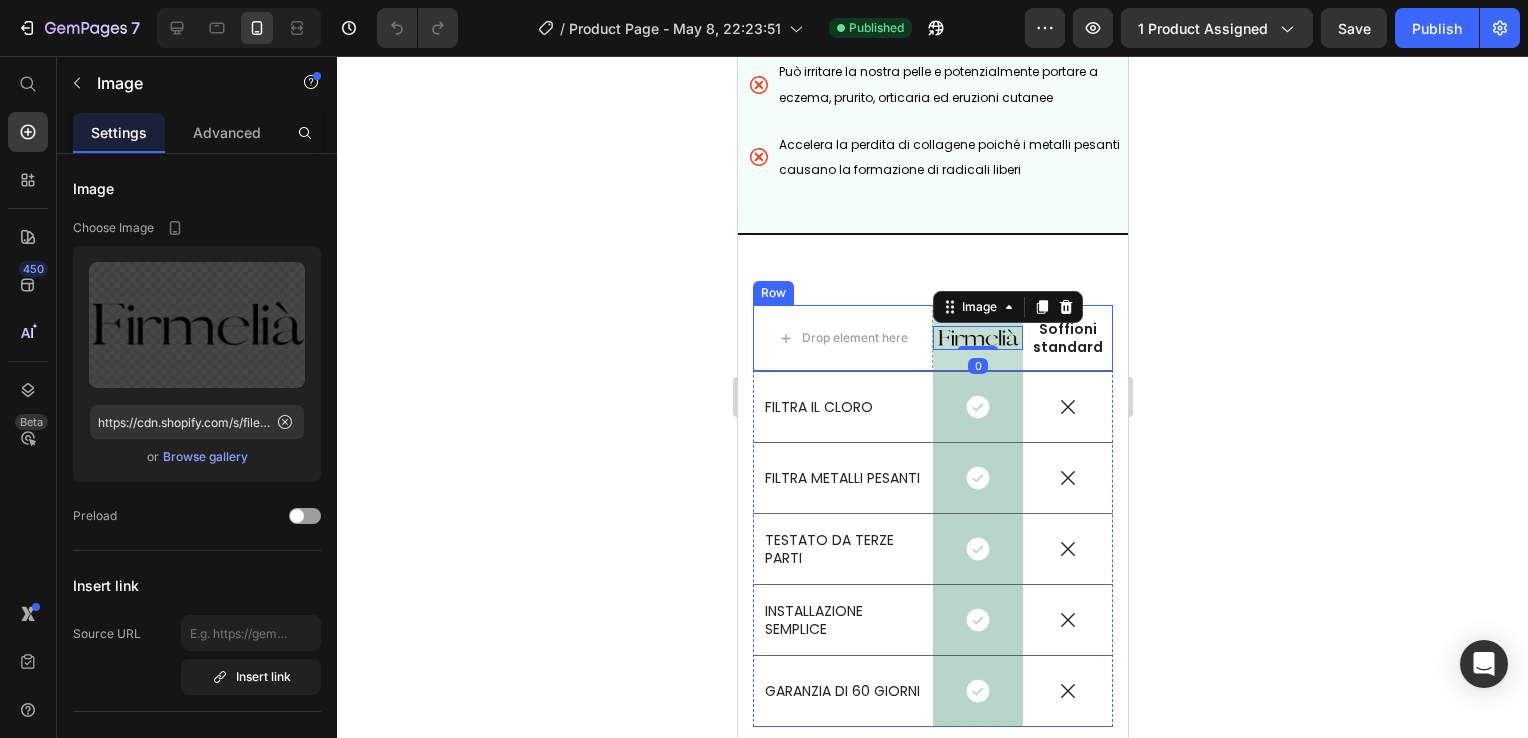 click 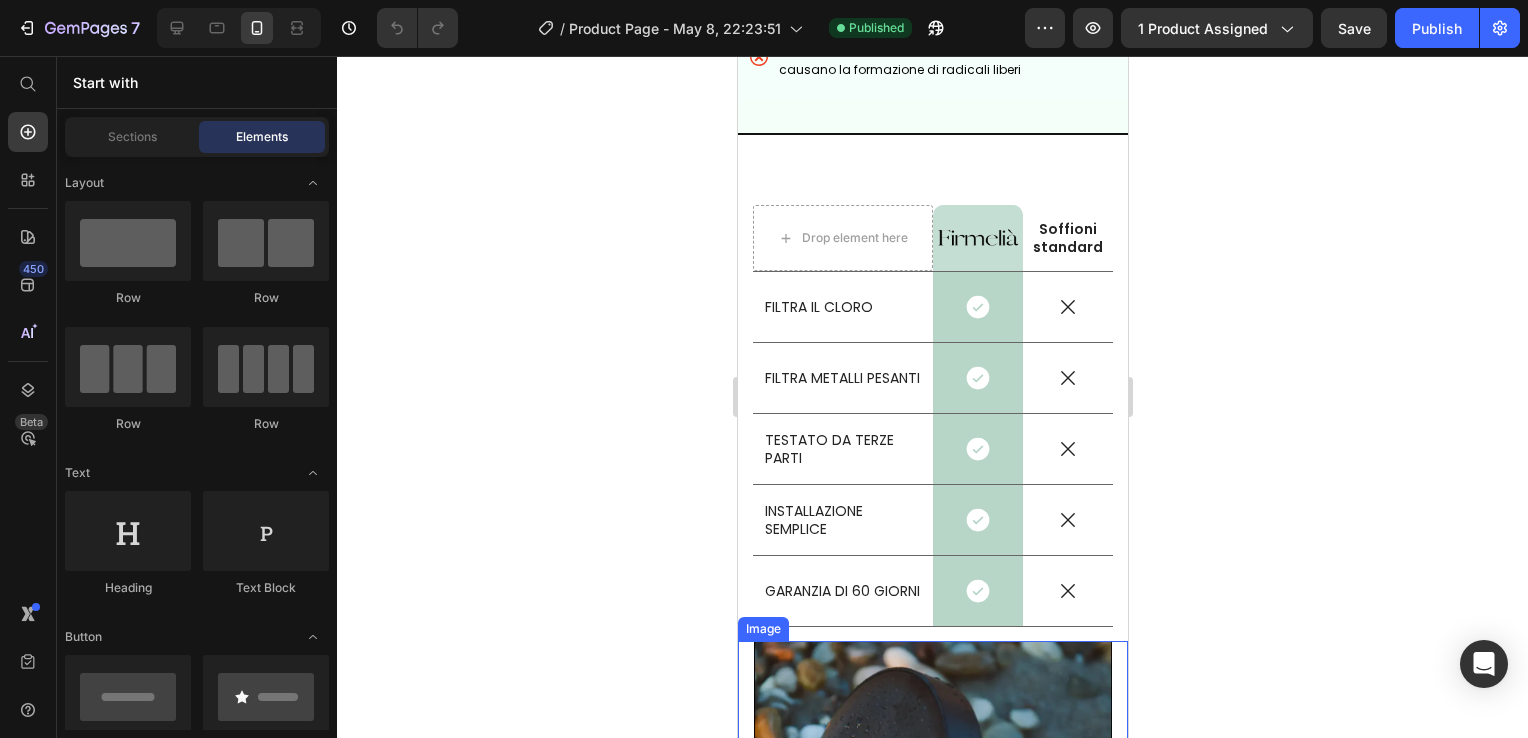 scroll, scrollTop: 5300, scrollLeft: 0, axis: vertical 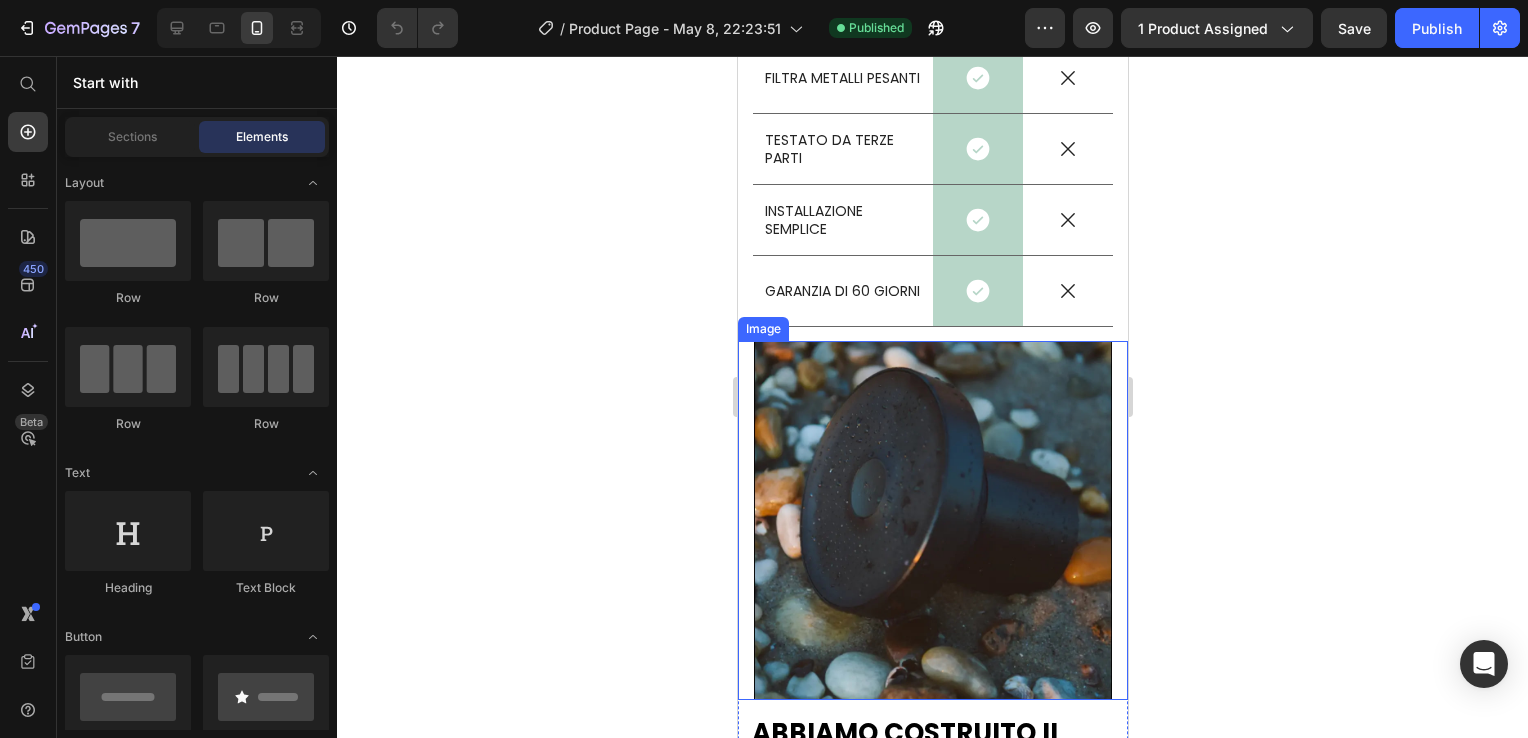 click at bounding box center [932, 520] 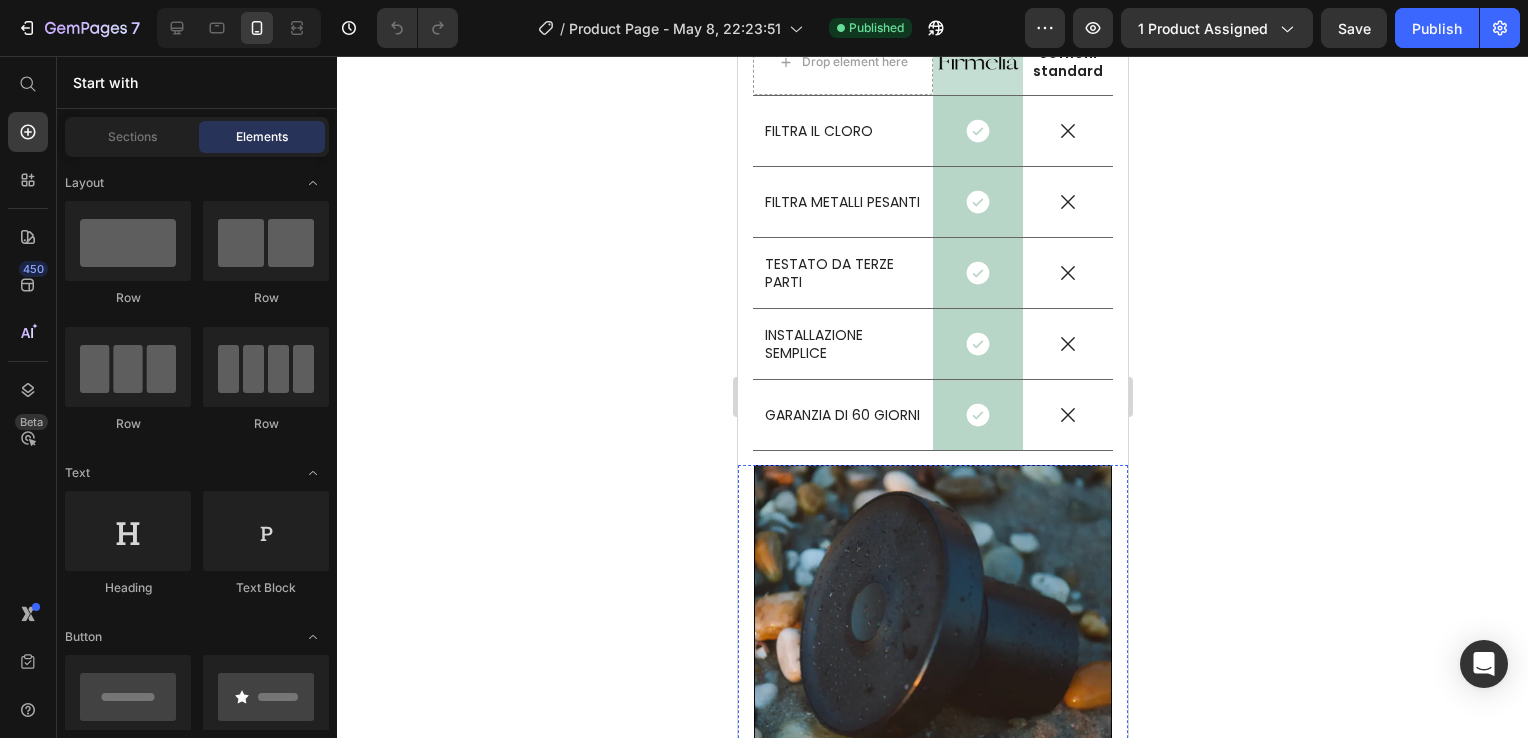 scroll, scrollTop: 5503, scrollLeft: 0, axis: vertical 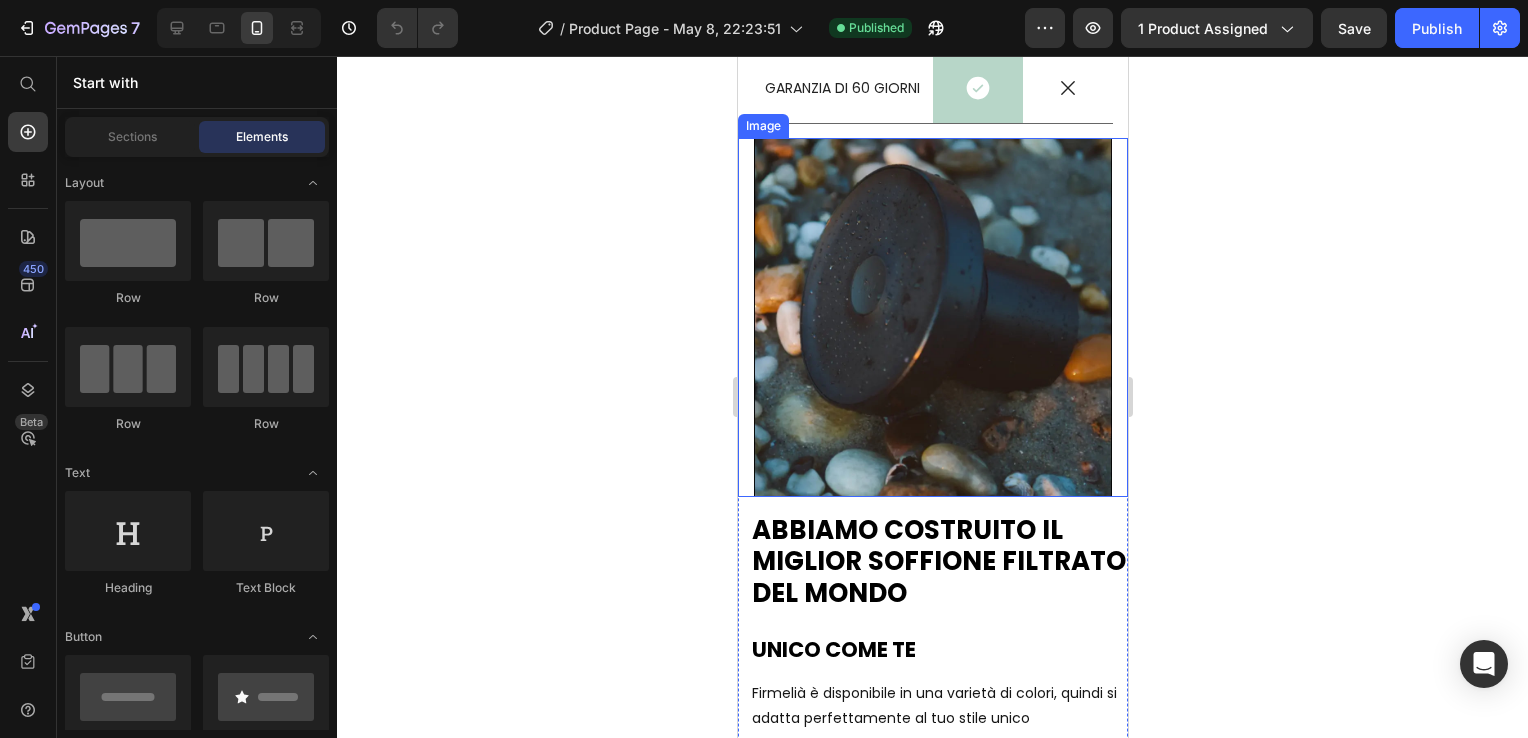 click at bounding box center [932, 317] 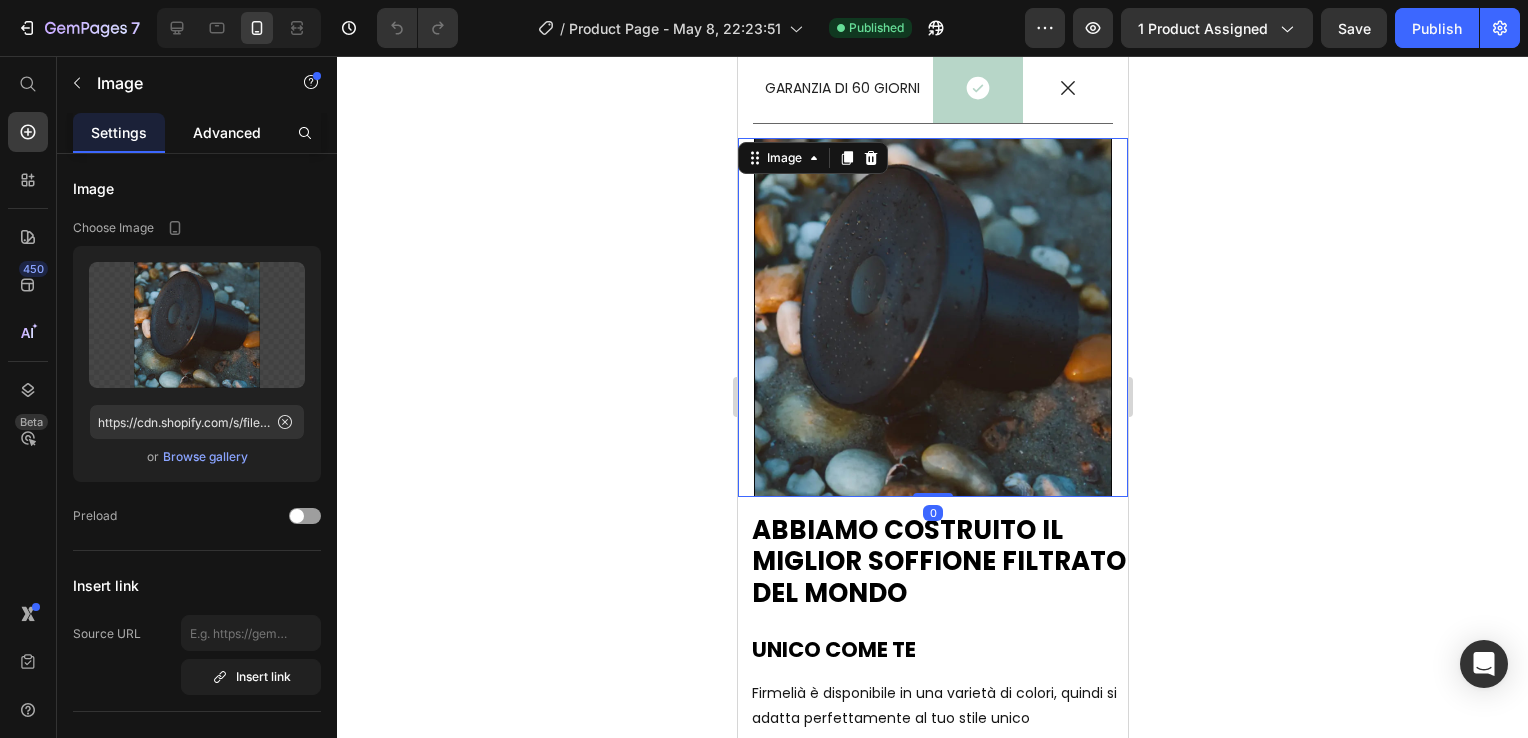click on "Advanced" at bounding box center (227, 132) 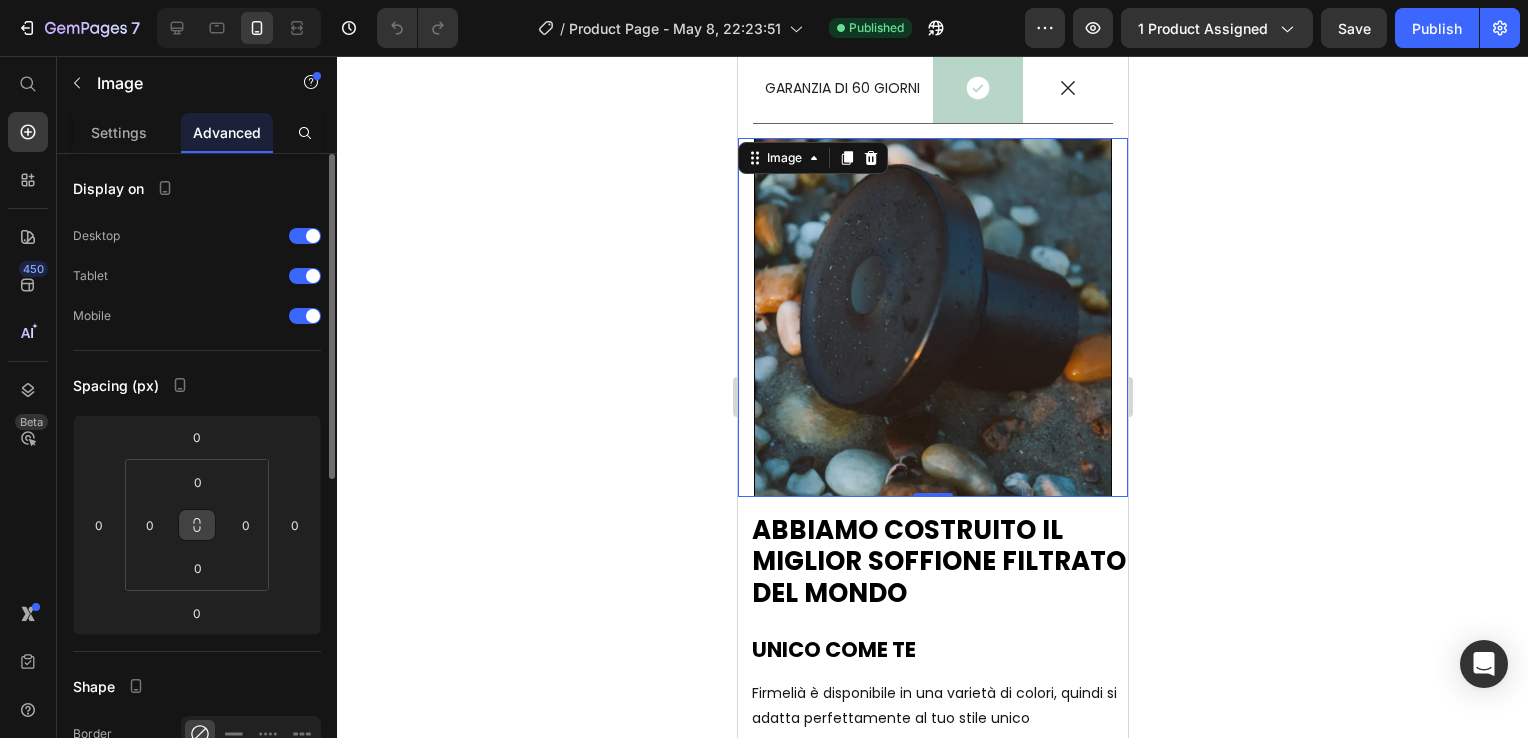 click at bounding box center [197, 525] 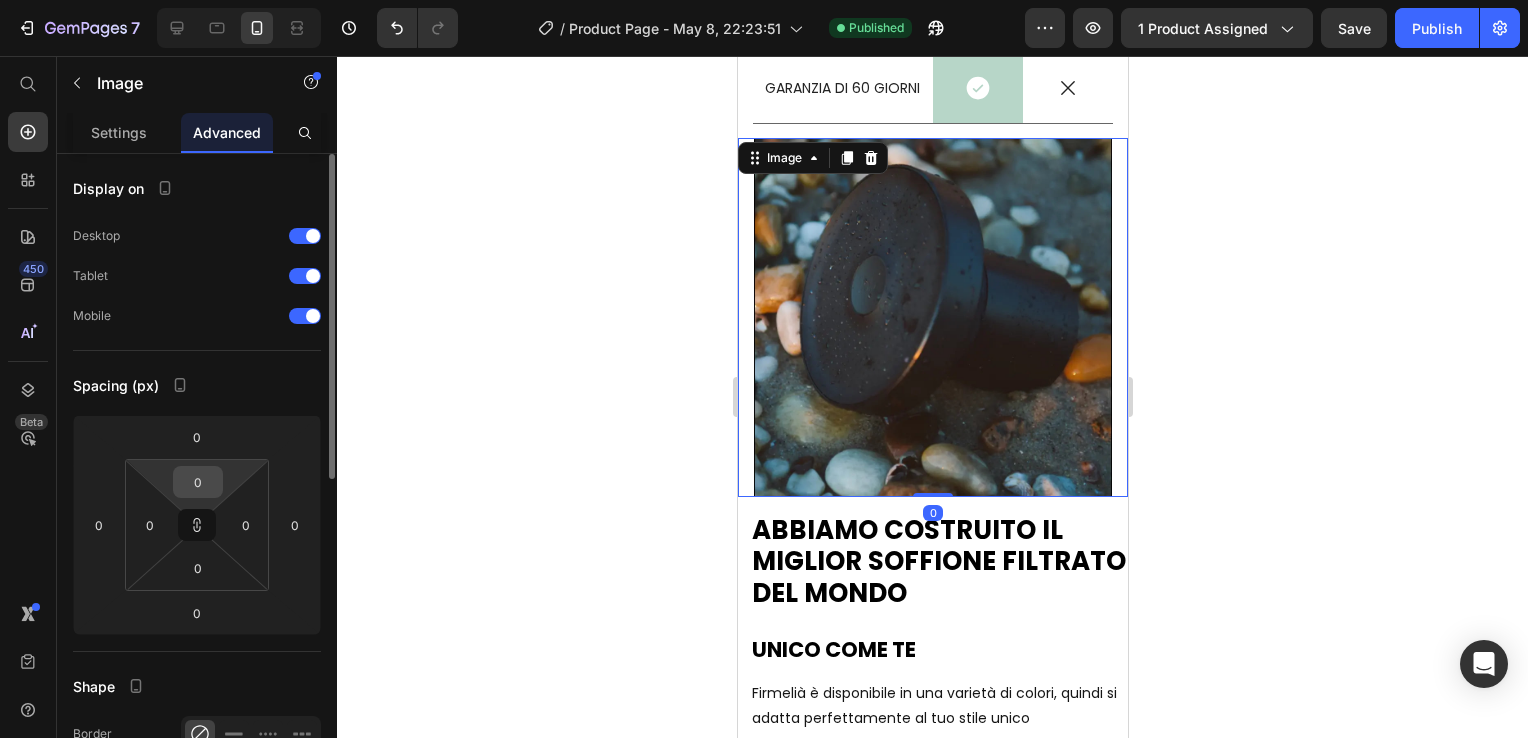 click on "0" at bounding box center [198, 482] 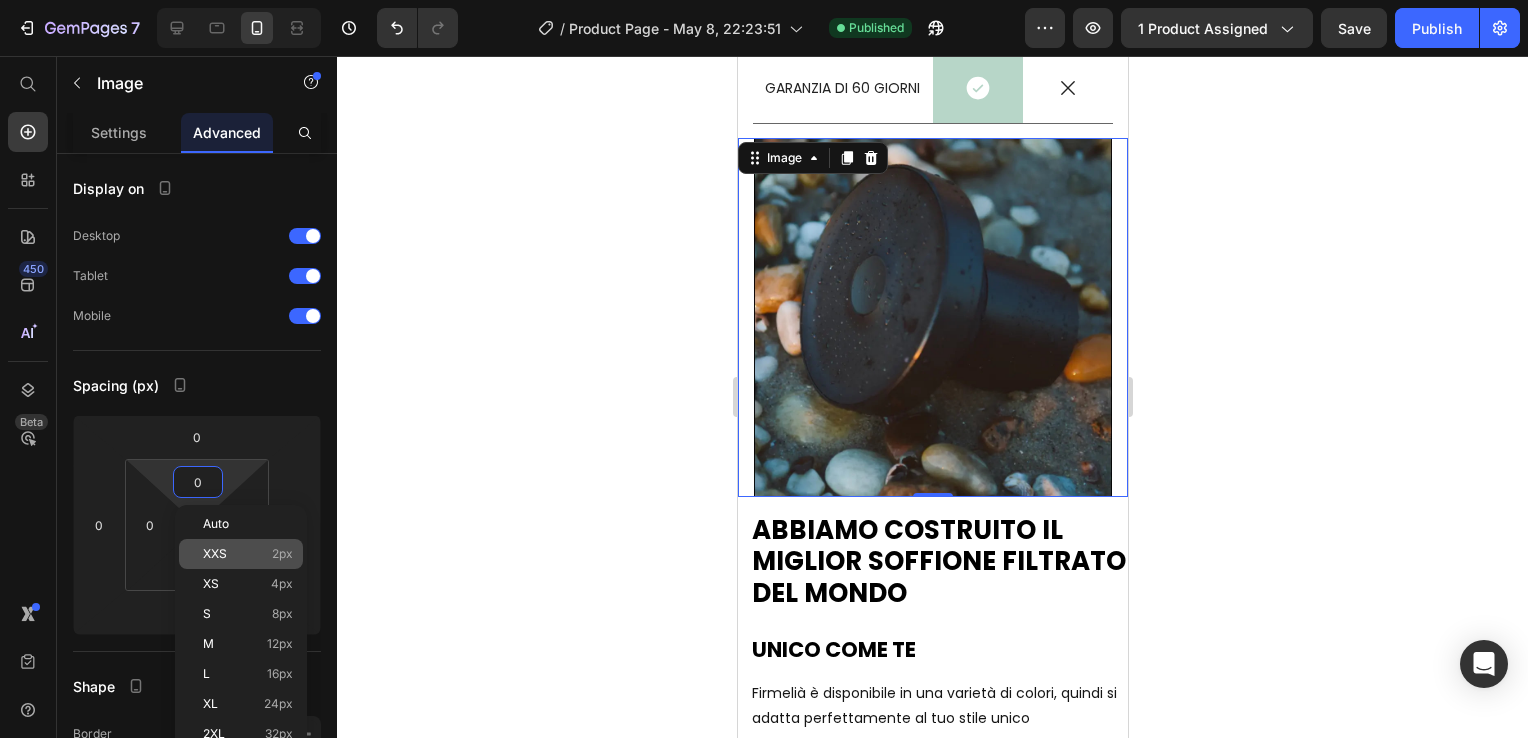 click on "M 12px" 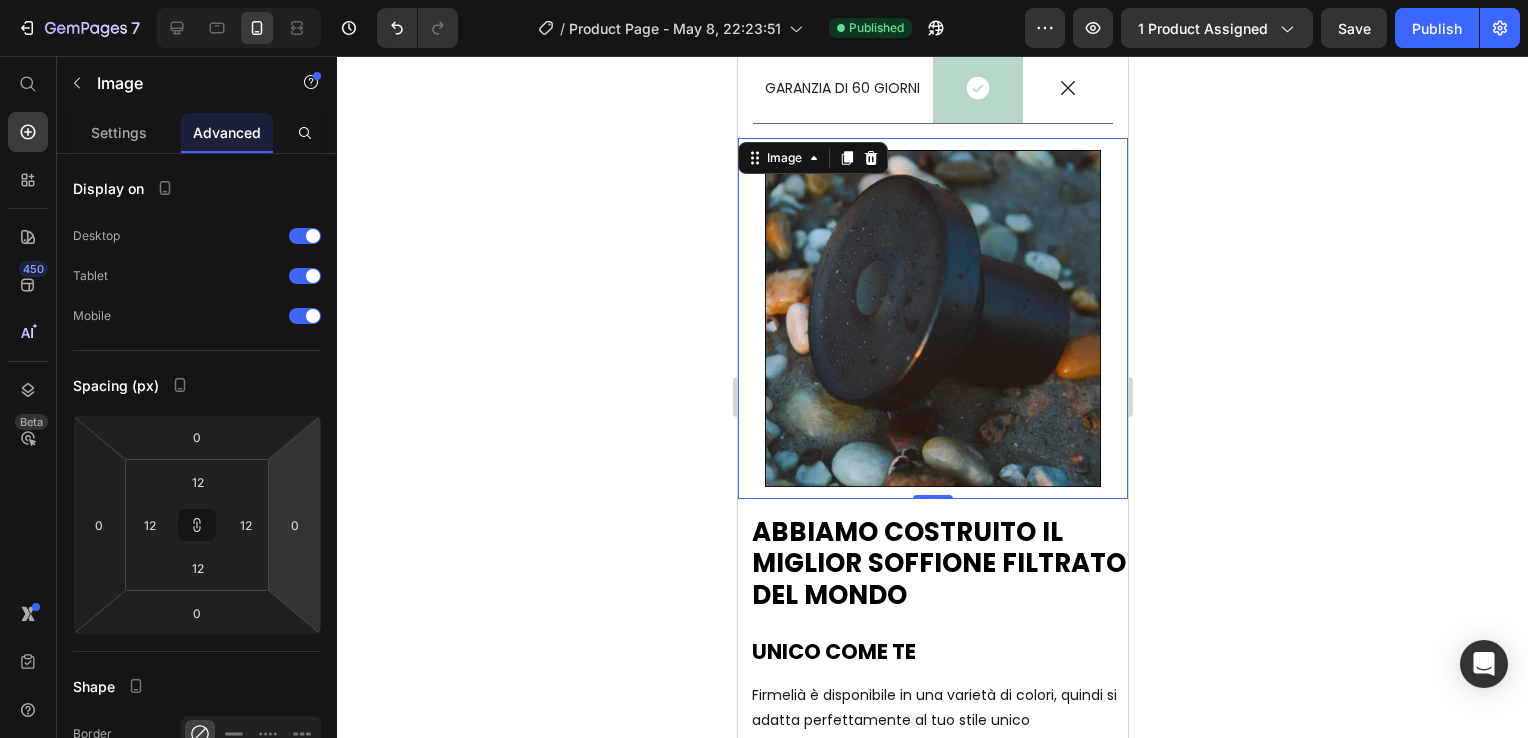 type on "0" 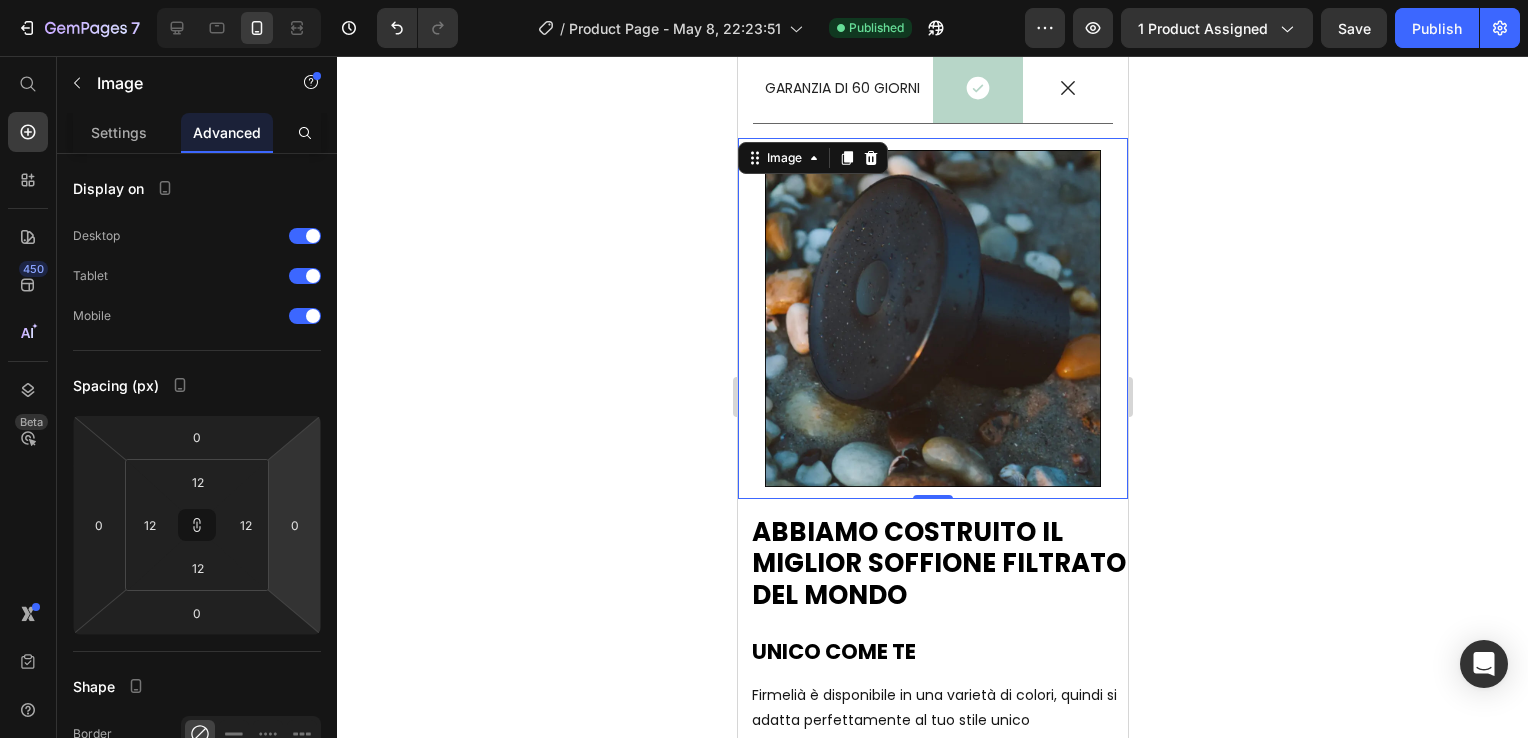 type on "0" 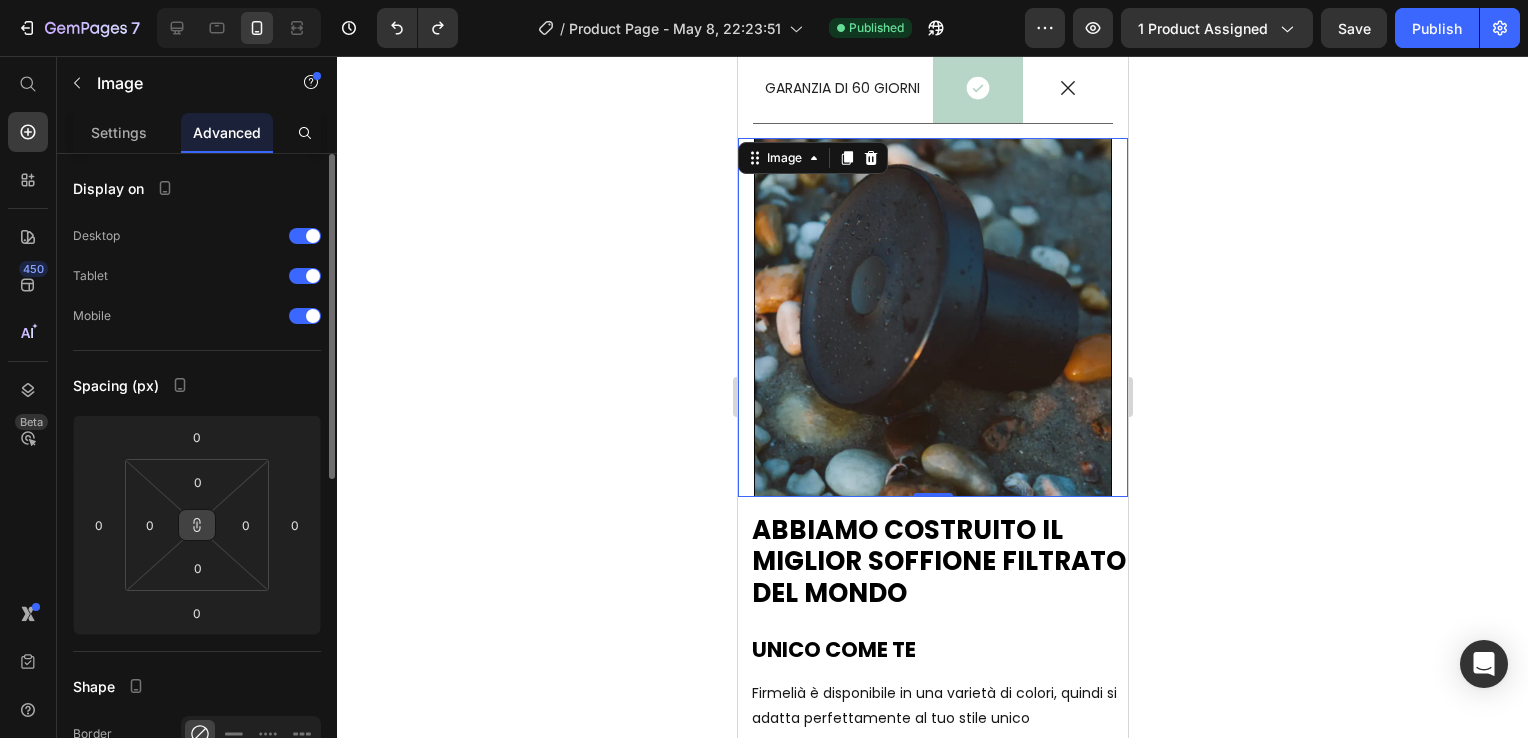 click 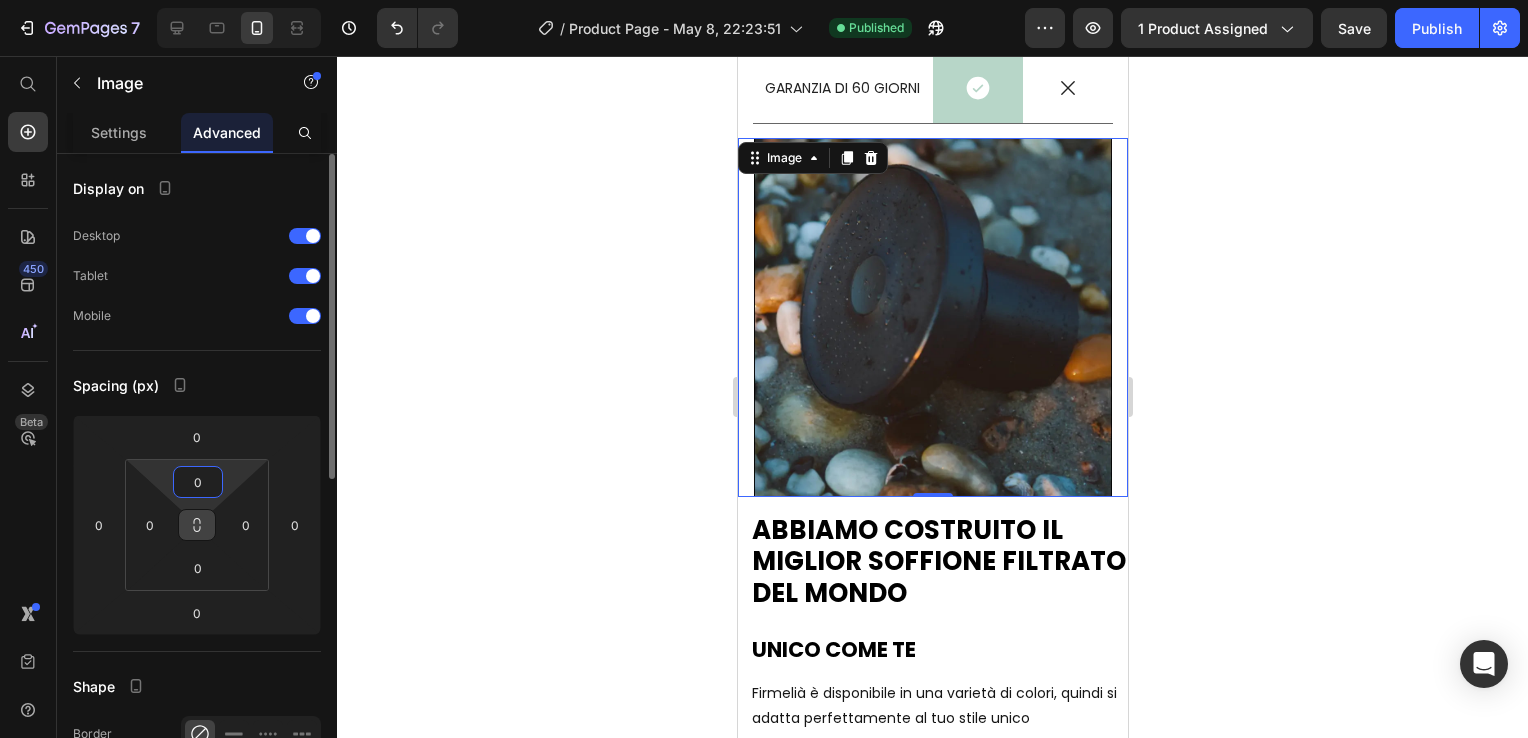 click on "0" at bounding box center (198, 482) 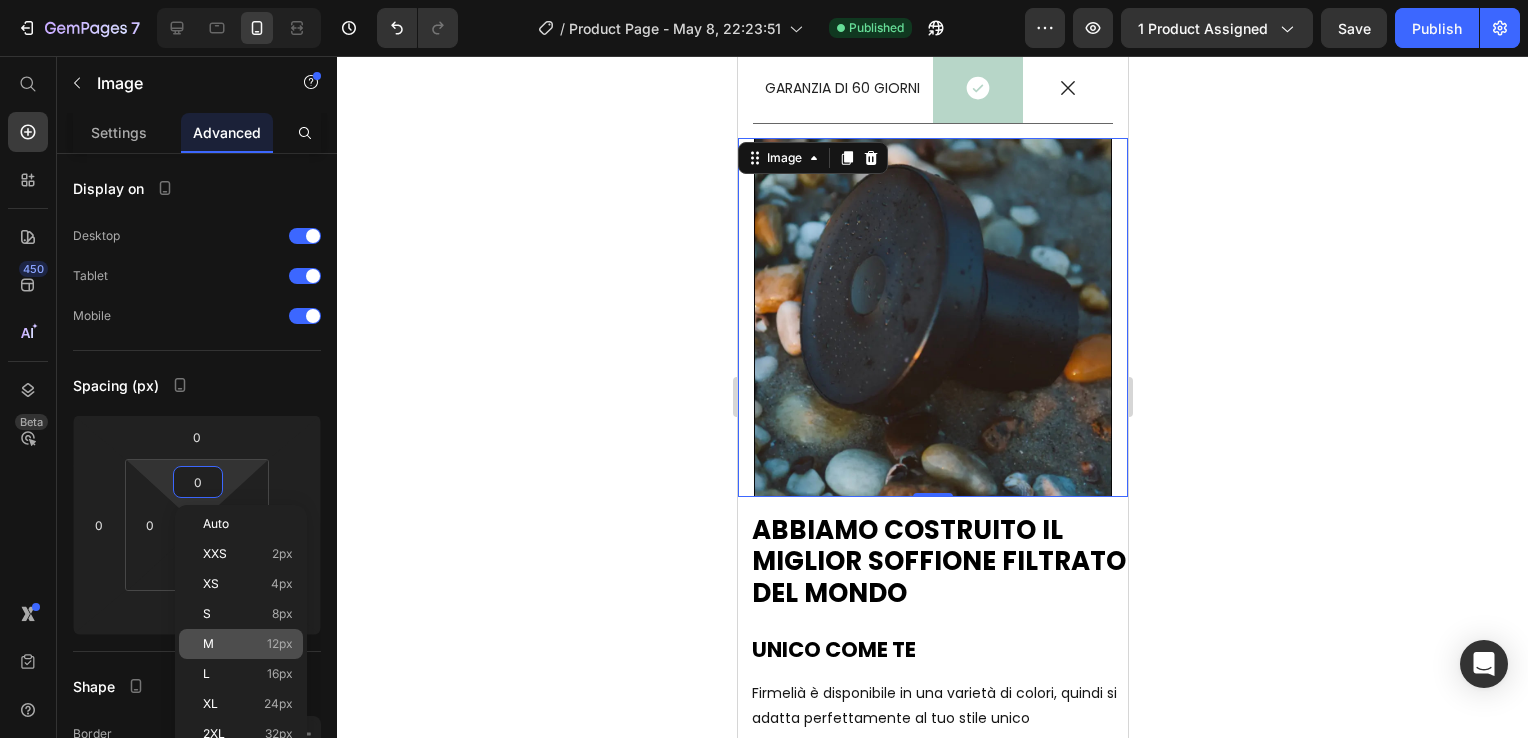 click on "M 12px" 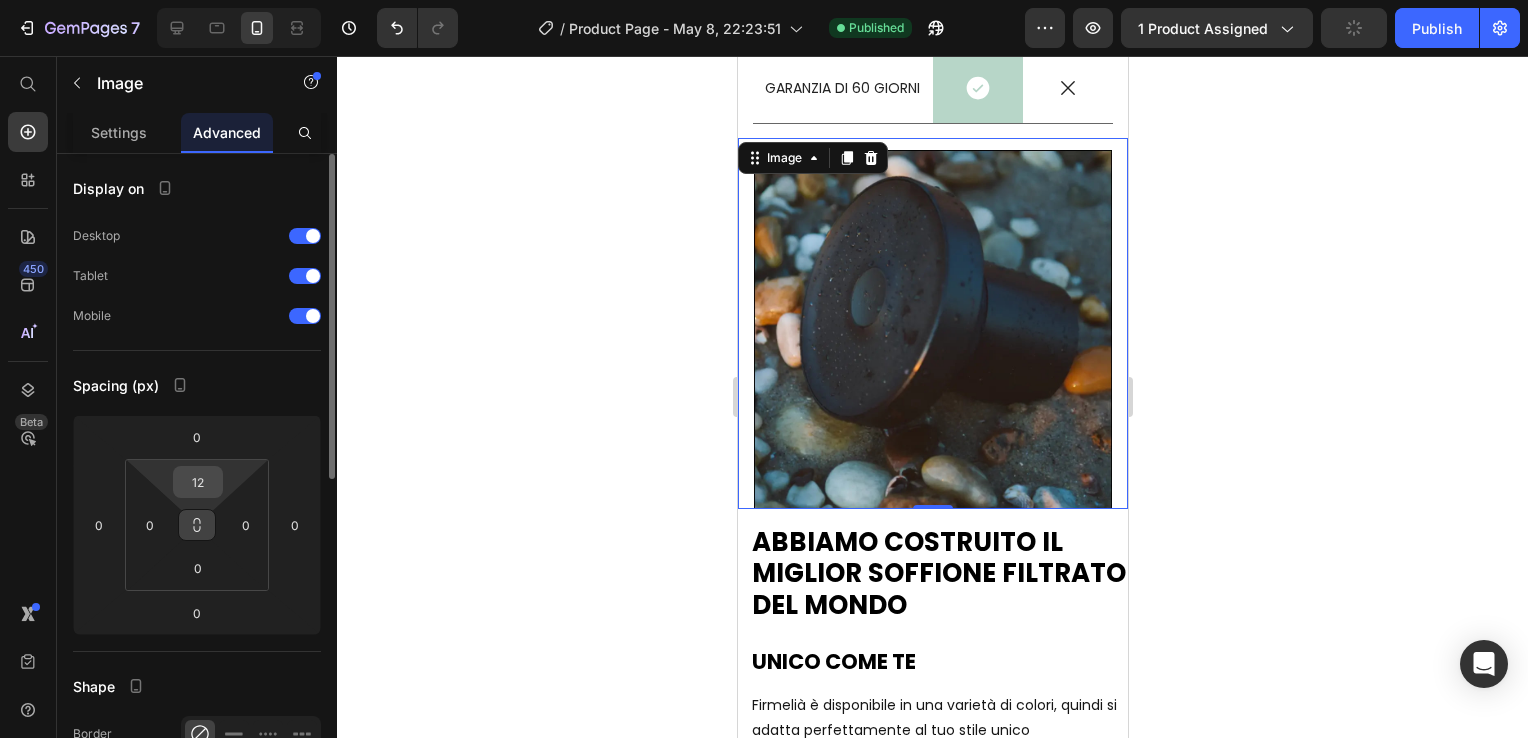 click on "12" at bounding box center (198, 482) 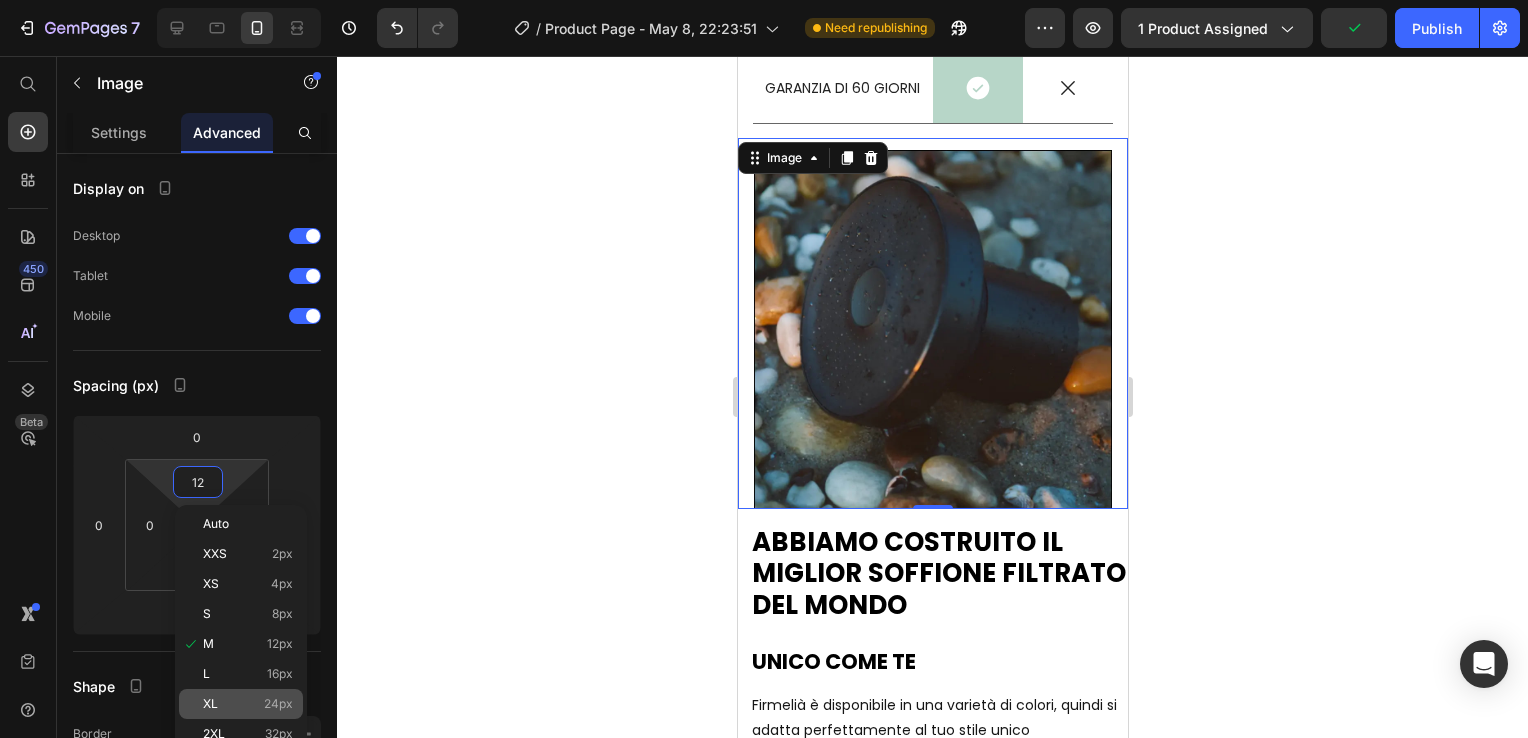 click on "XL 24px" 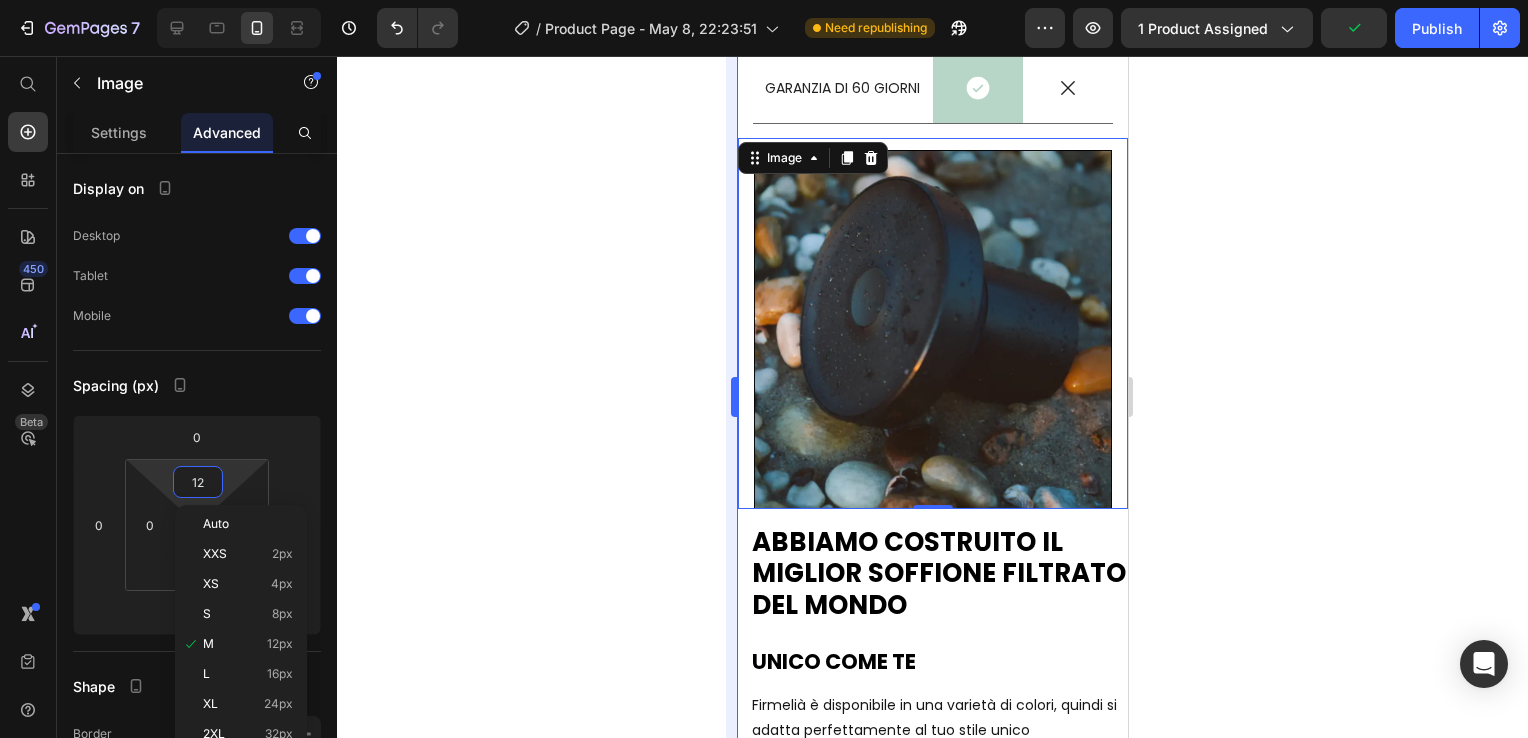 type on "24" 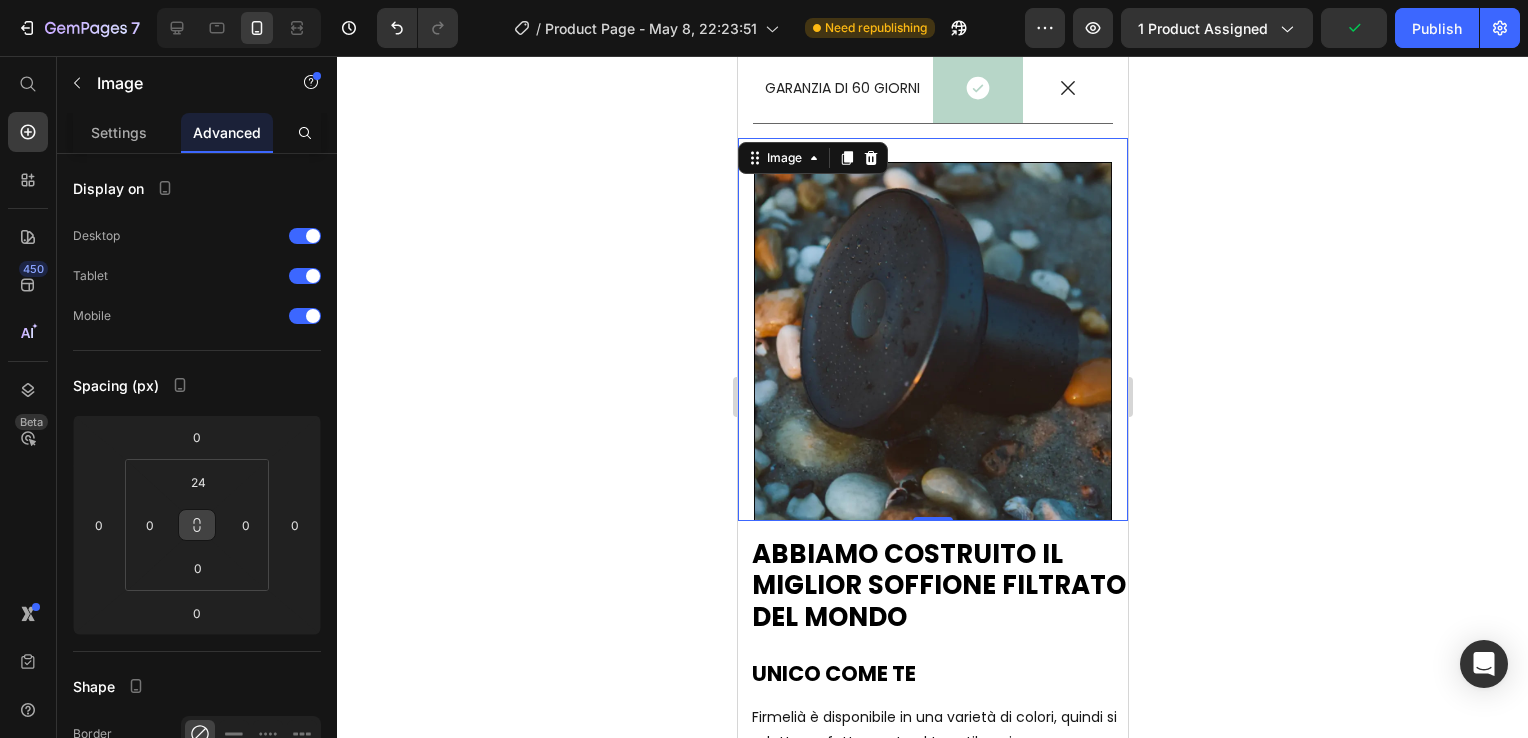 click 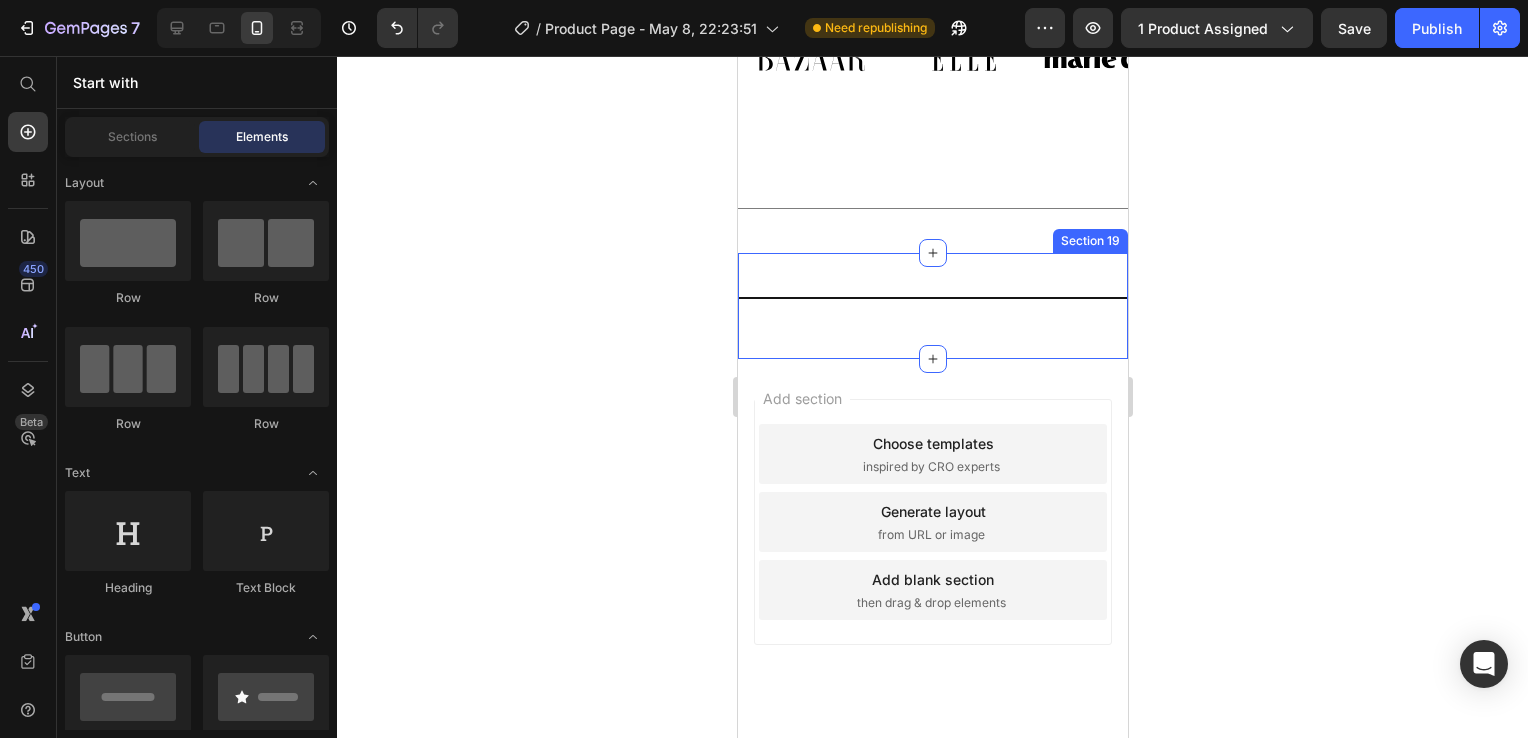 scroll, scrollTop: 10491, scrollLeft: 0, axis: vertical 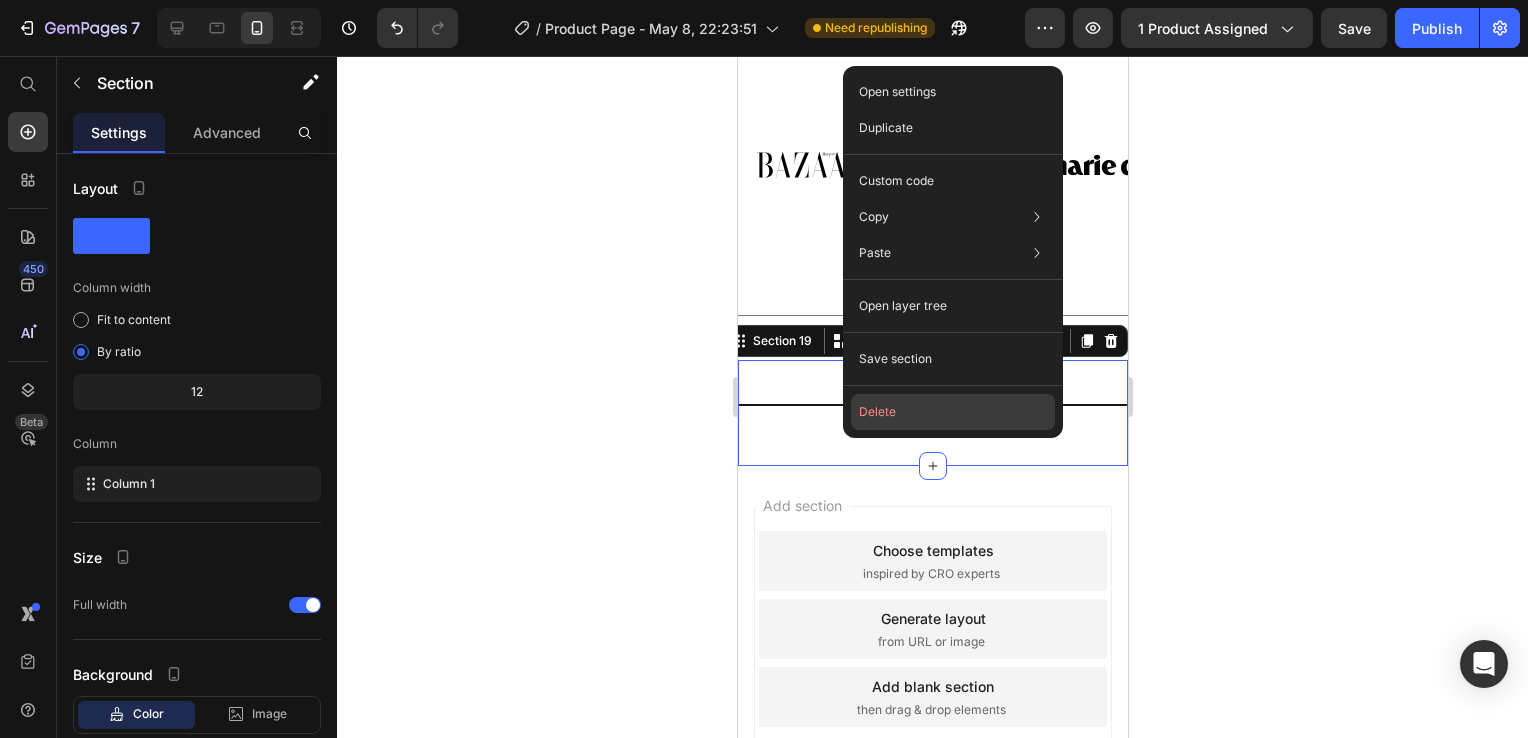 click on "Delete" 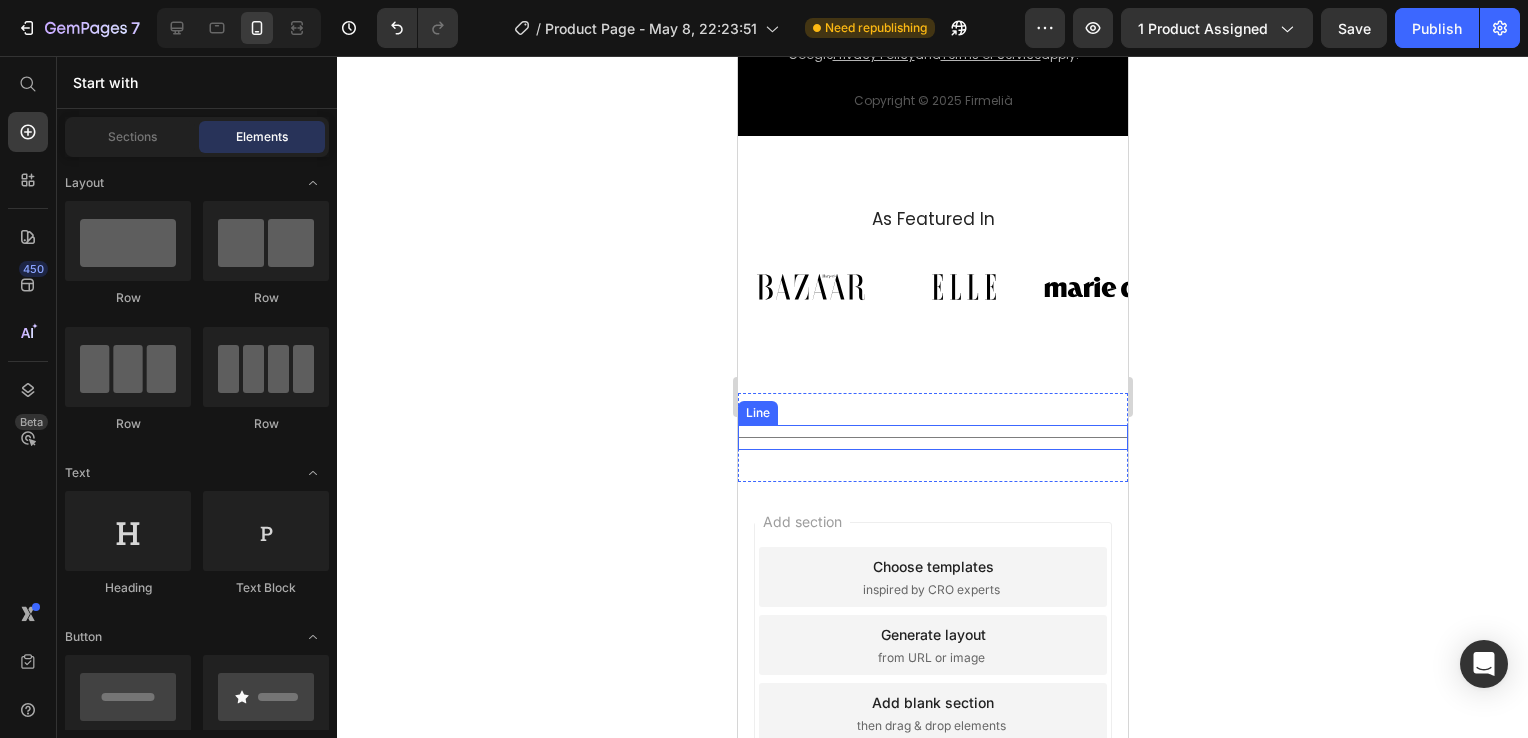 scroll, scrollTop: 10291, scrollLeft: 0, axis: vertical 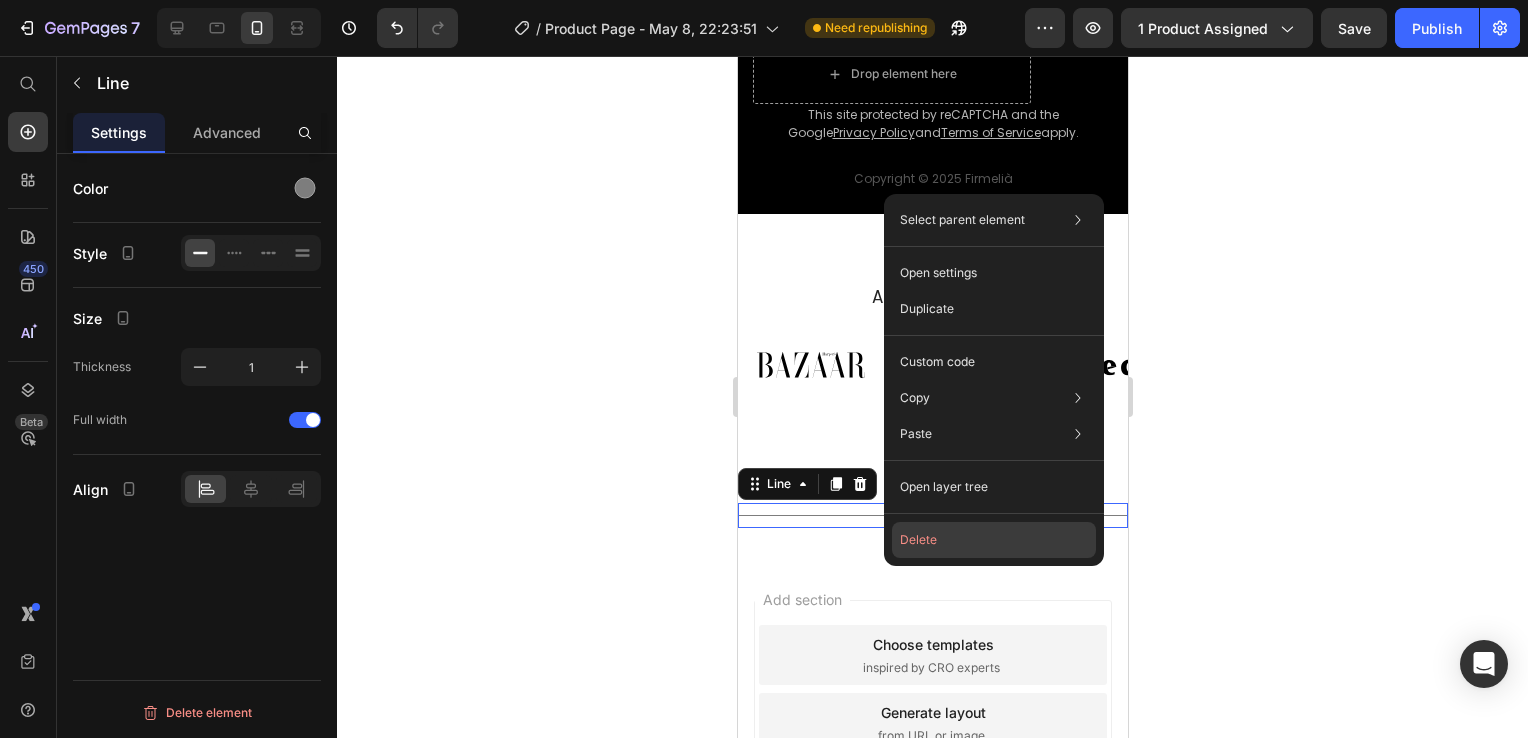 click on "Delete" 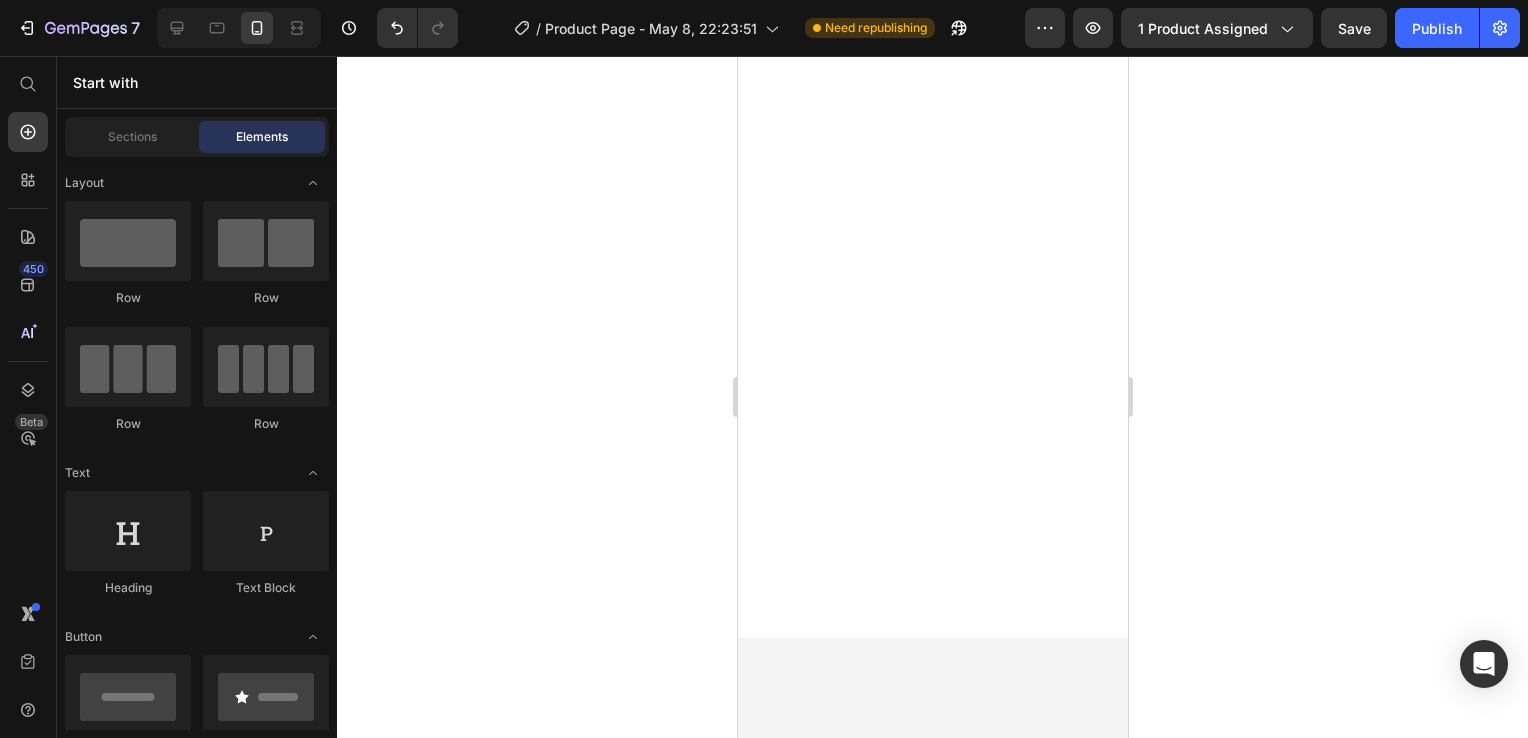 scroll, scrollTop: 9972, scrollLeft: 0, axis: vertical 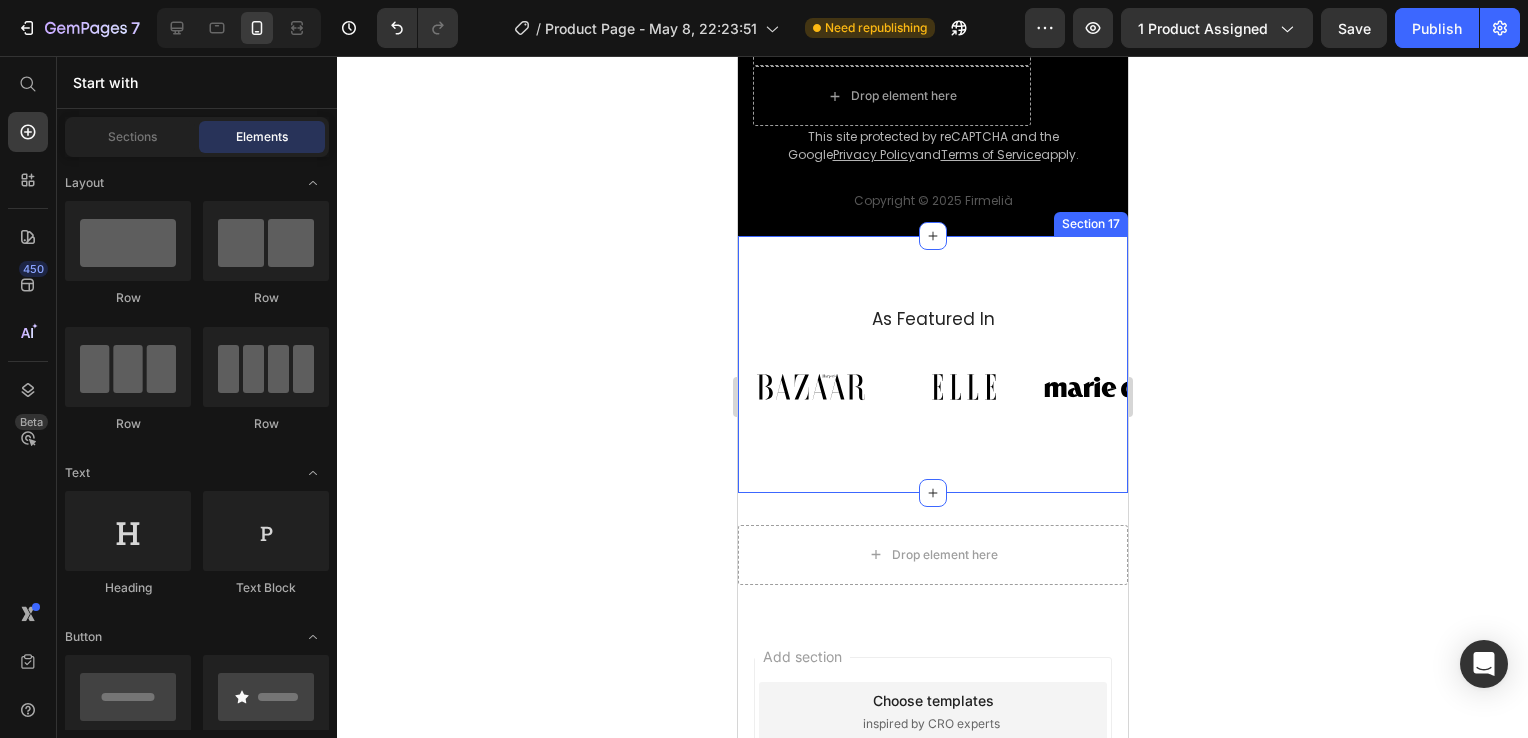 click on "As Featured In Heading Image Image Image Image Image Image Image Carousel Row Section 17" at bounding box center (932, 364) 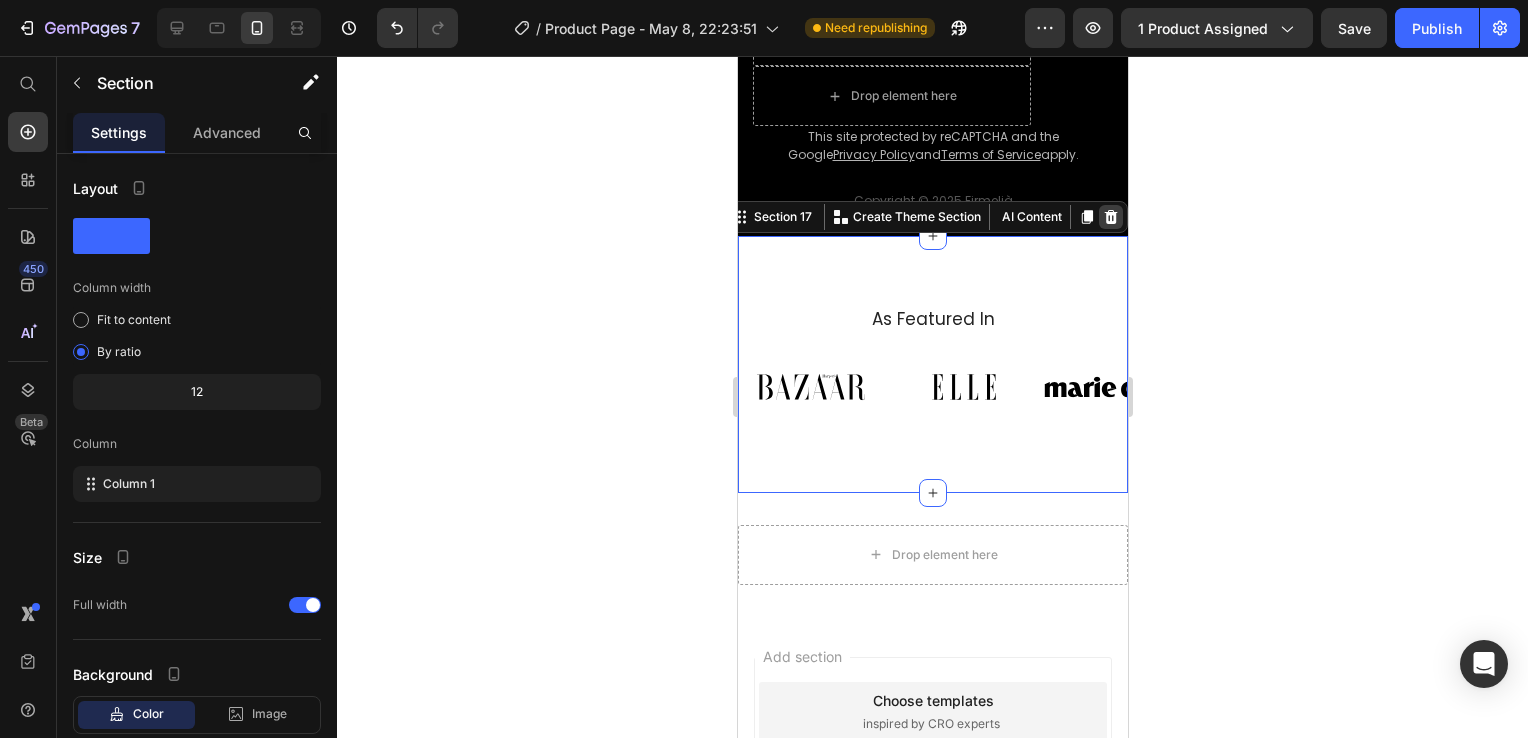 click 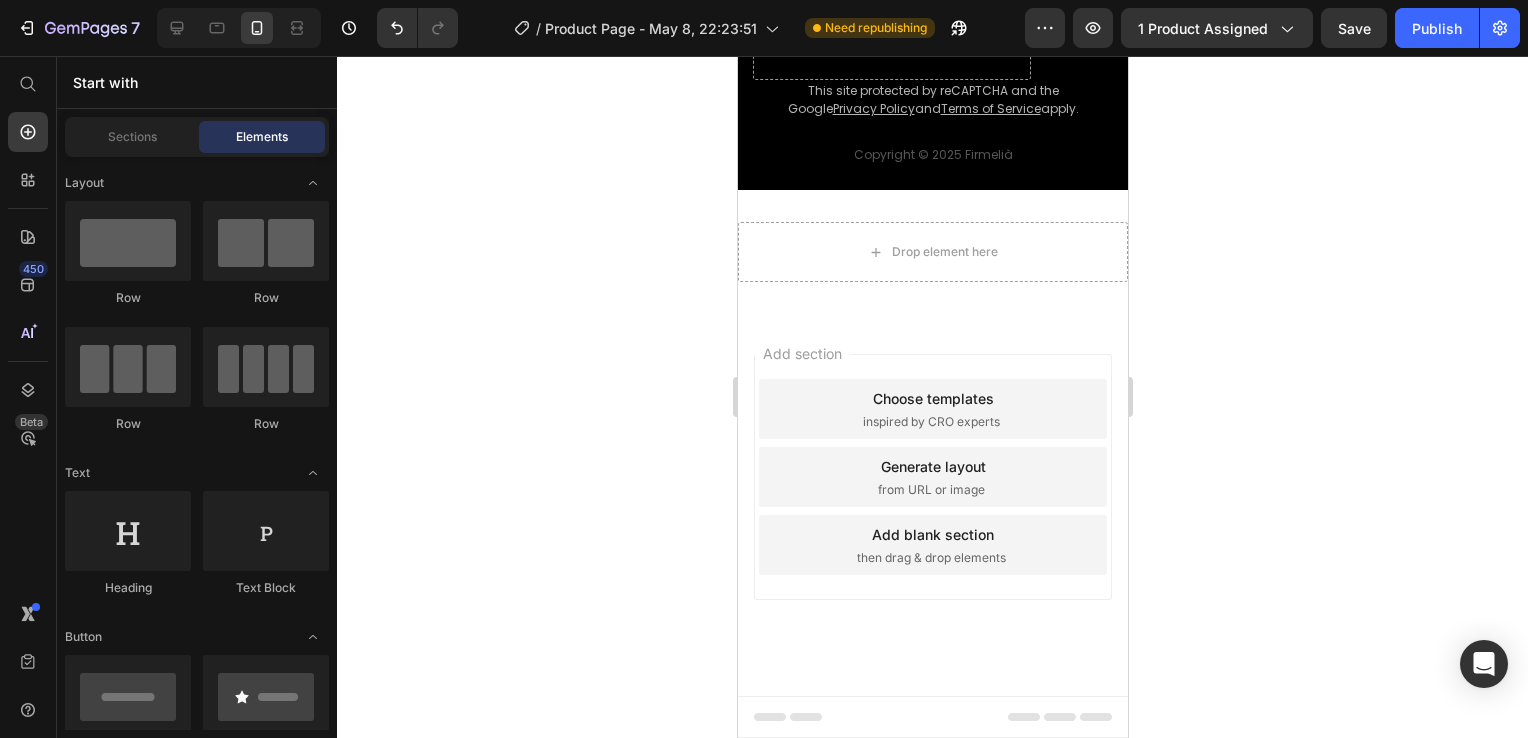scroll, scrollTop: 10067, scrollLeft: 0, axis: vertical 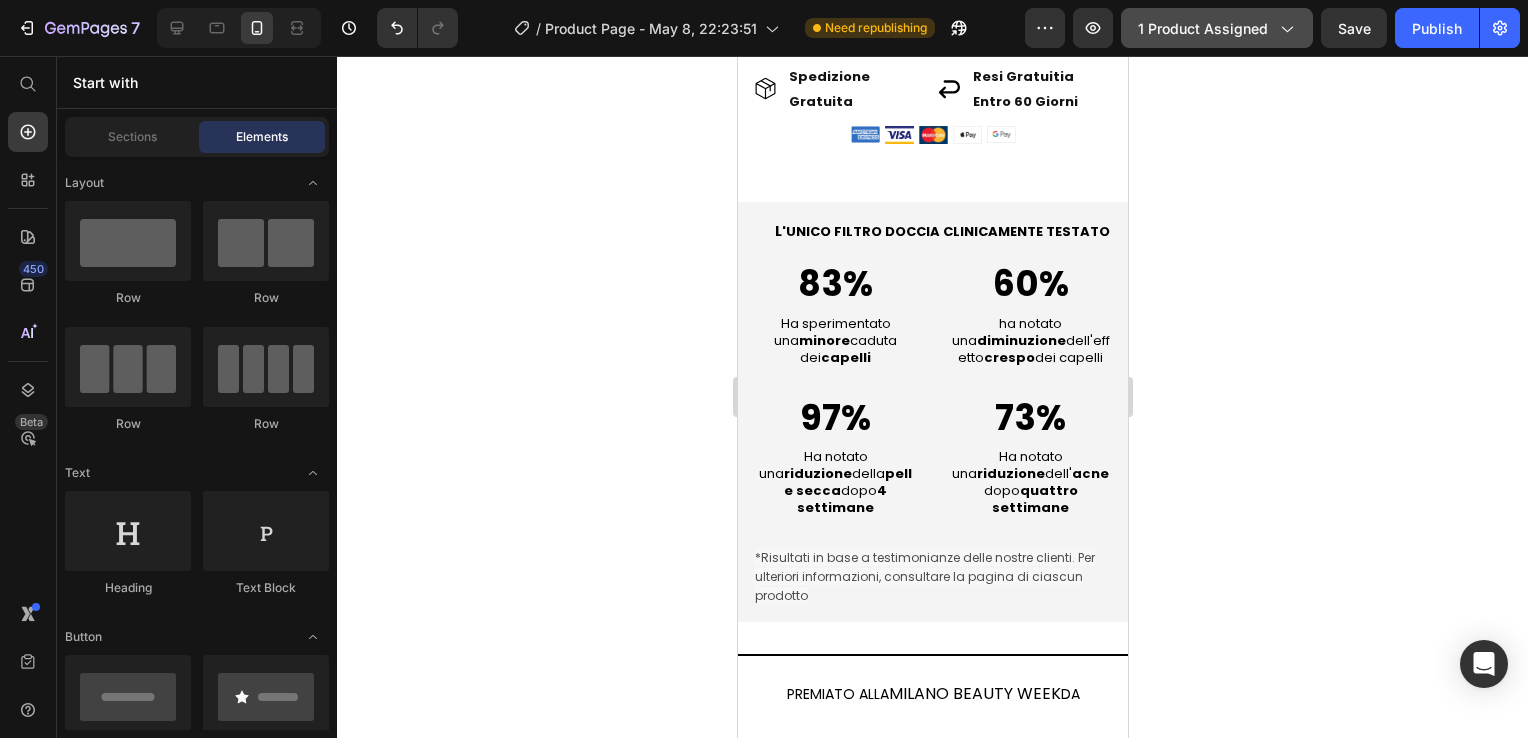 click on "1 product assigned" at bounding box center [1217, 28] 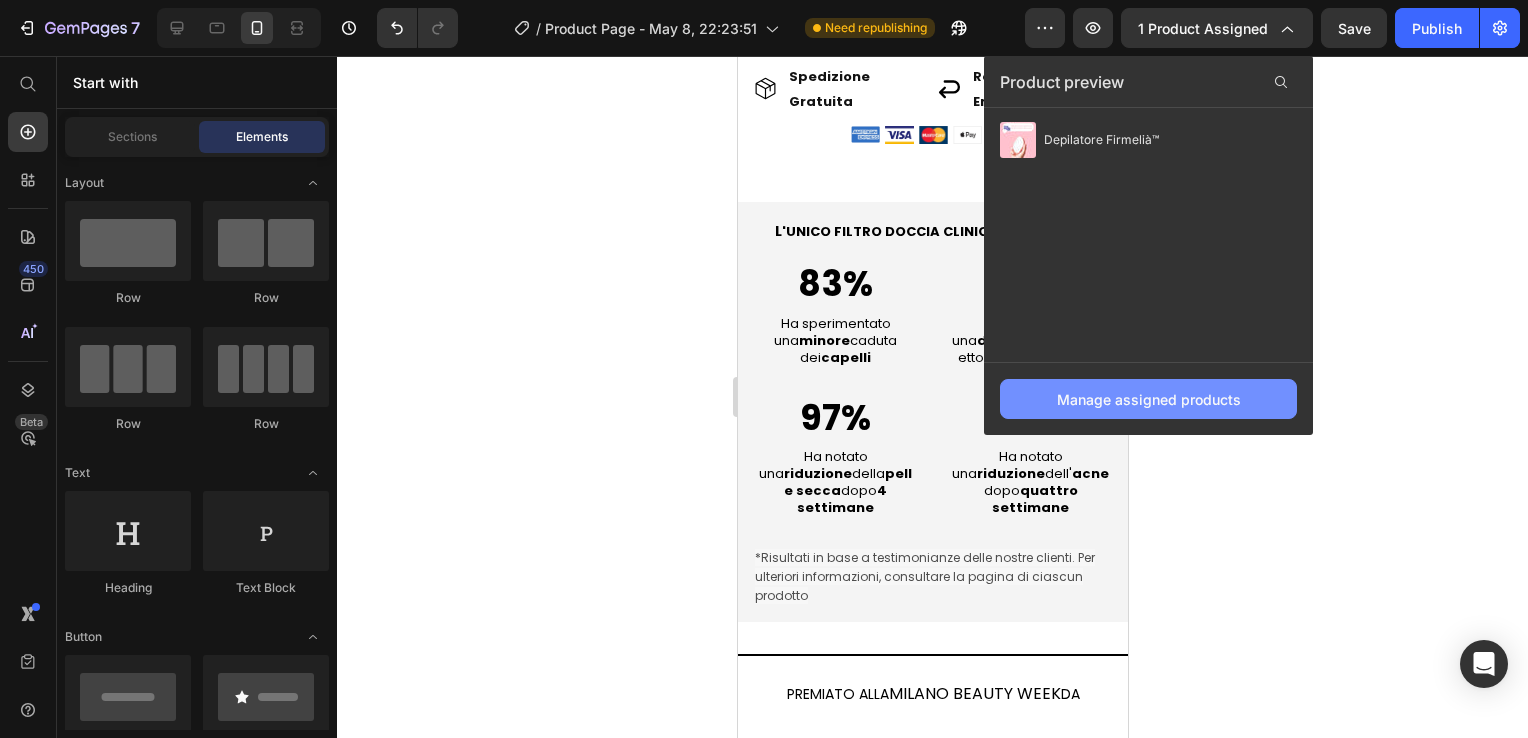 click on "Manage assigned products" at bounding box center [1149, 399] 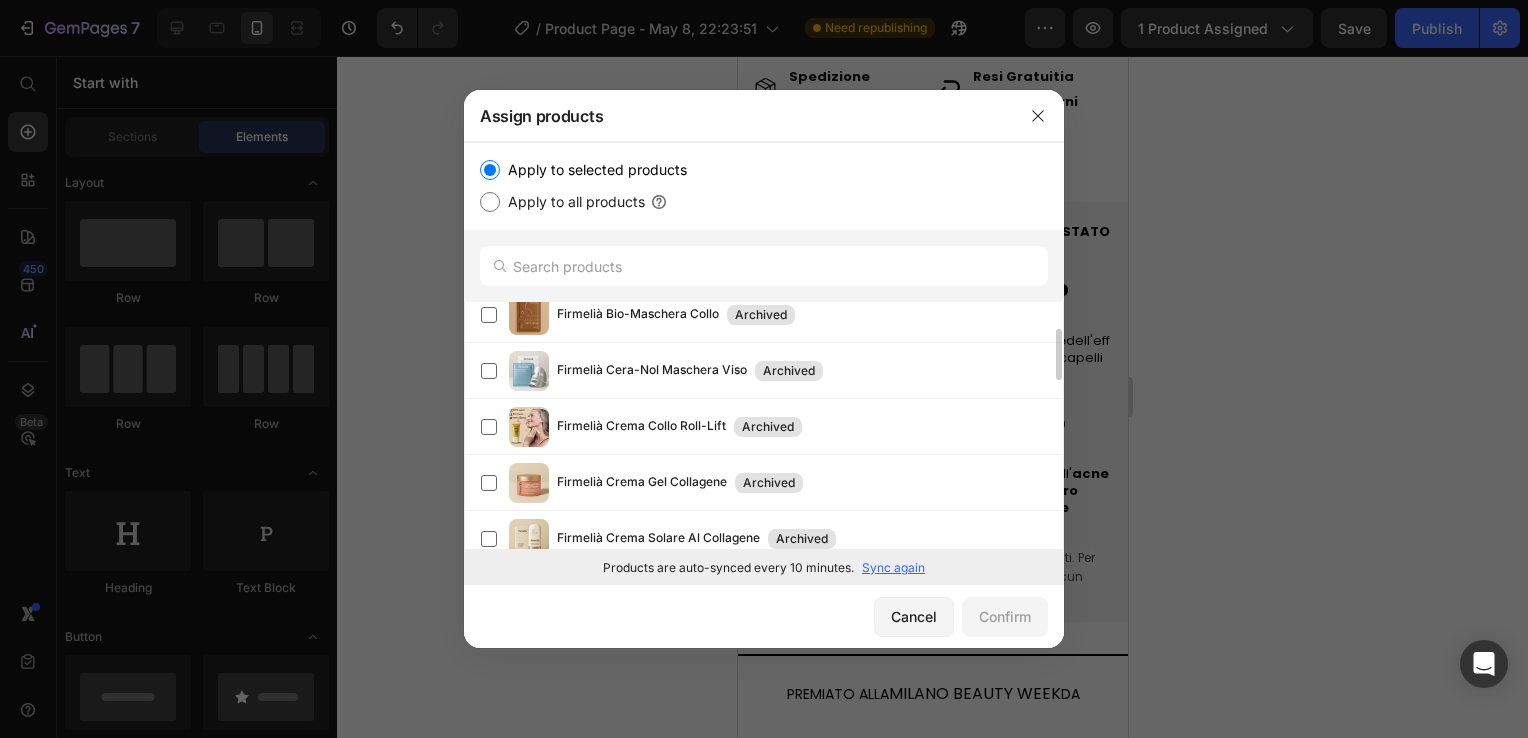 scroll, scrollTop: 0, scrollLeft: 0, axis: both 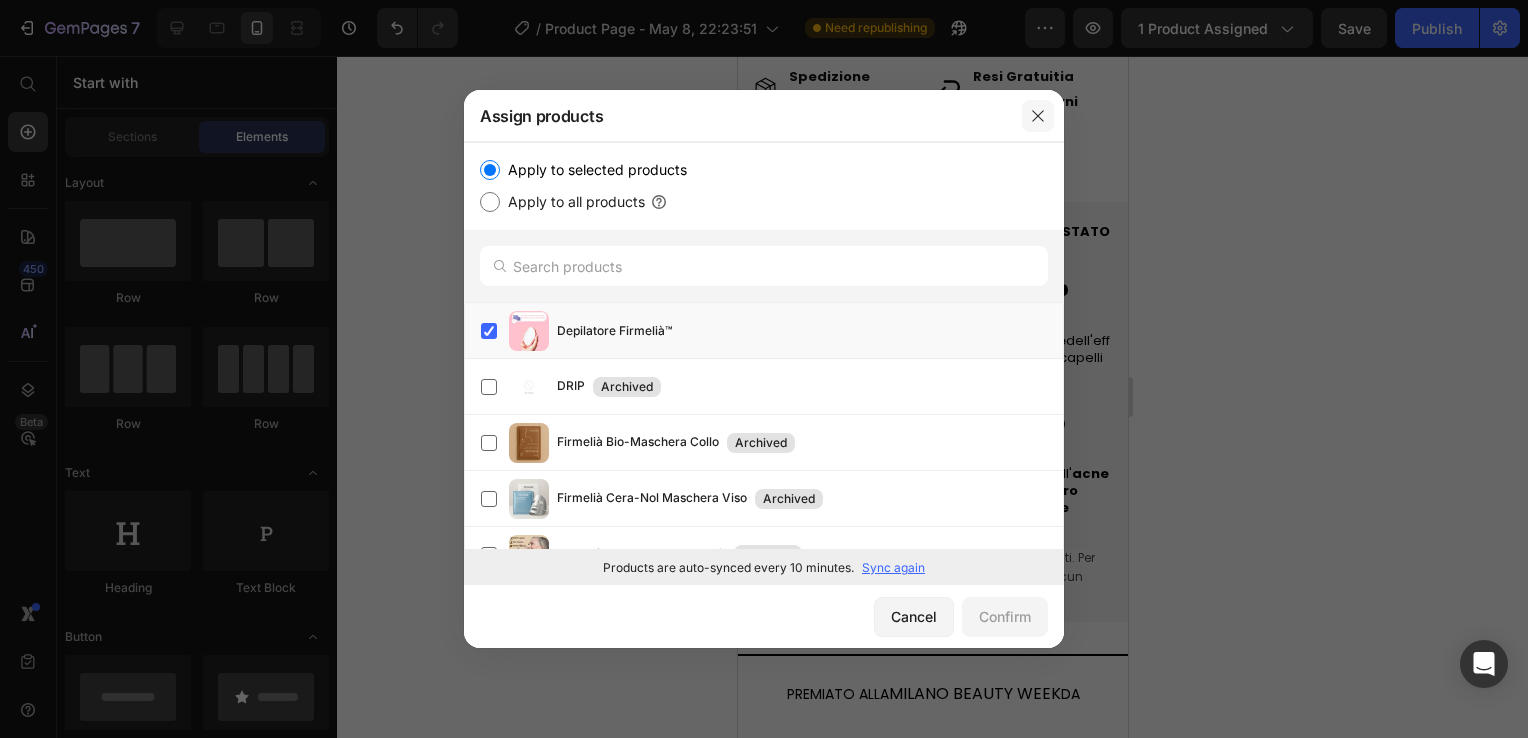 drag, startPoint x: 1039, startPoint y: 122, endPoint x: 298, endPoint y: 70, distance: 742.8223 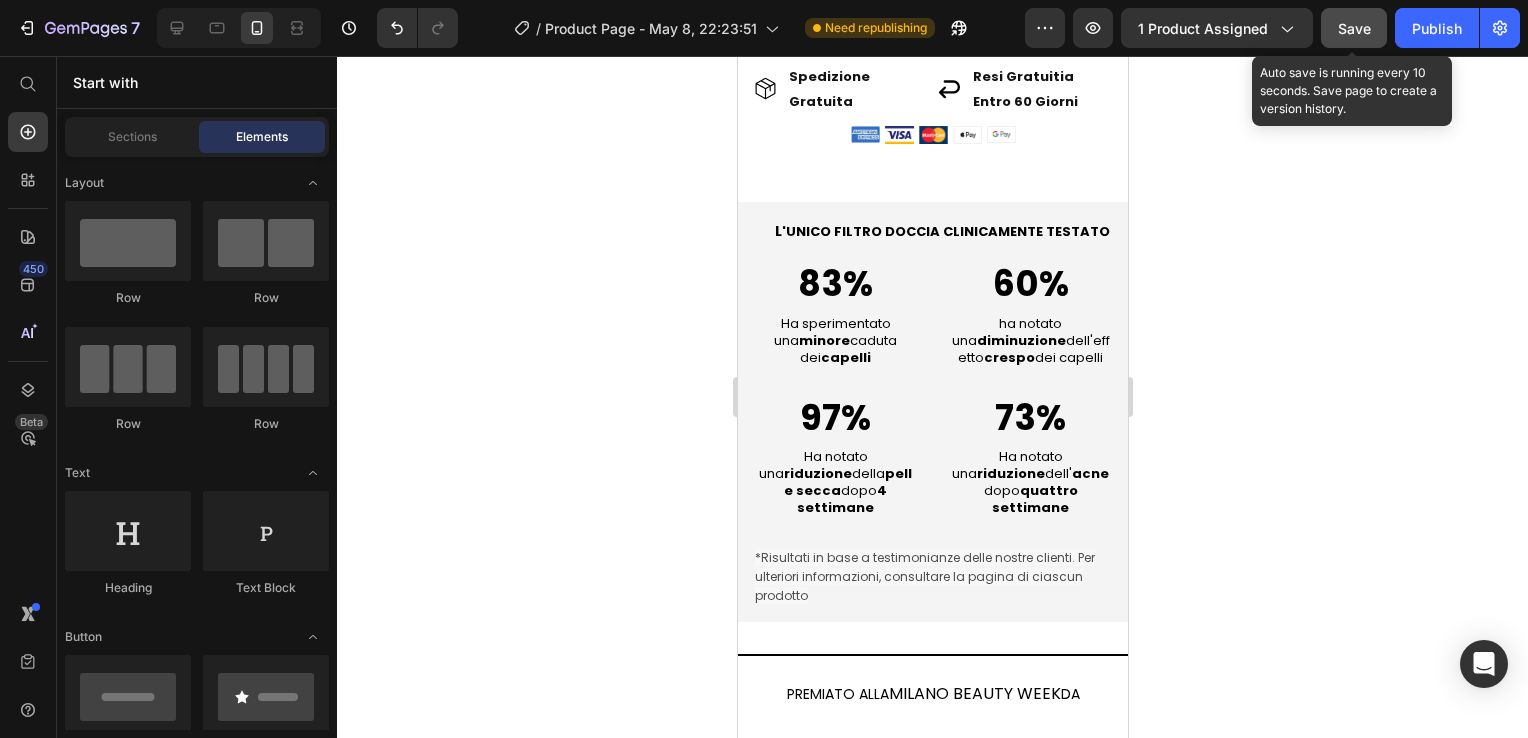 click on "Save" 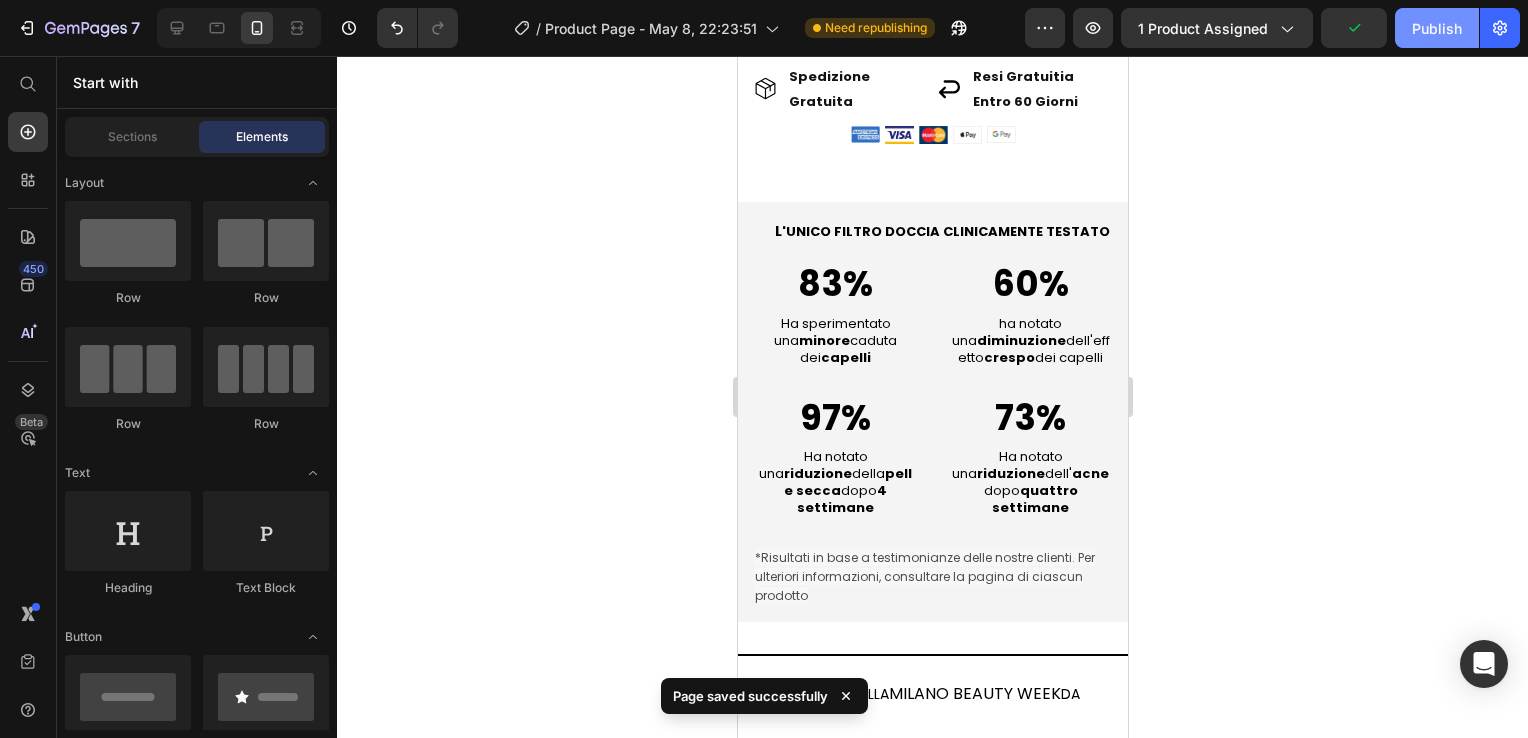drag, startPoint x: 1409, startPoint y: 24, endPoint x: 1417, endPoint y: 42, distance: 19.697716 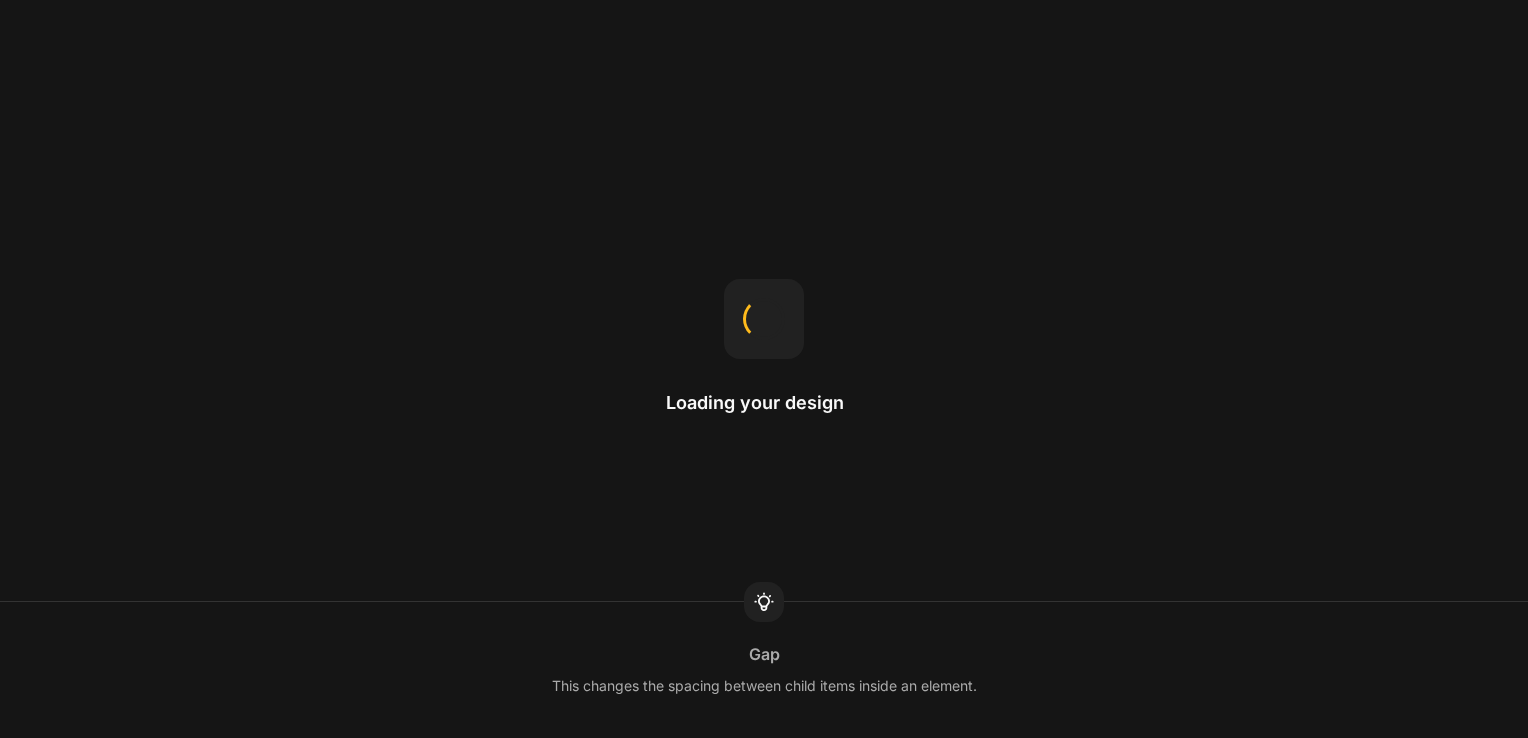 scroll, scrollTop: 0, scrollLeft: 0, axis: both 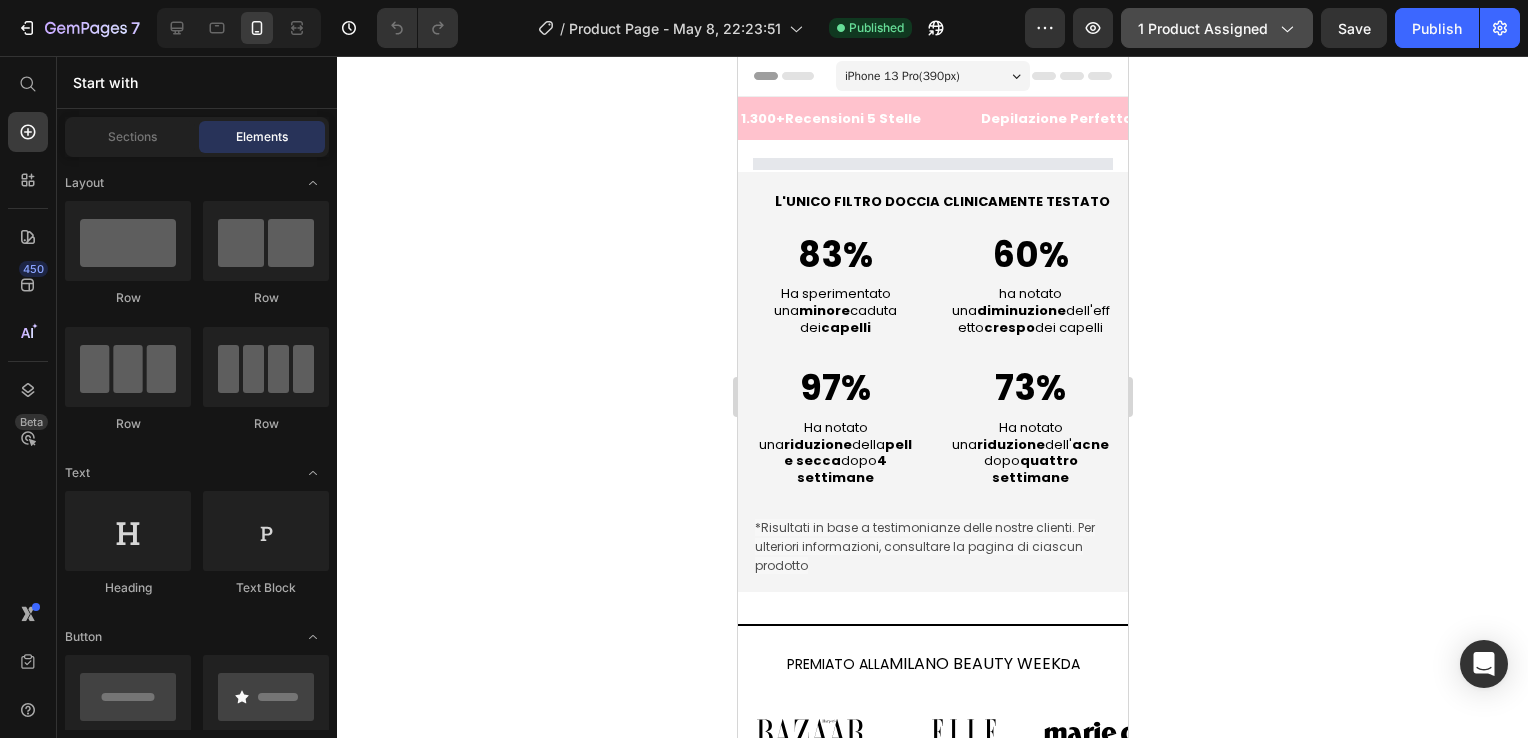 click 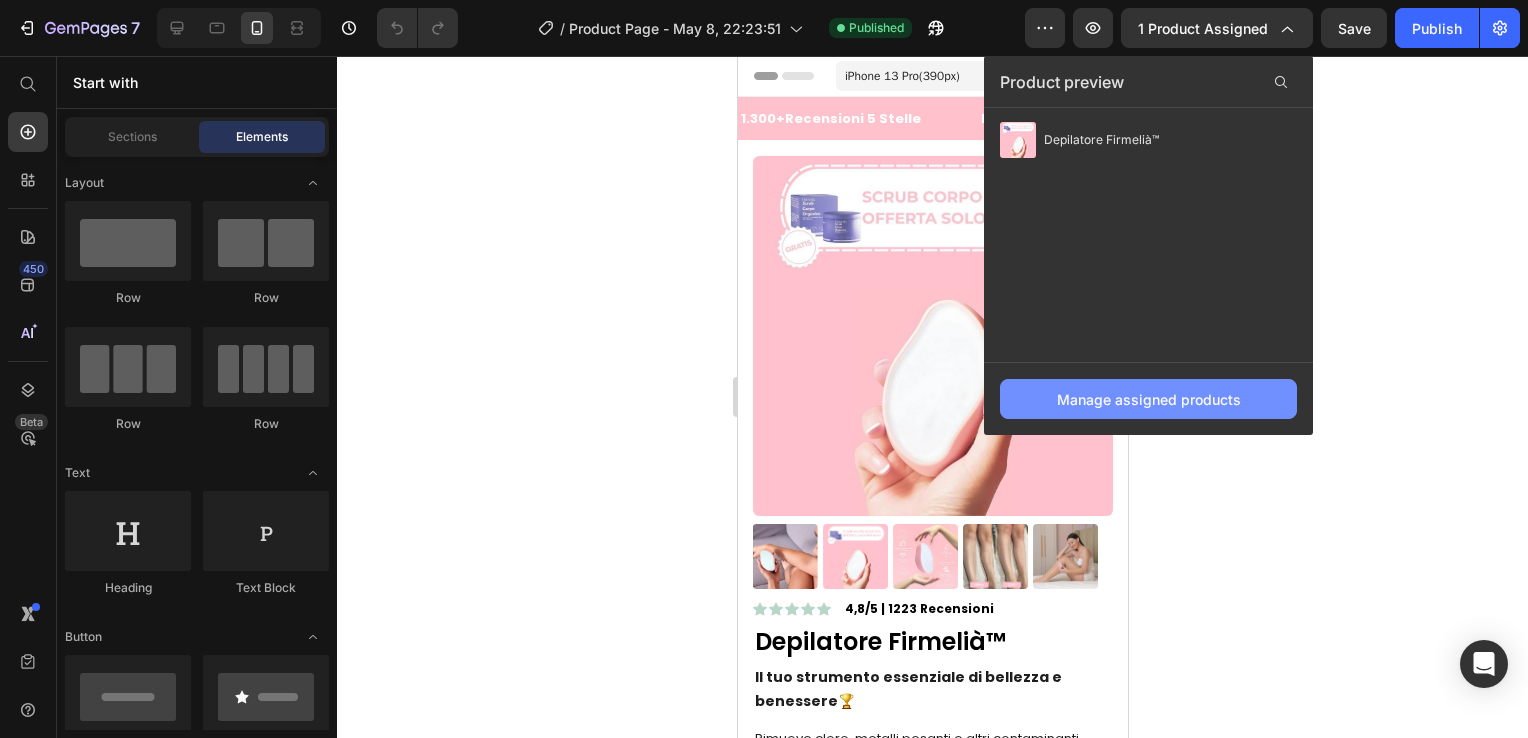 click on "Manage assigned products" at bounding box center [1149, 399] 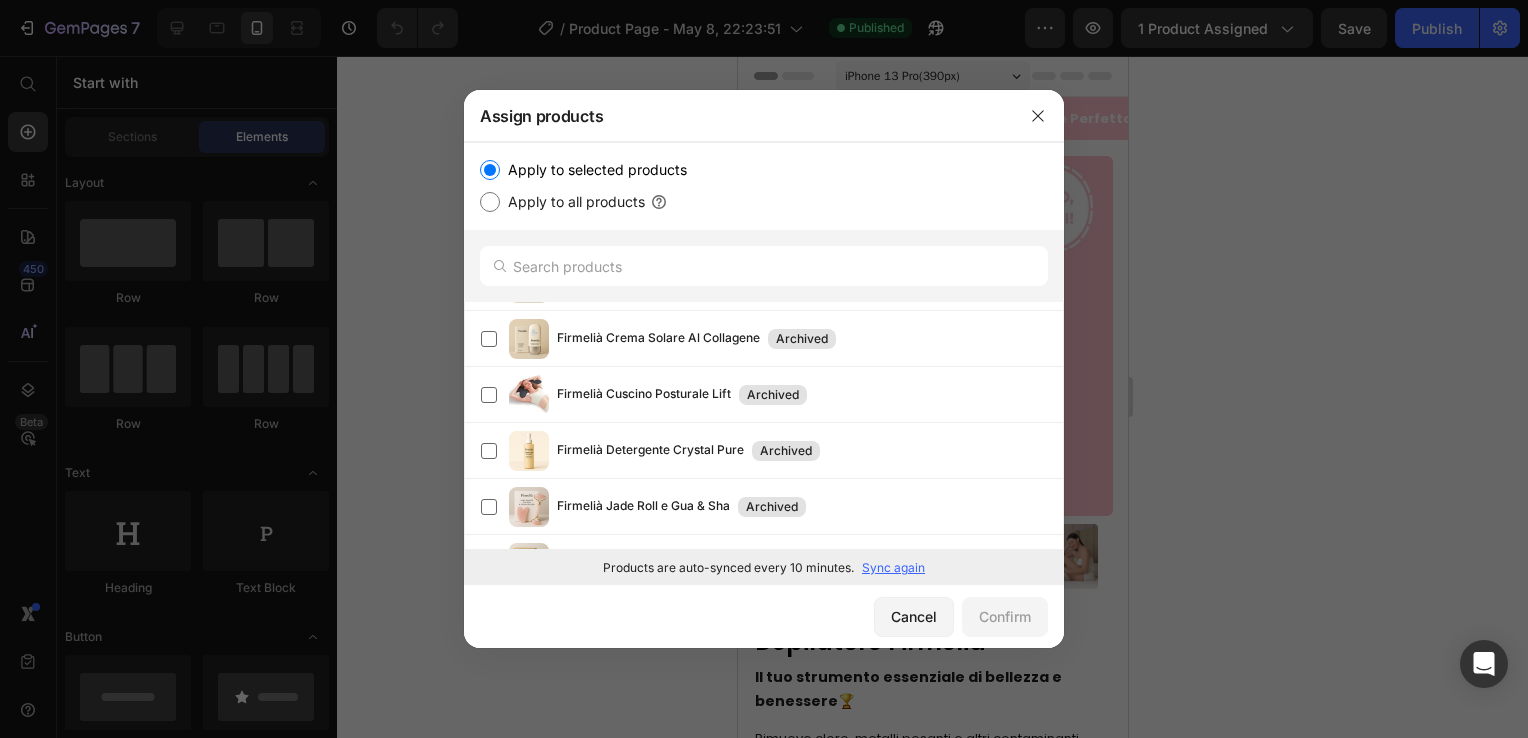 scroll, scrollTop: 28, scrollLeft: 0, axis: vertical 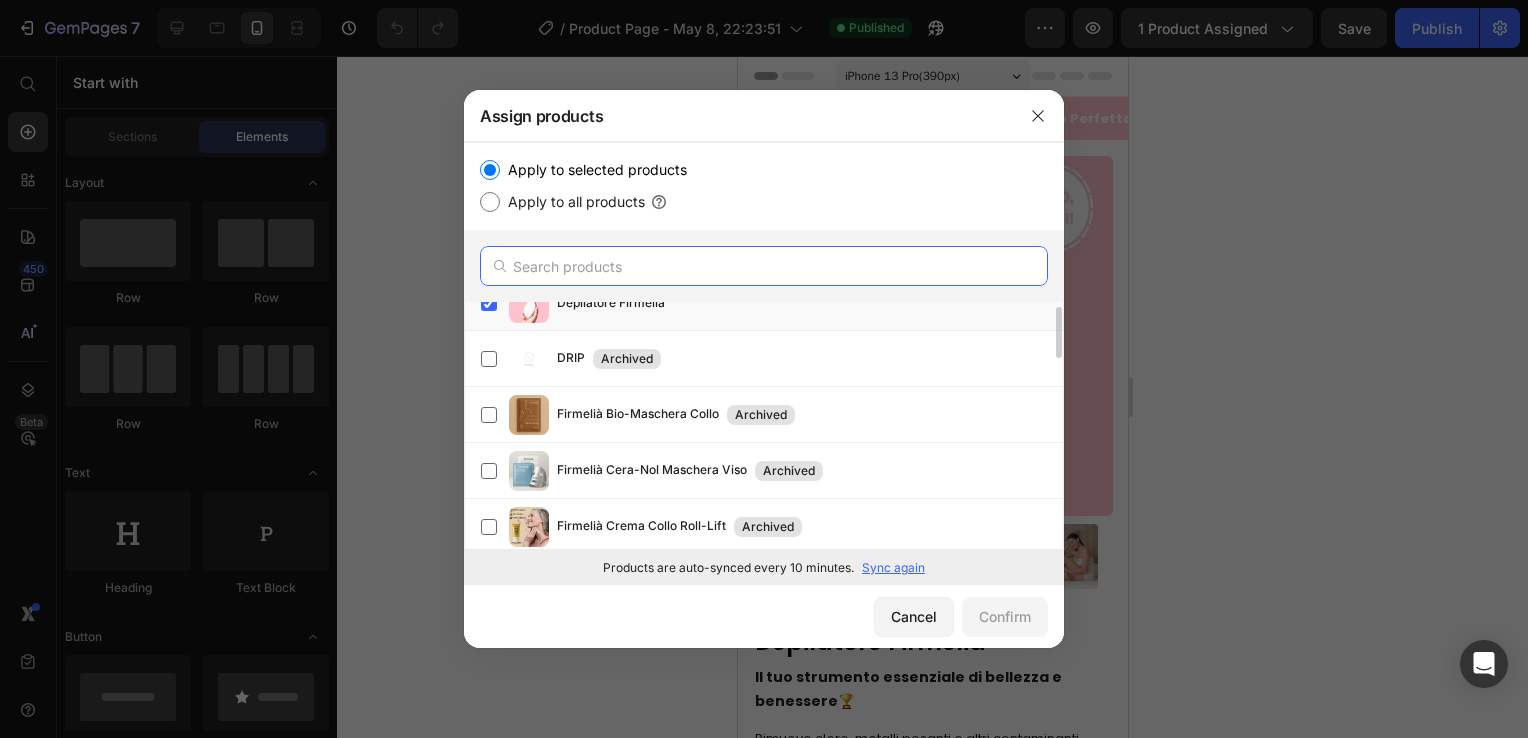 click at bounding box center [764, 266] 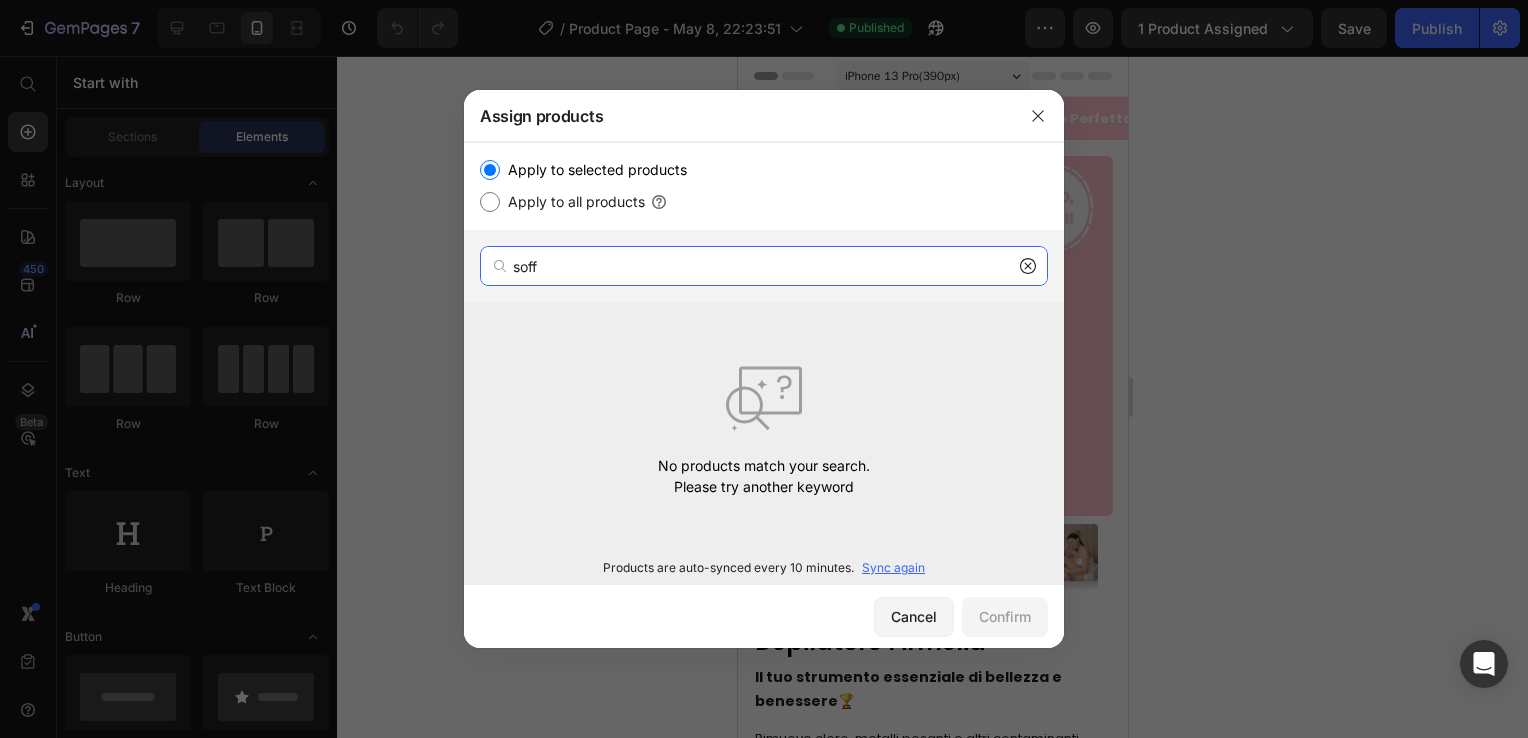 type on "soff" 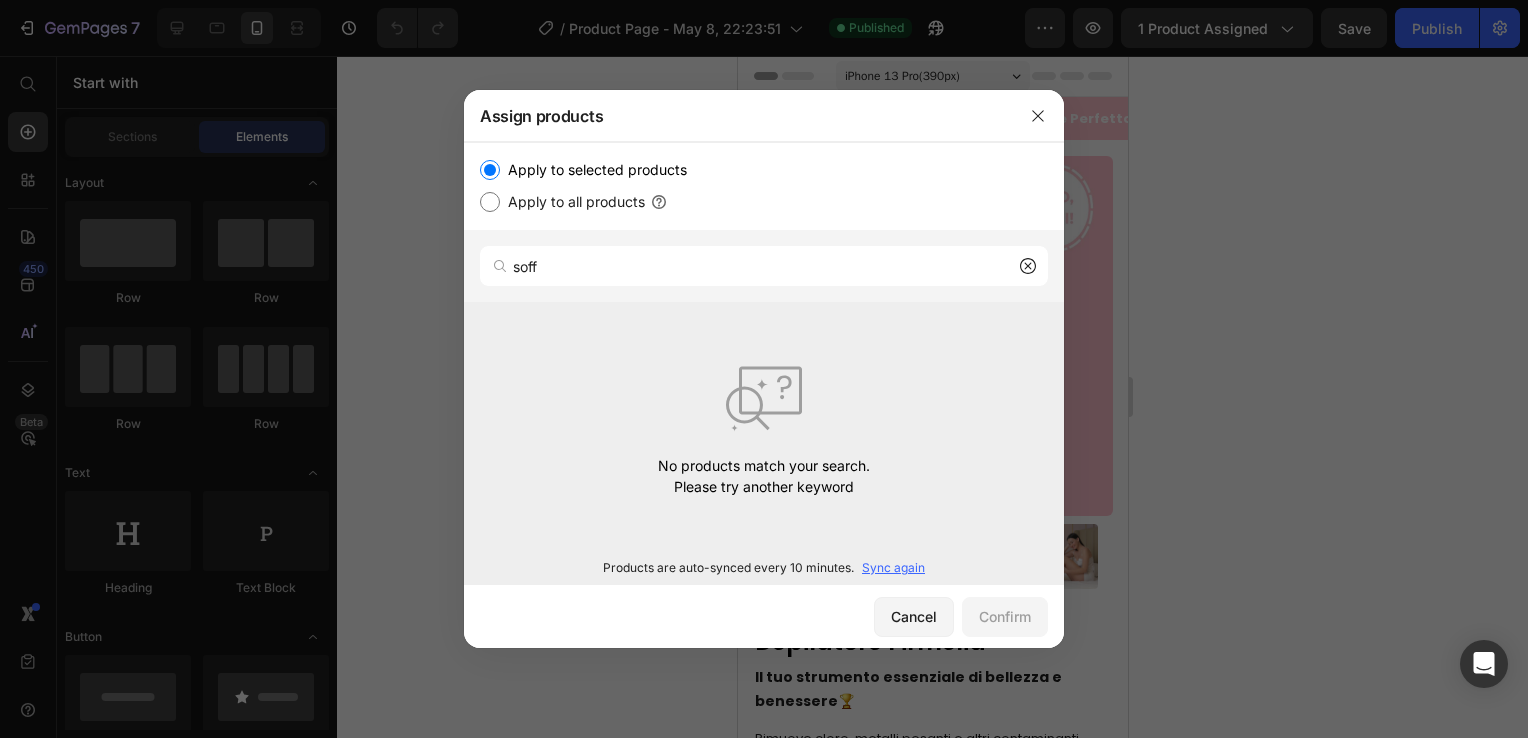 click on "Sync again" at bounding box center [893, 568] 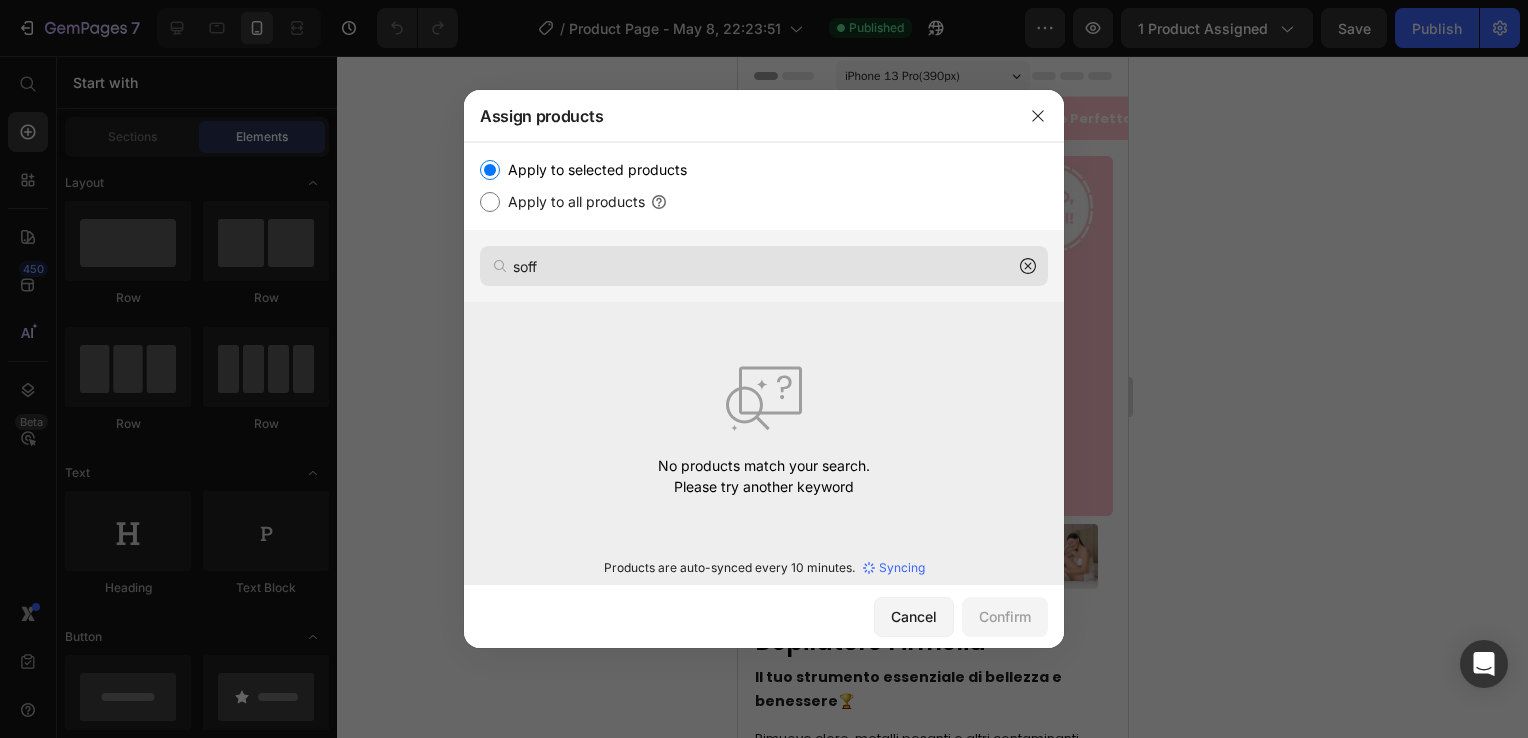 type 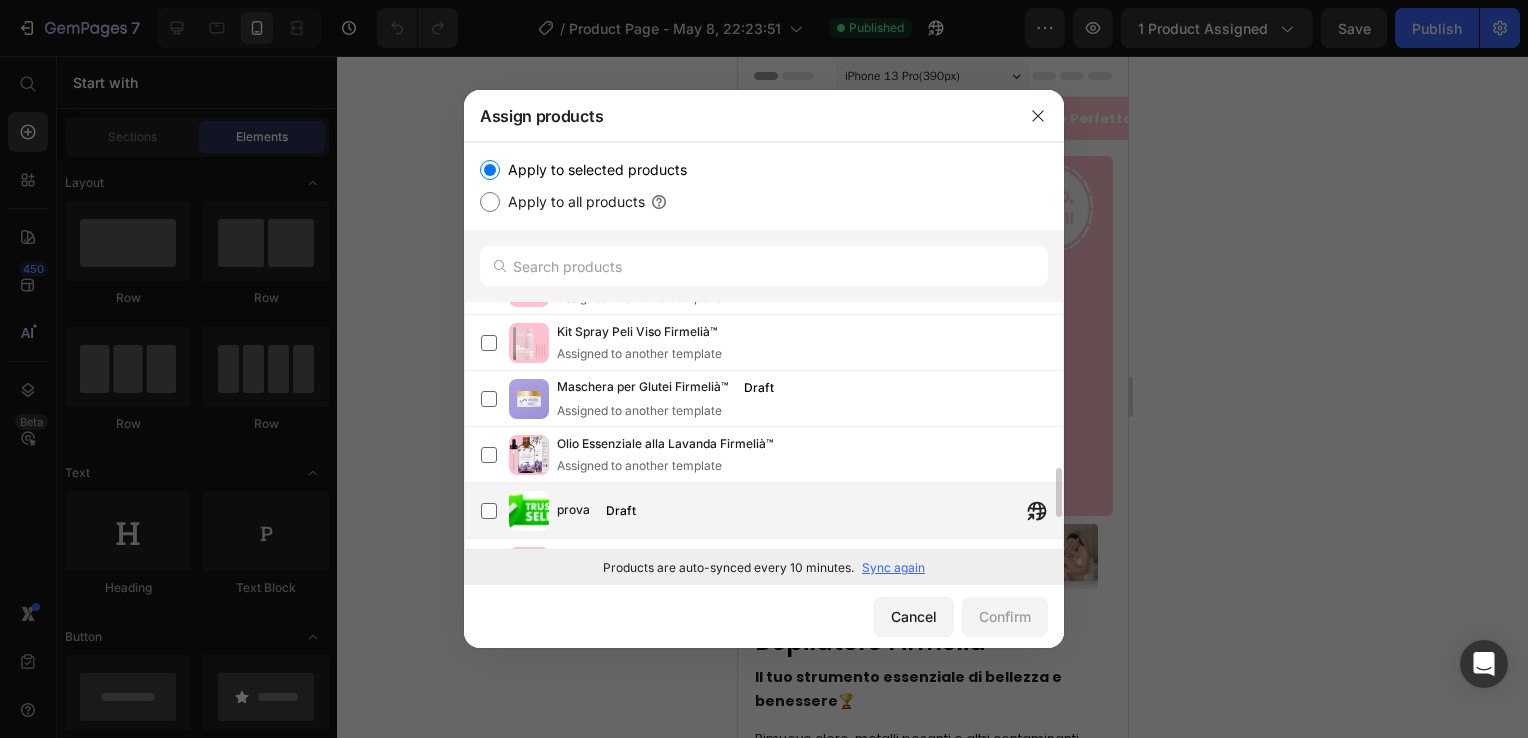 scroll, scrollTop: 984, scrollLeft: 0, axis: vertical 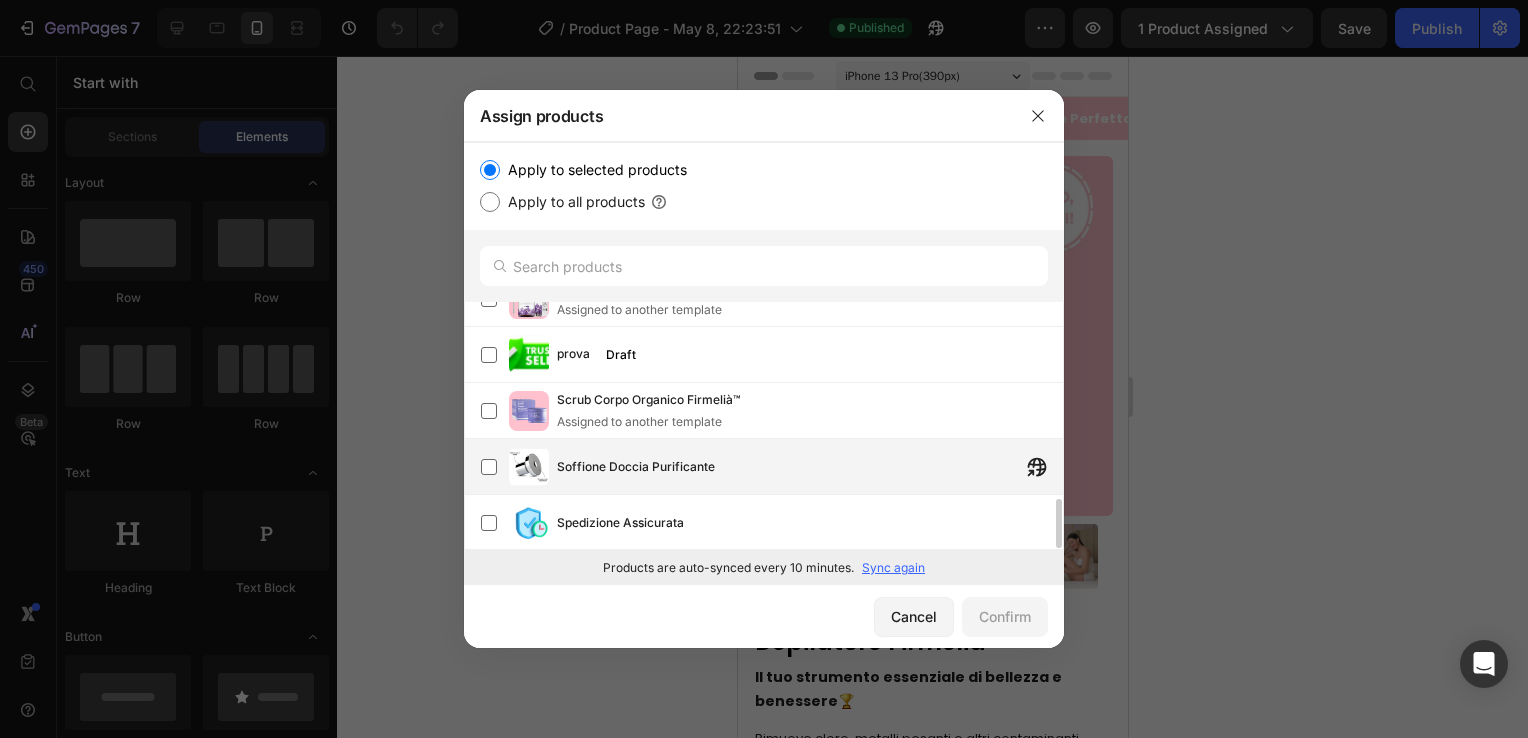 click on "Soffione Doccia Purificante" 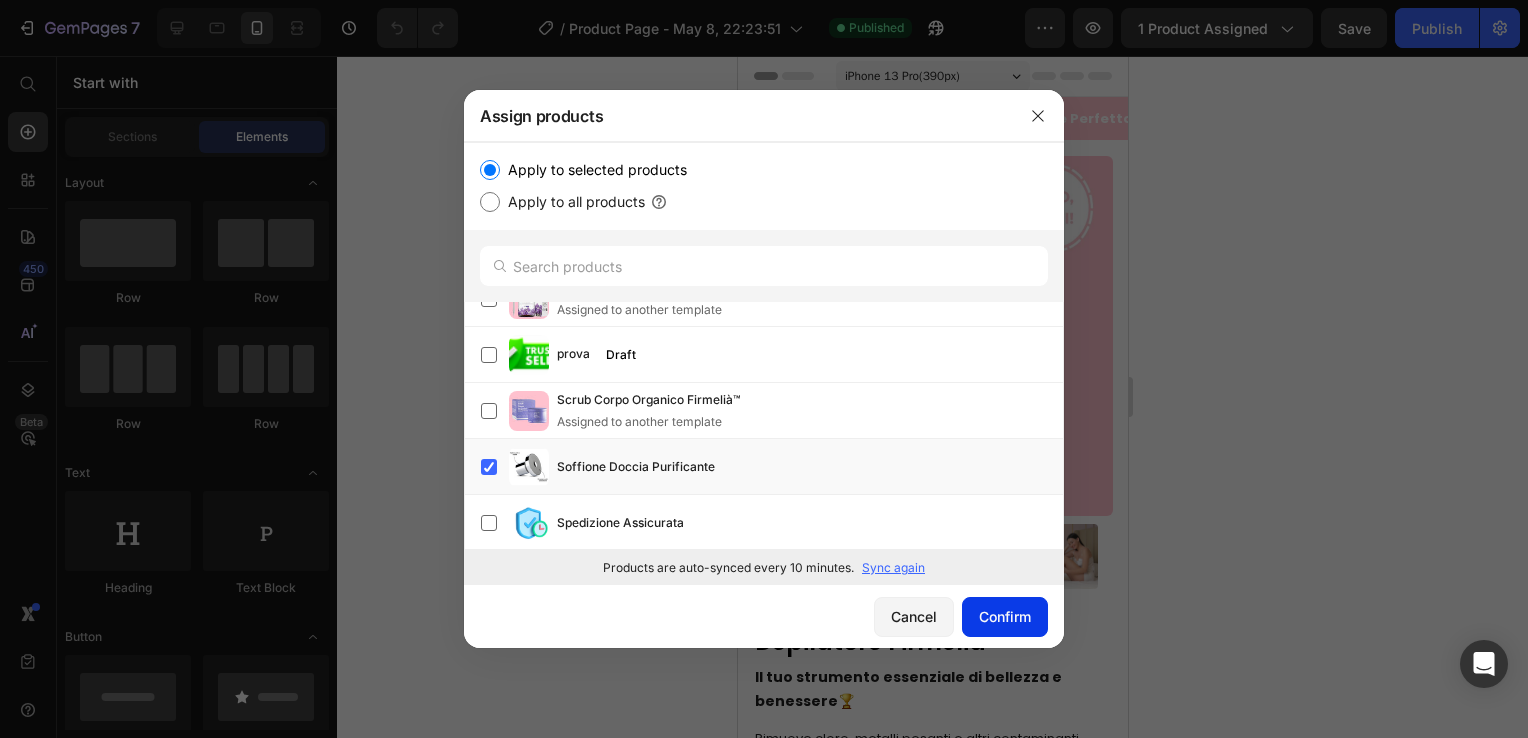 click on "Confirm" 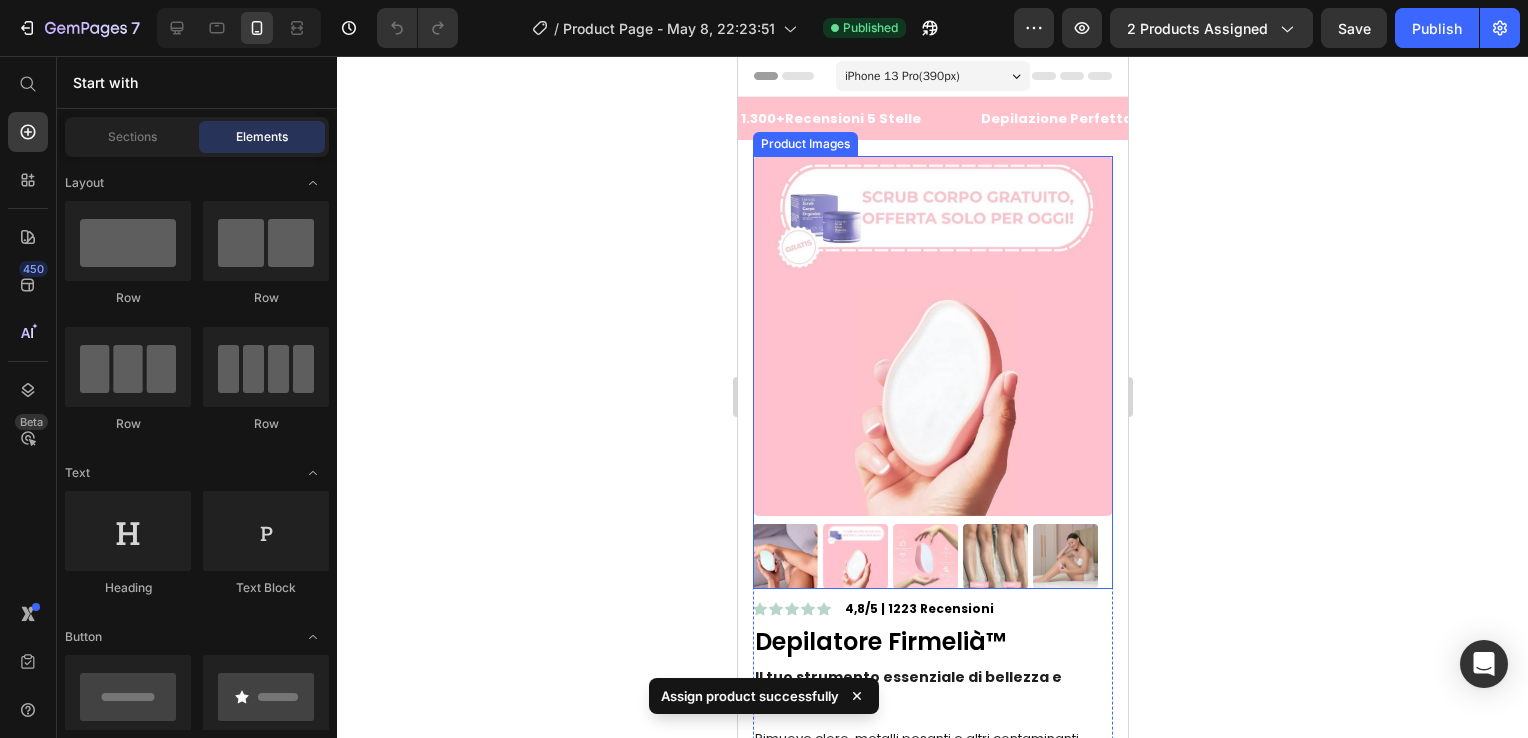 click at bounding box center (932, 336) 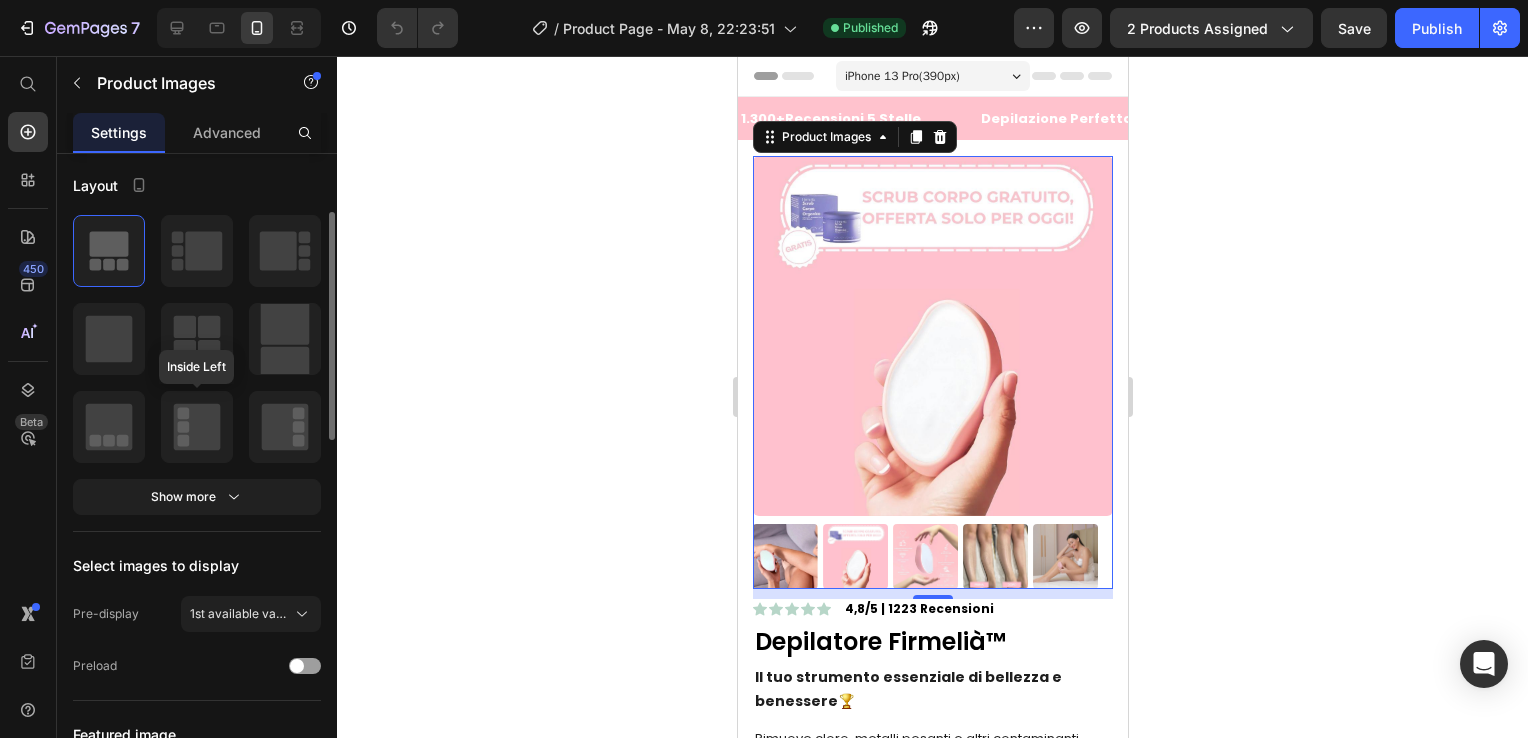 scroll, scrollTop: 0, scrollLeft: 0, axis: both 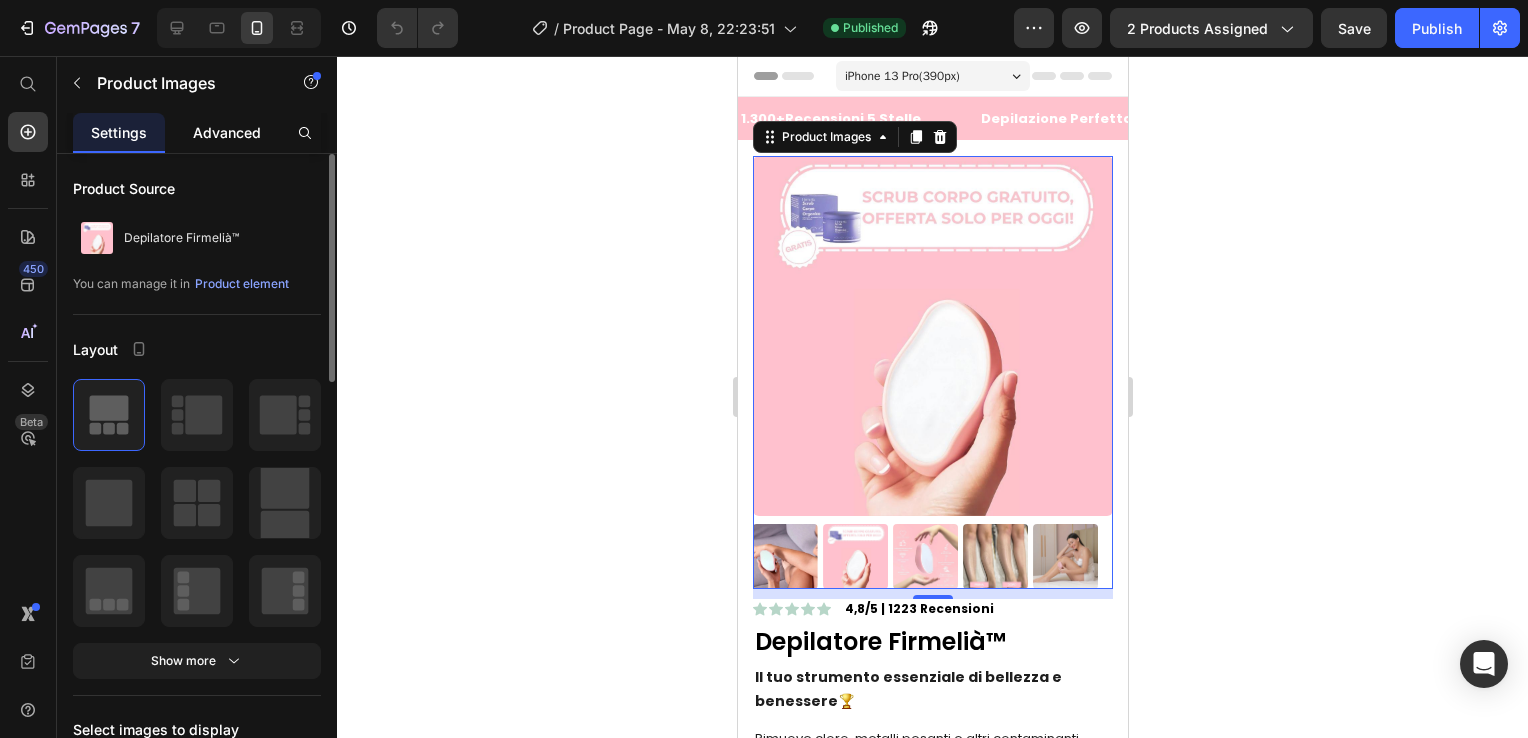 click on "Advanced" at bounding box center (227, 132) 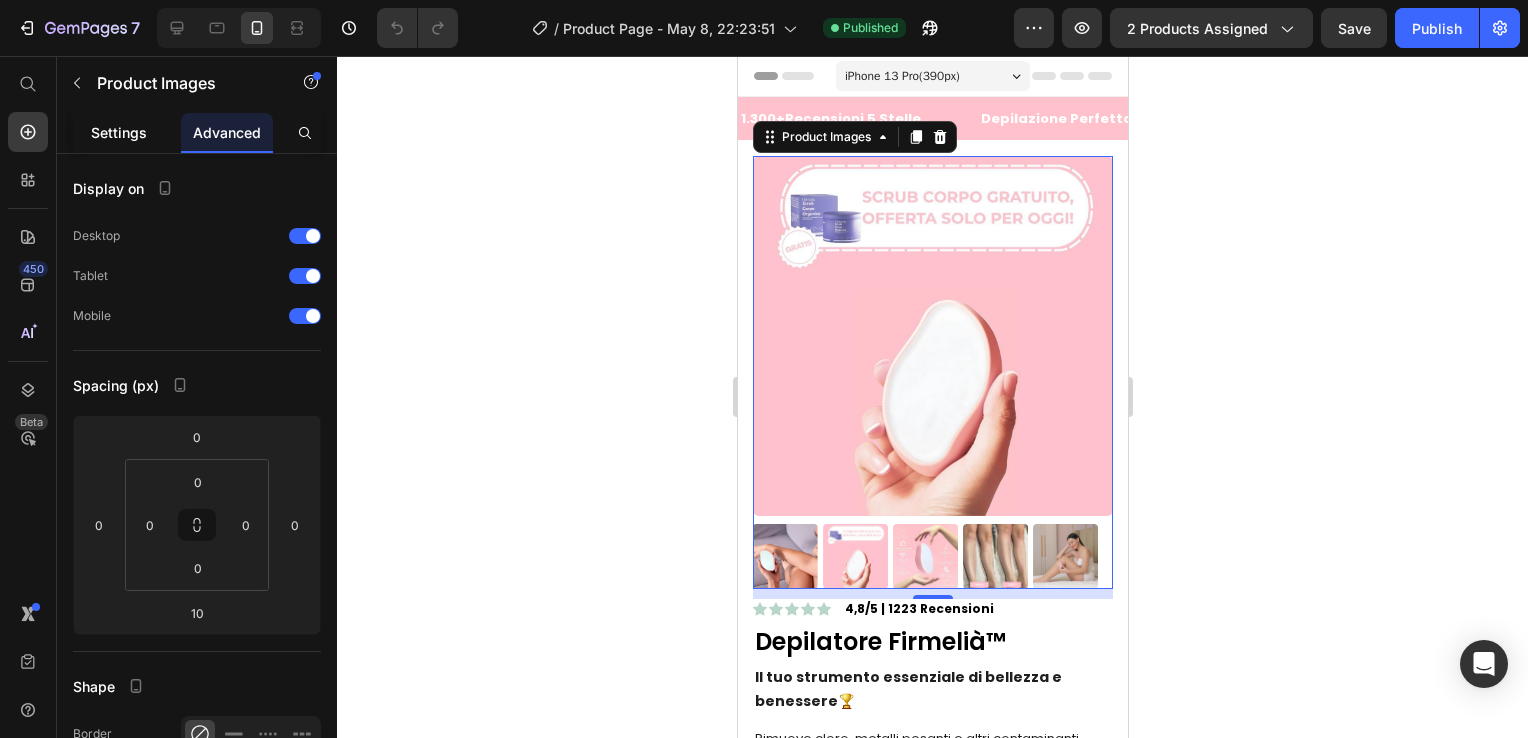 click on "Settings" at bounding box center (119, 132) 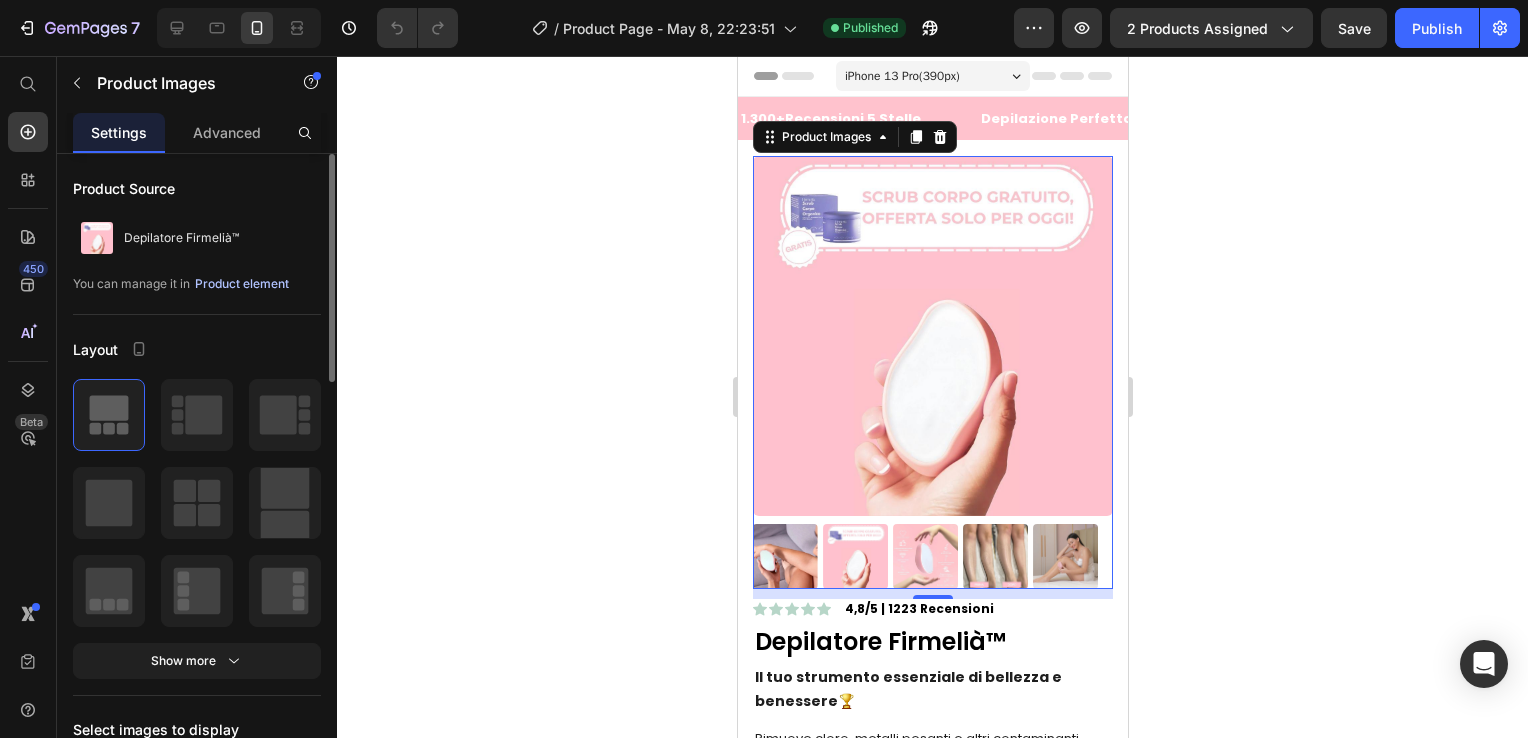 click on "Product element" at bounding box center [242, 284] 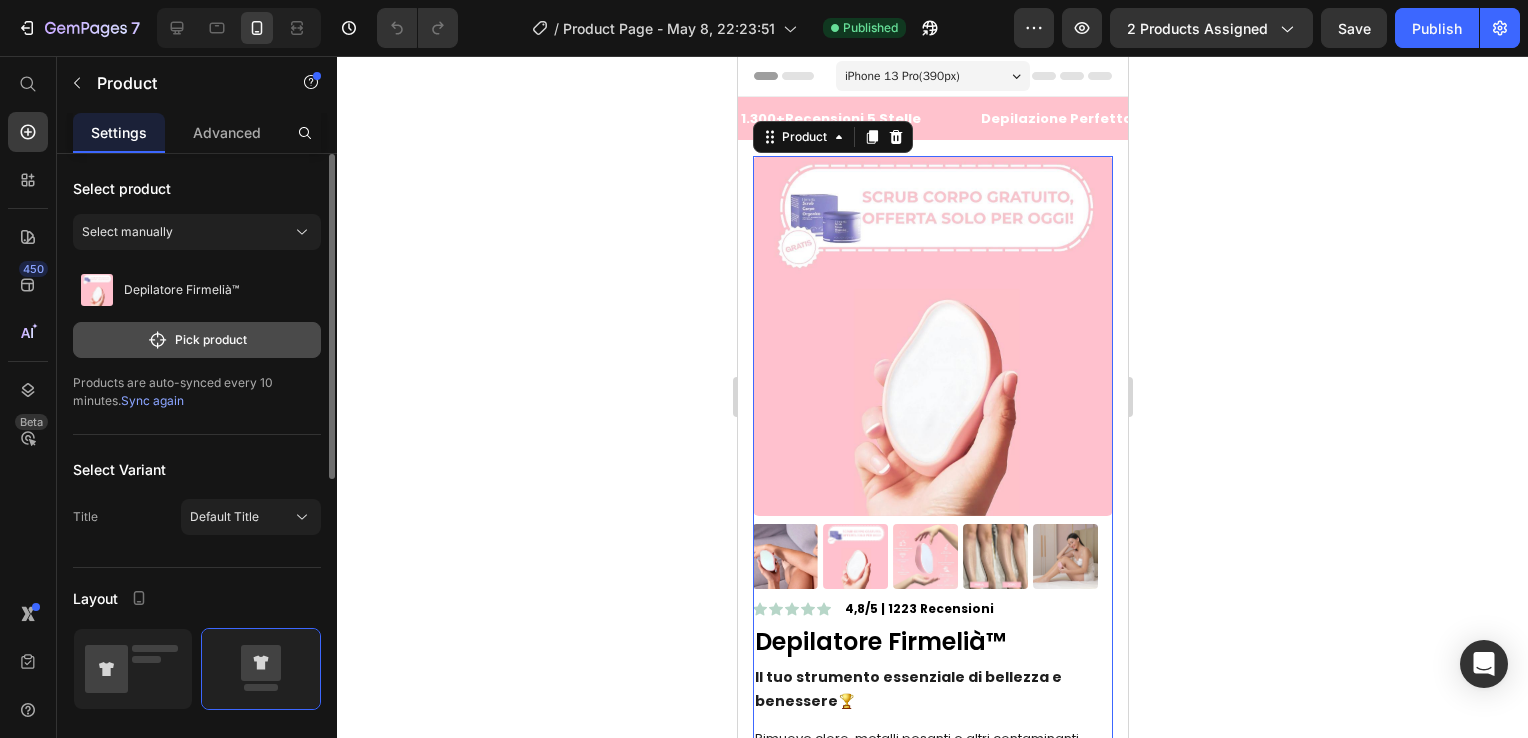 click on "Pick product" 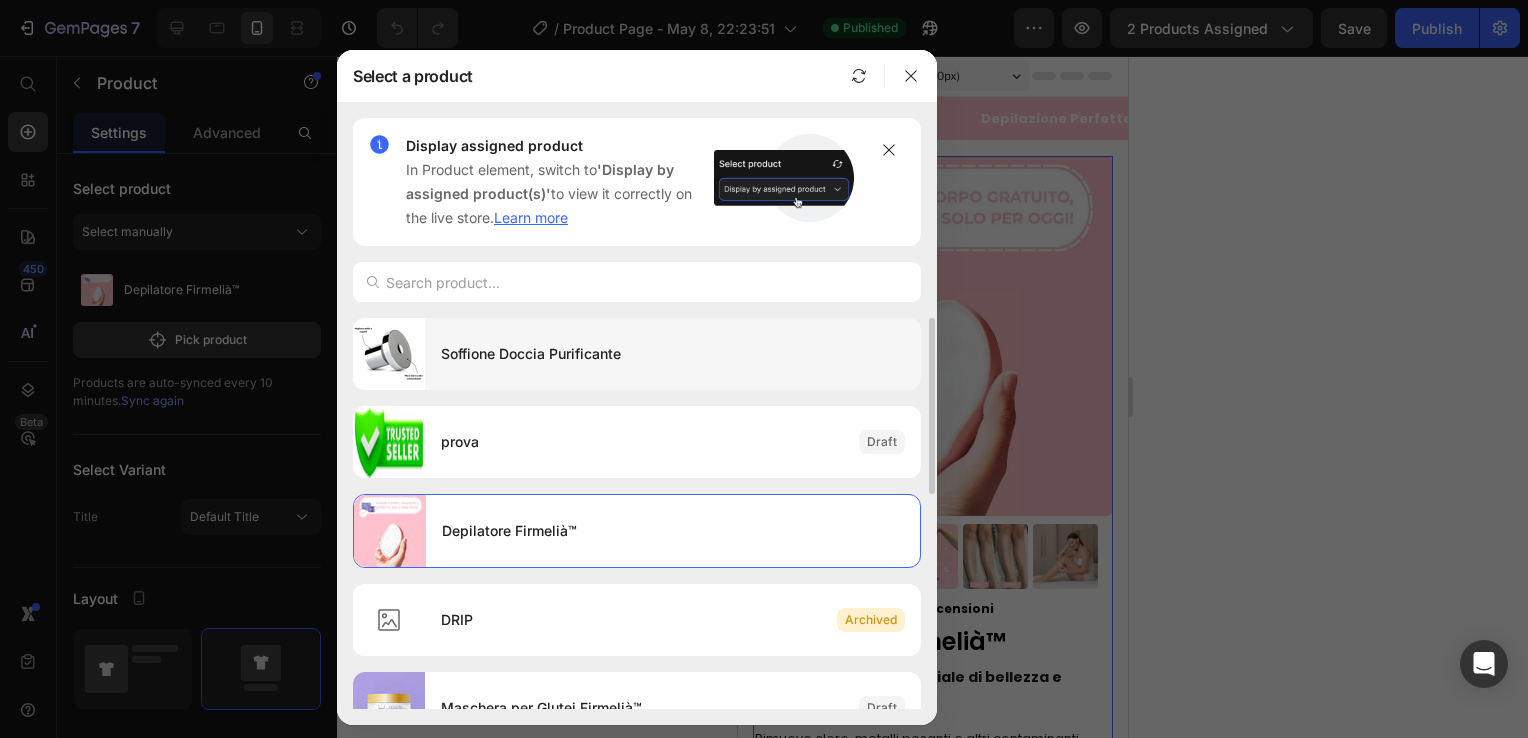 click on "Soffione Doccia Purificante" at bounding box center [673, 354] 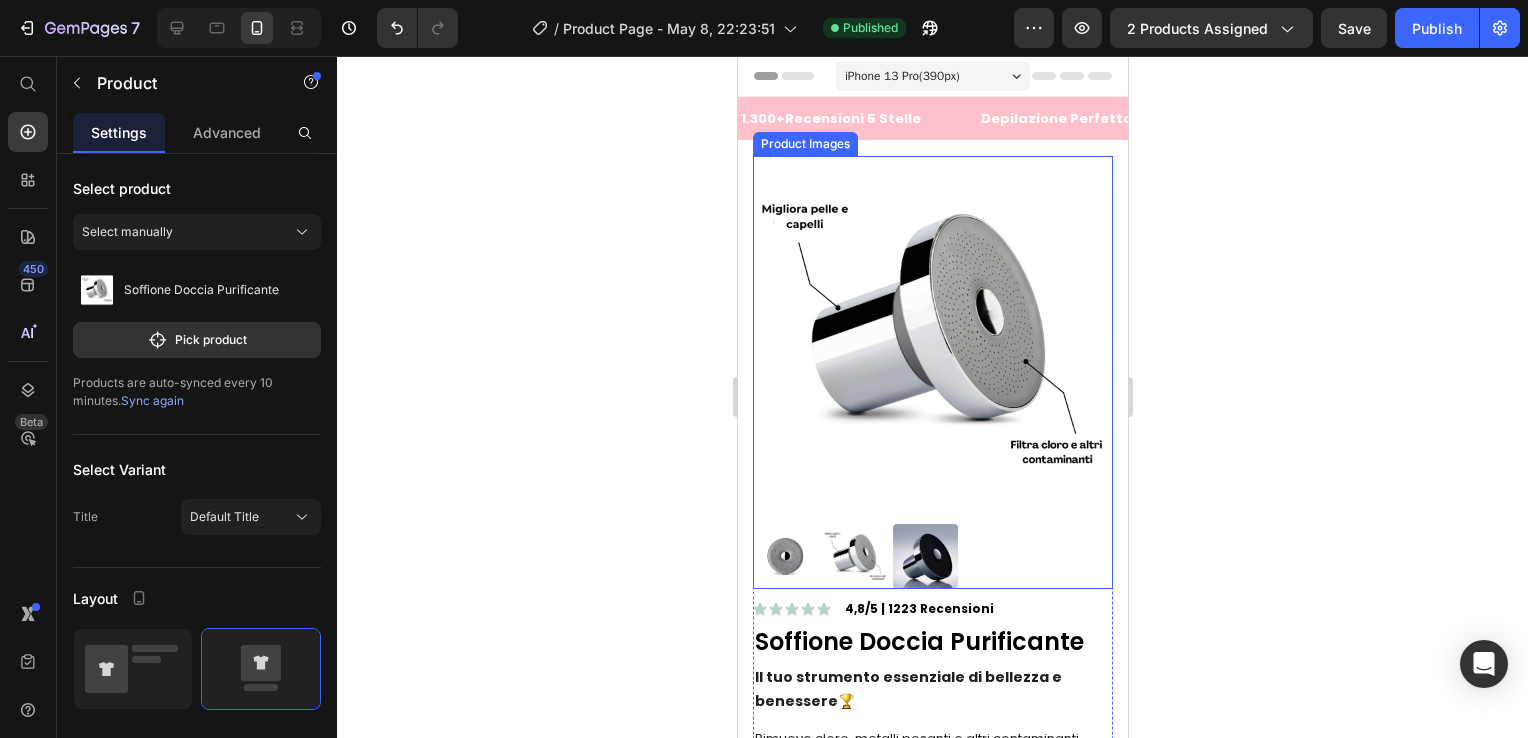 click at bounding box center (854, 556) 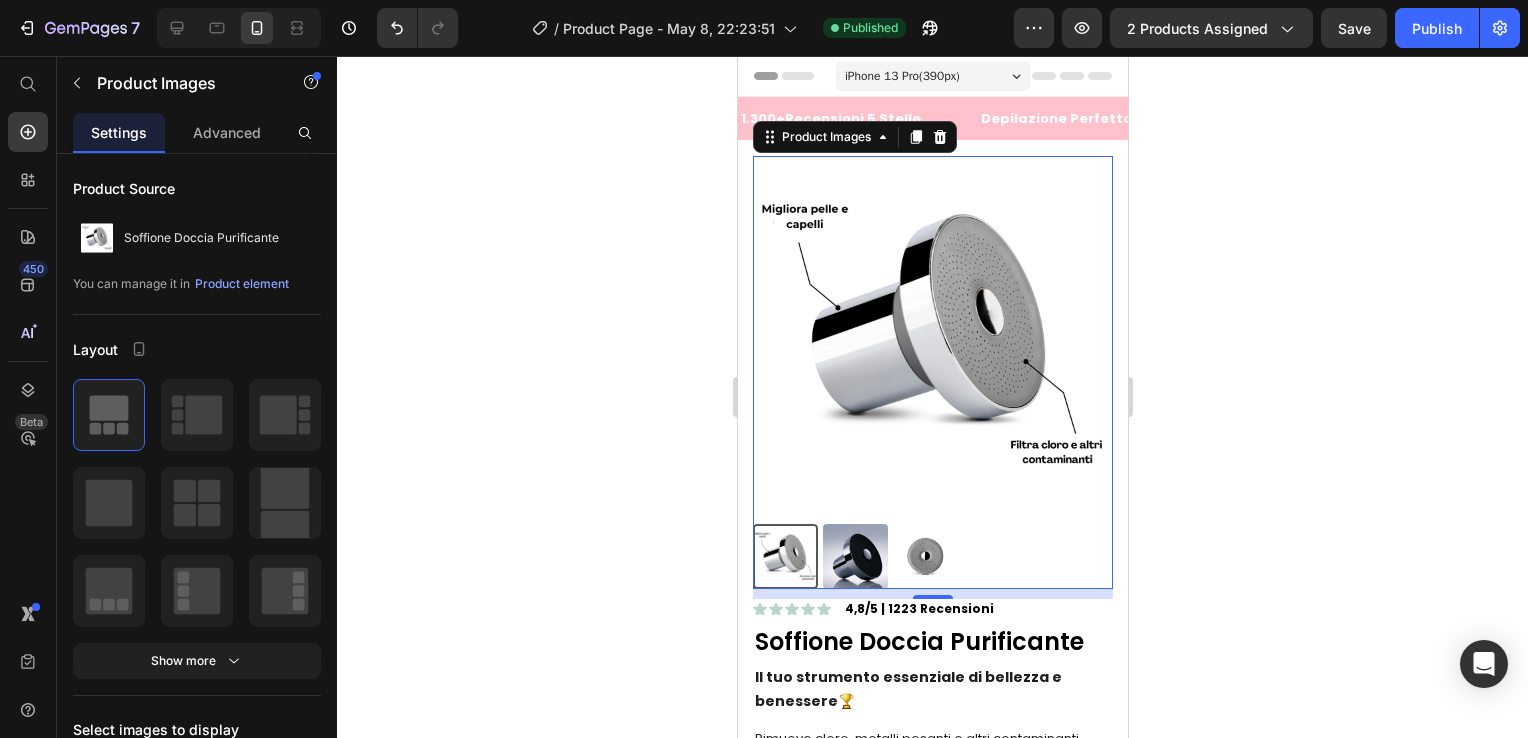 click at bounding box center (854, 556) 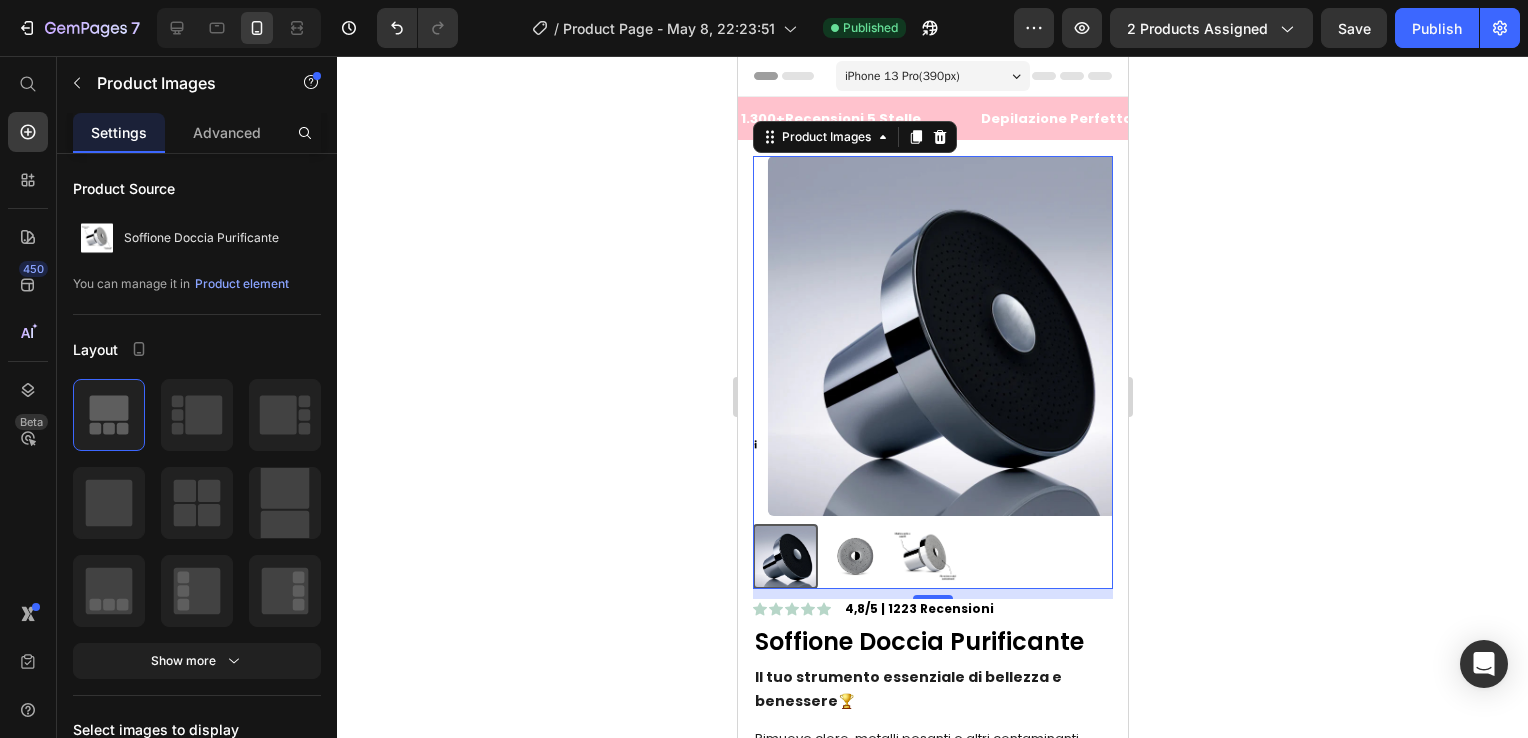 click at bounding box center [854, 556] 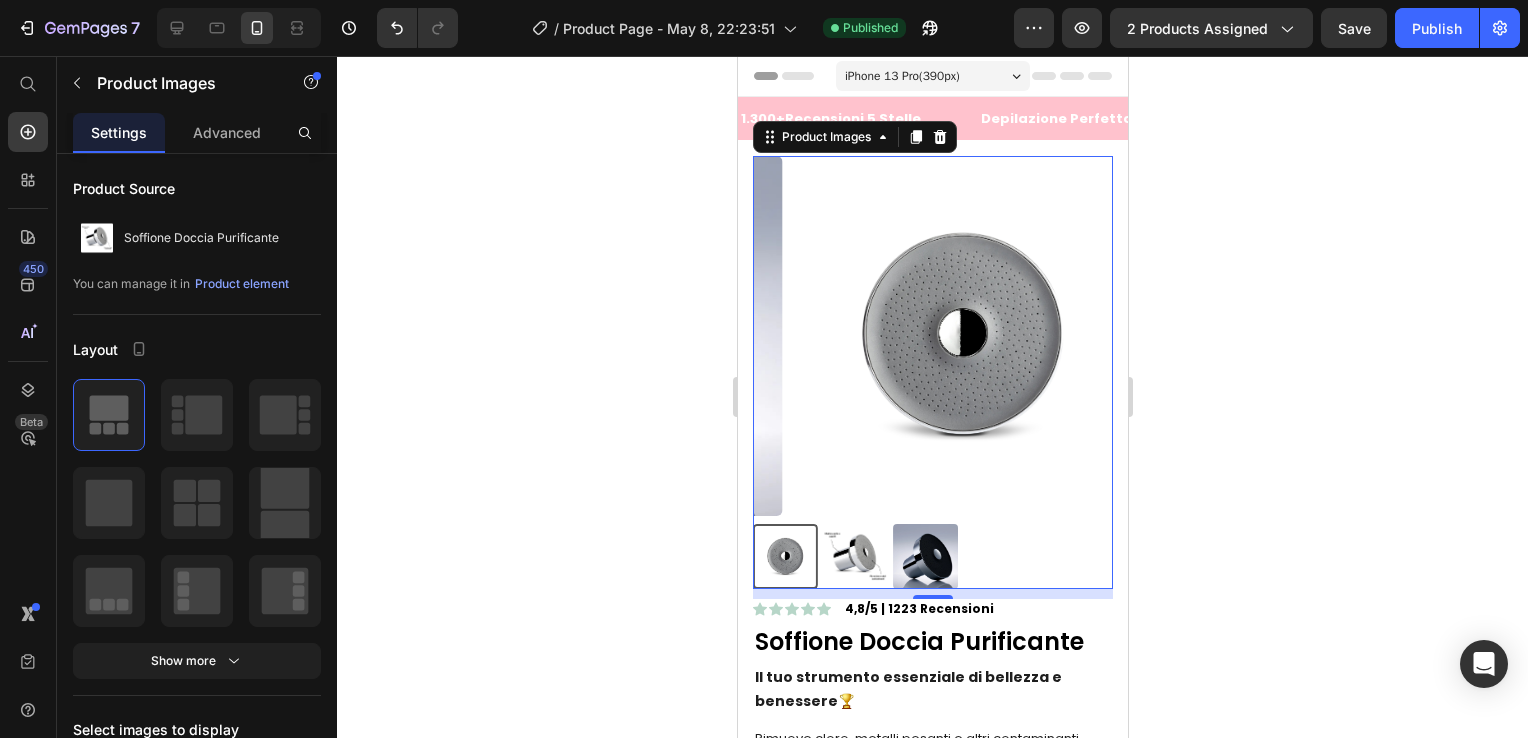 click at bounding box center (854, 556) 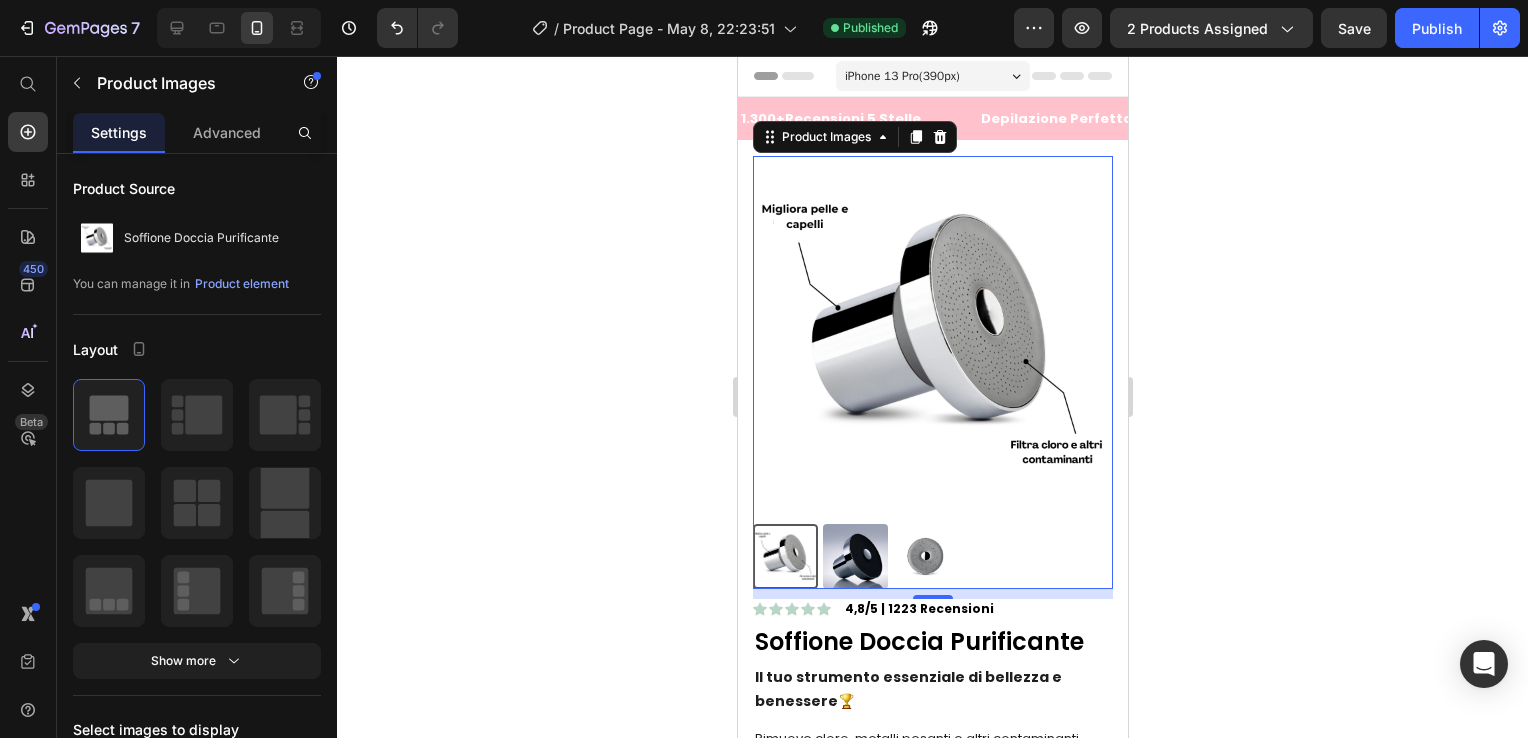 click at bounding box center [854, 556] 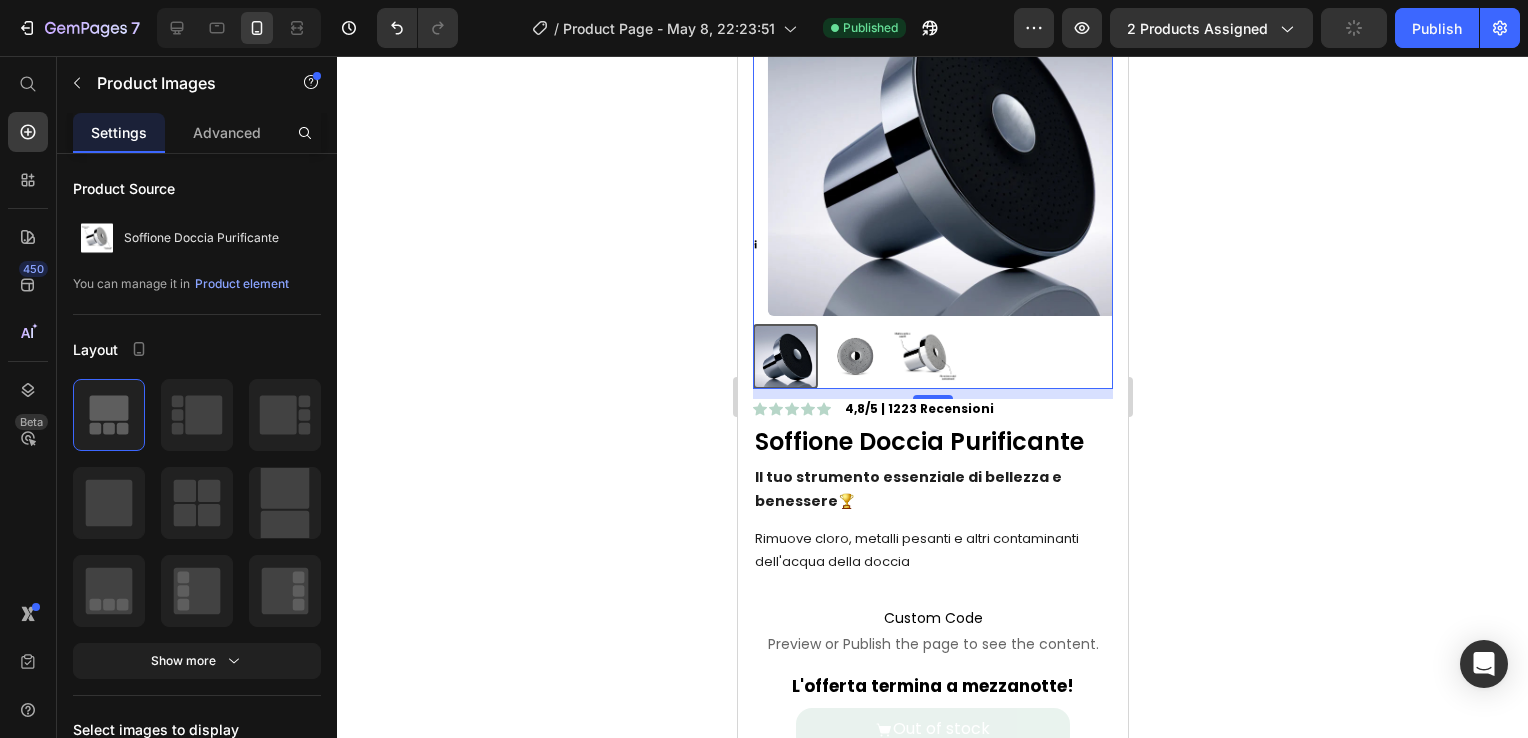 scroll, scrollTop: 0, scrollLeft: 0, axis: both 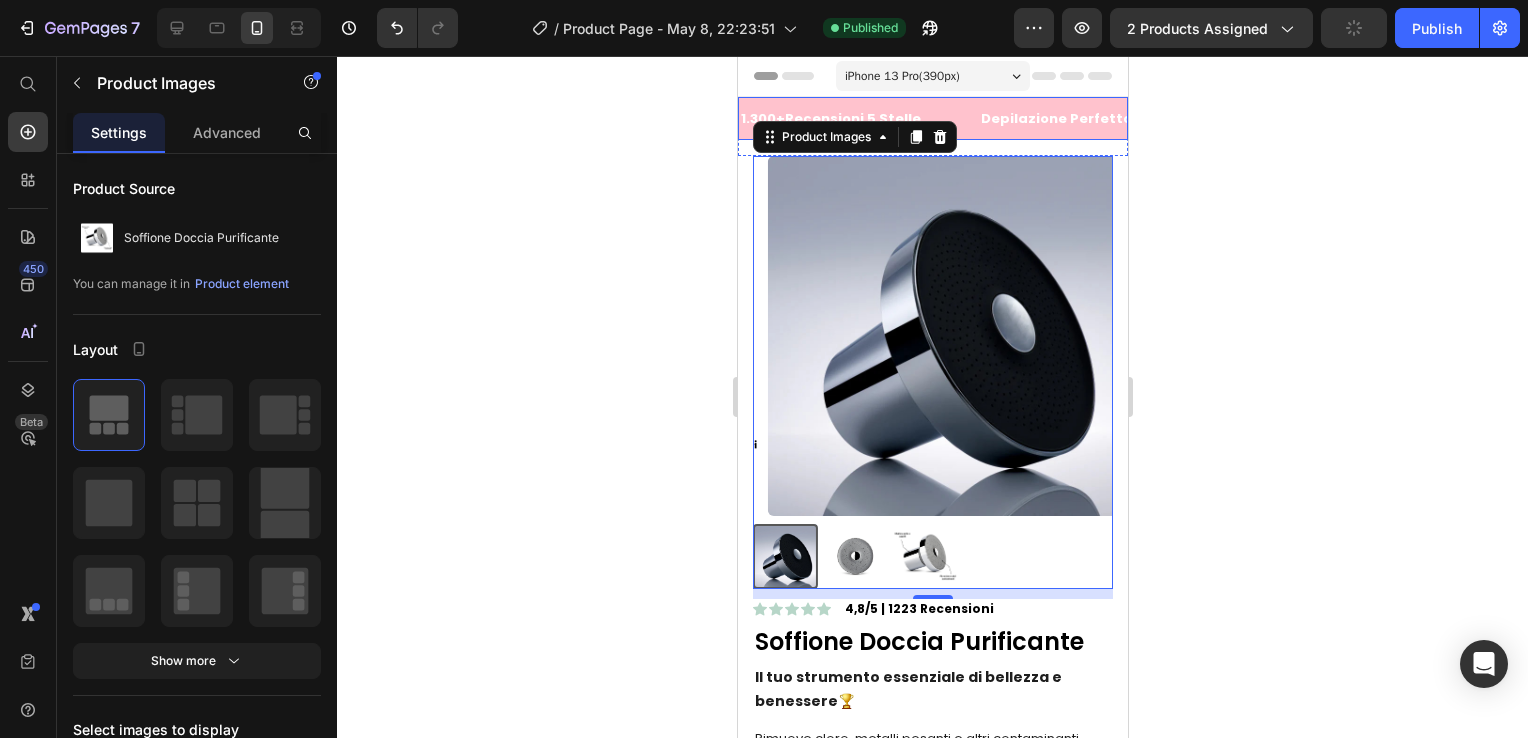 click on "1.300 +  Recensioni 5 Stelle Text" at bounding box center (858, 118) 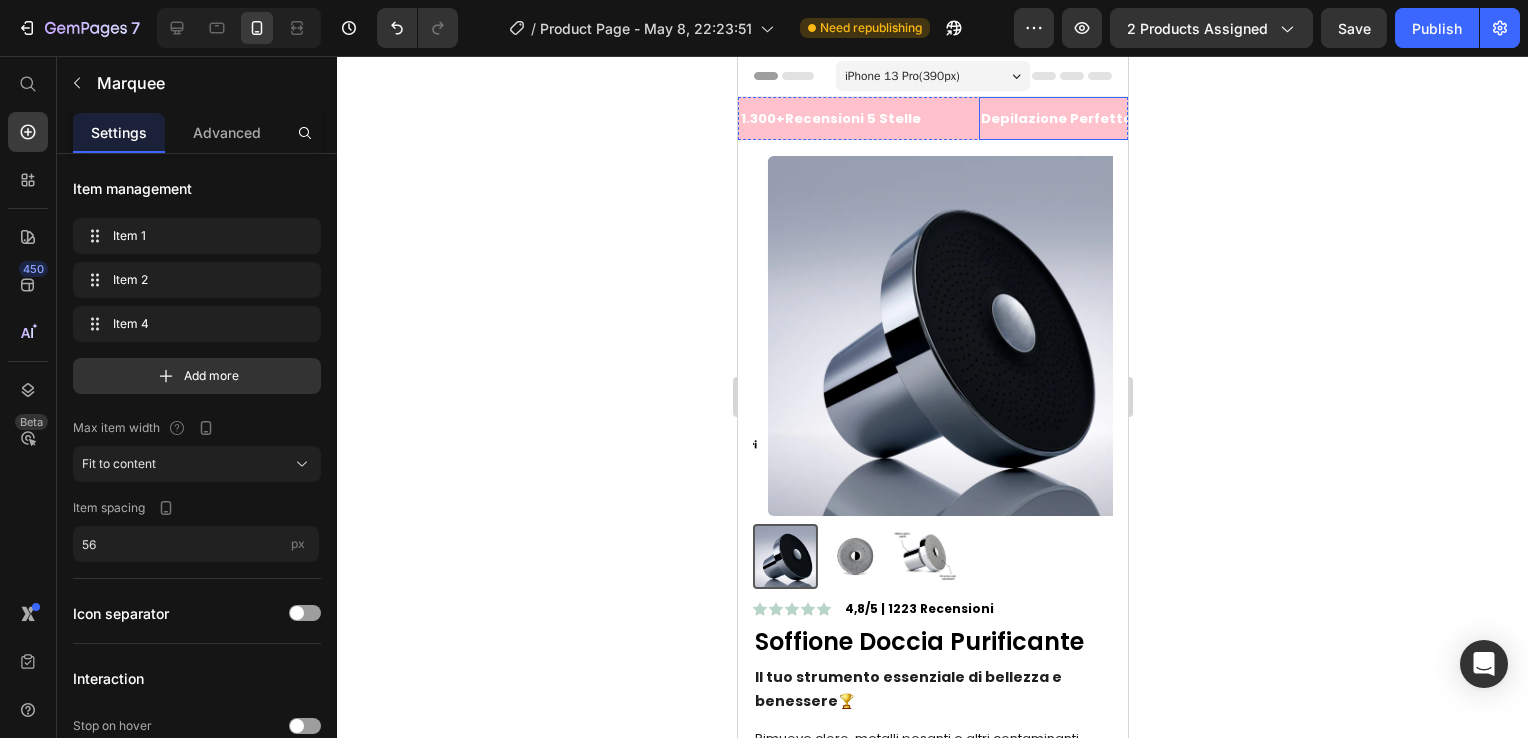 click on "Depilazione Perfetta o Rimborsata" at bounding box center [1107, 118] 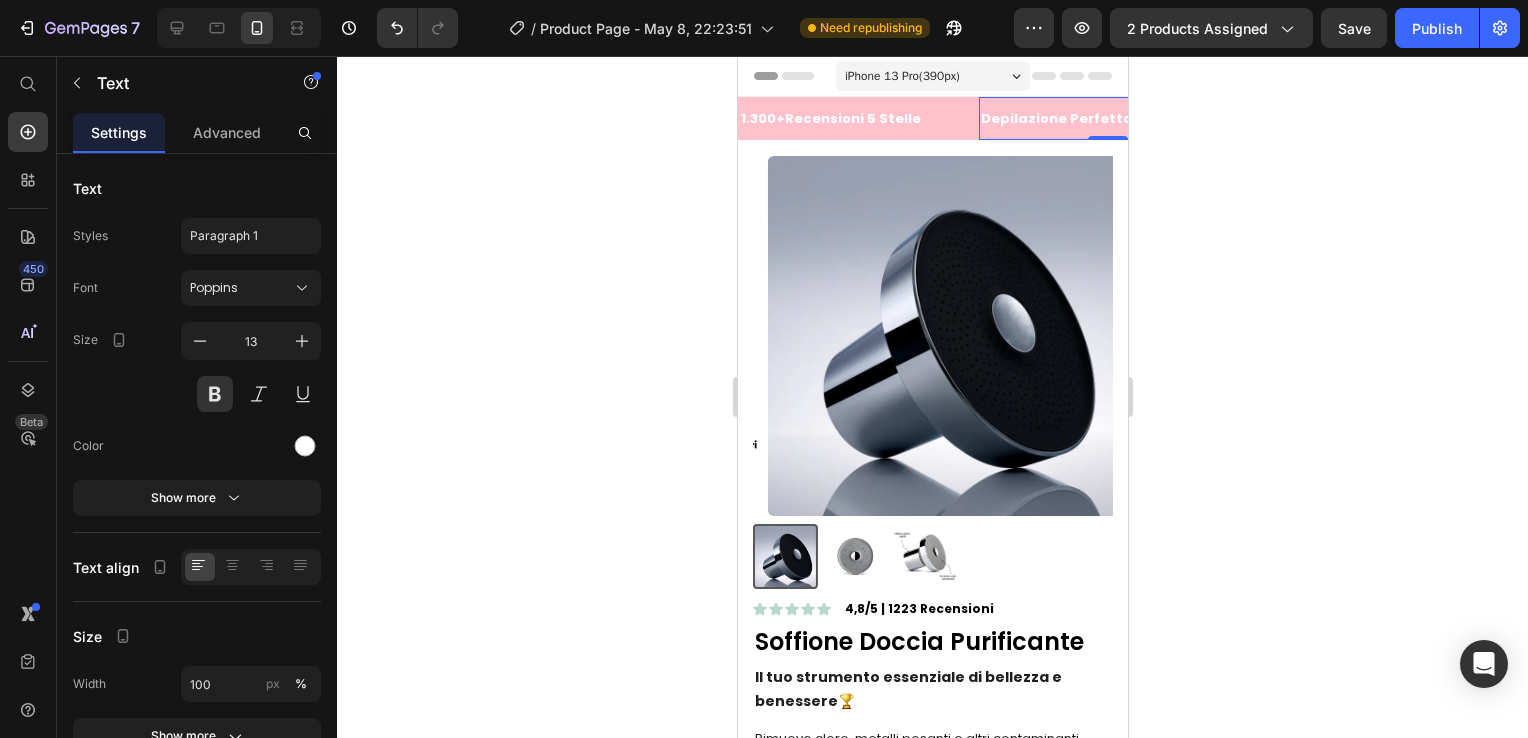 click on "Depilazione Perfetta o Rimborsata" at bounding box center [1107, 118] 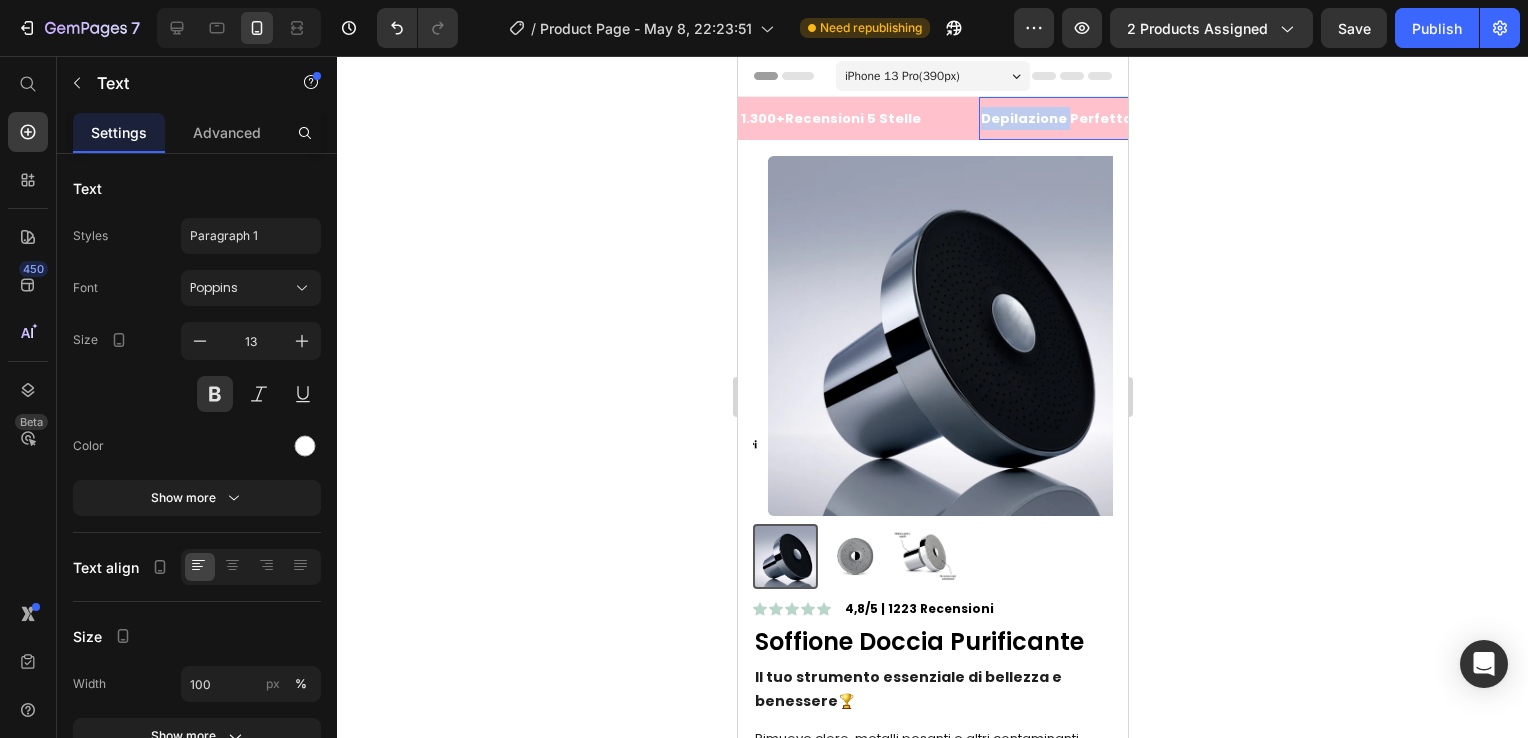 click on "Depilazione Perfetta o Rimborsata" at bounding box center [1107, 118] 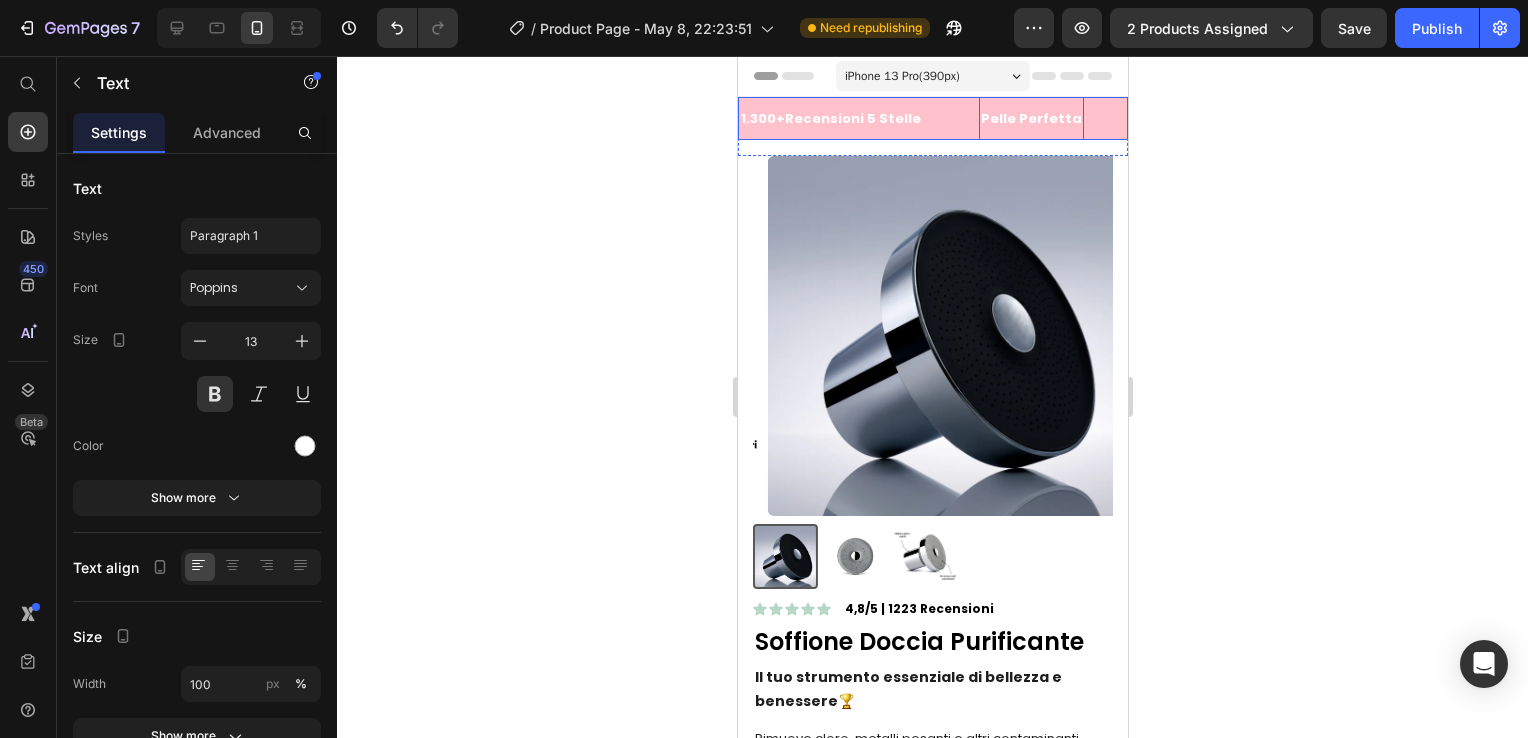 click on "1.300 +  Recensioni 5 Stelle Text" at bounding box center [858, 118] 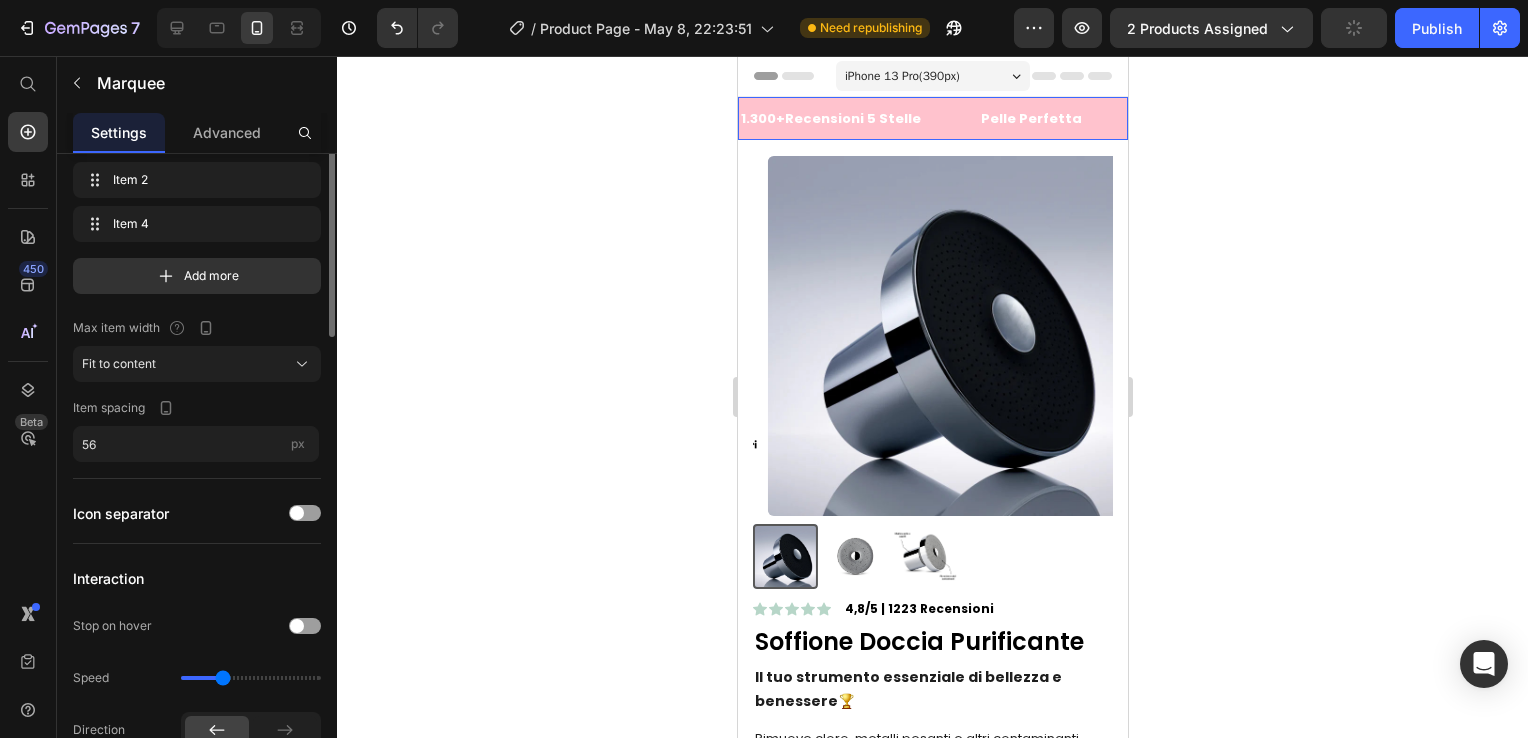 scroll, scrollTop: 0, scrollLeft: 0, axis: both 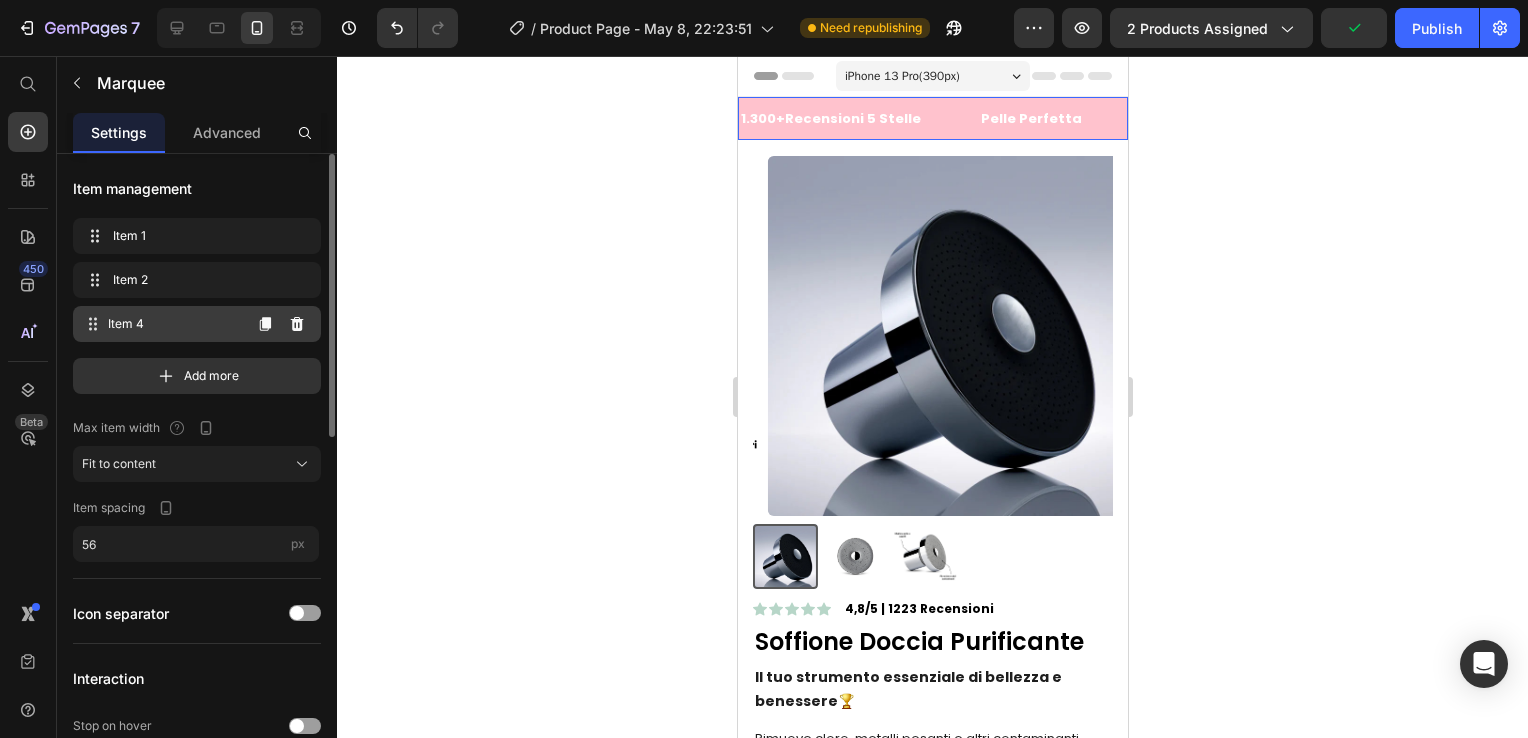 click on "Item 4" at bounding box center (174, 324) 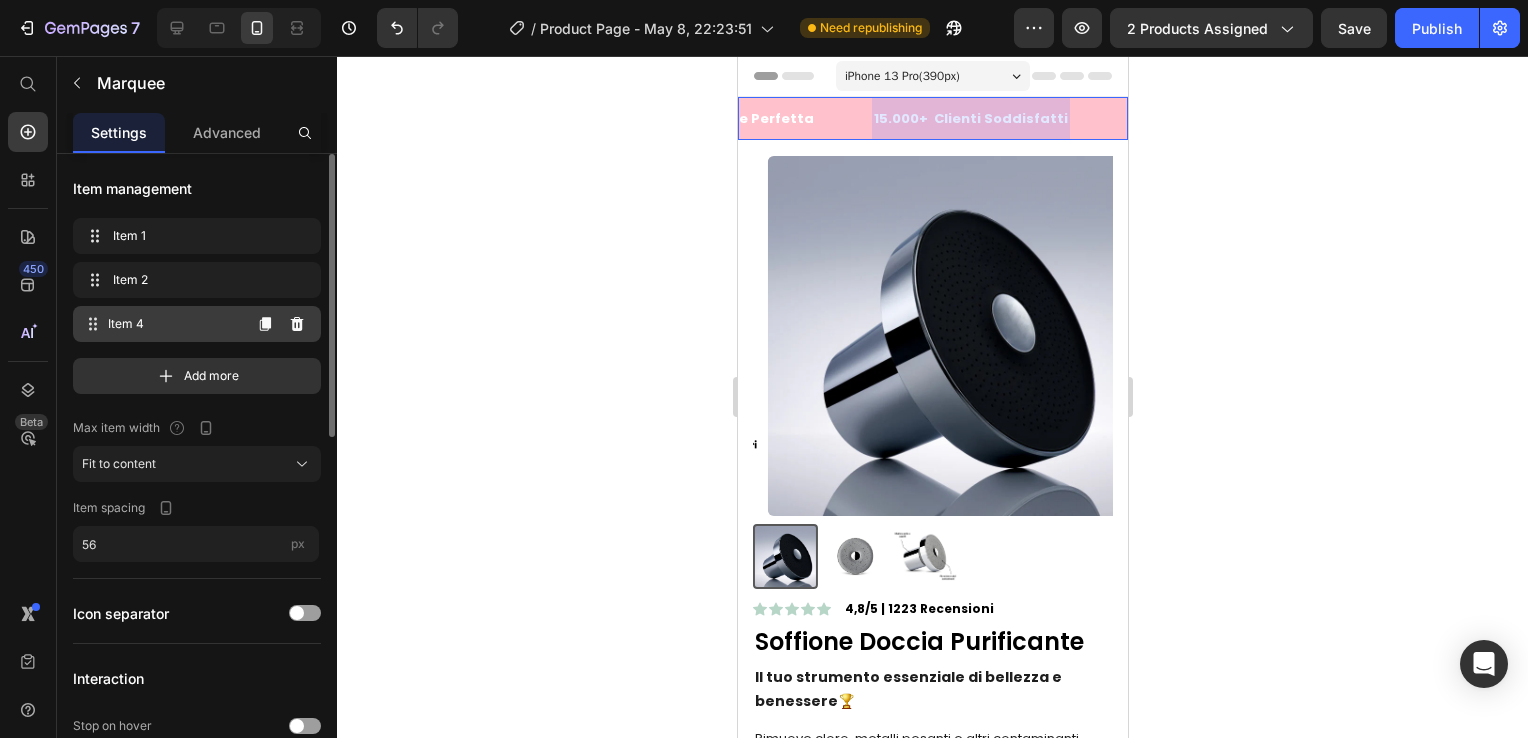 scroll, scrollTop: 0, scrollLeft: 280, axis: horizontal 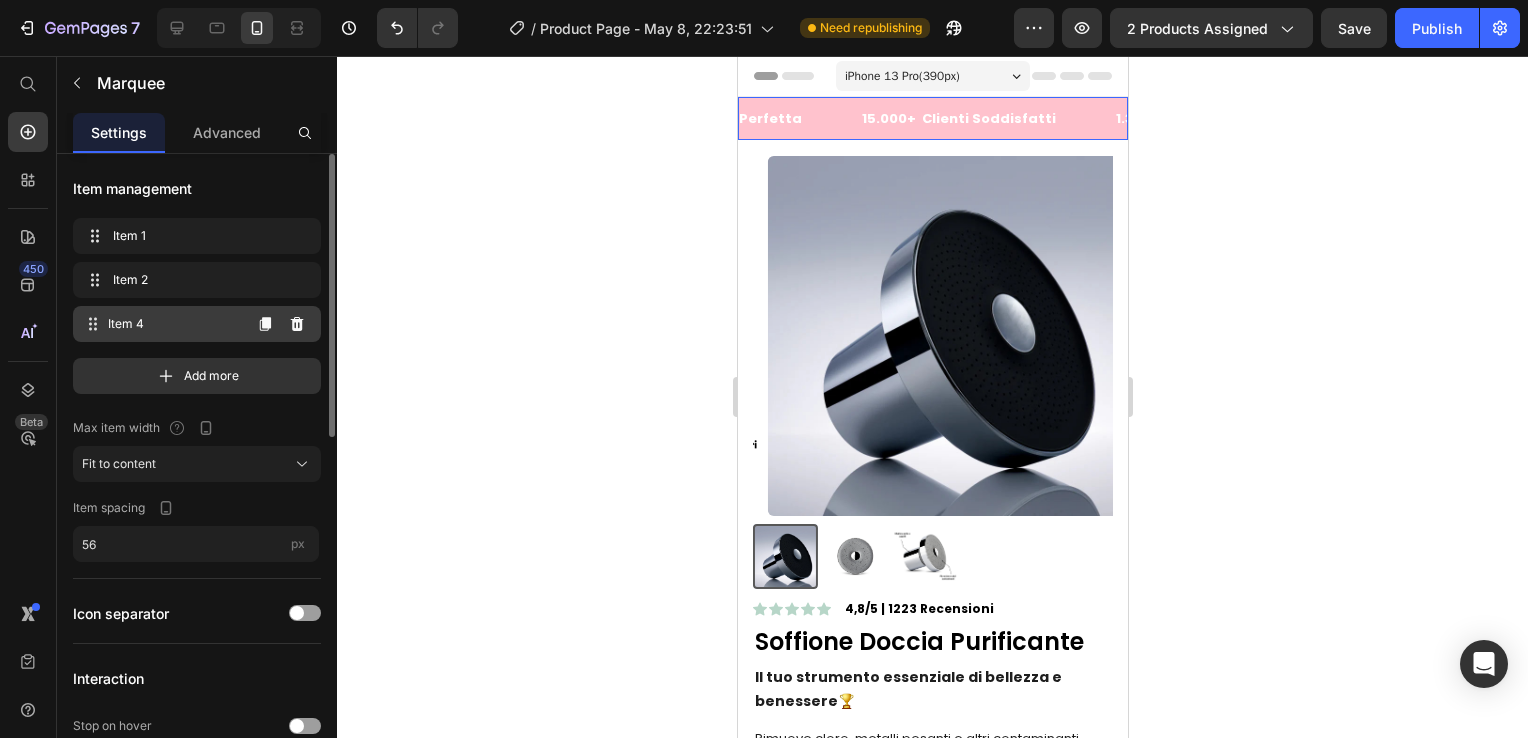 click on "Item 4" at bounding box center (174, 324) 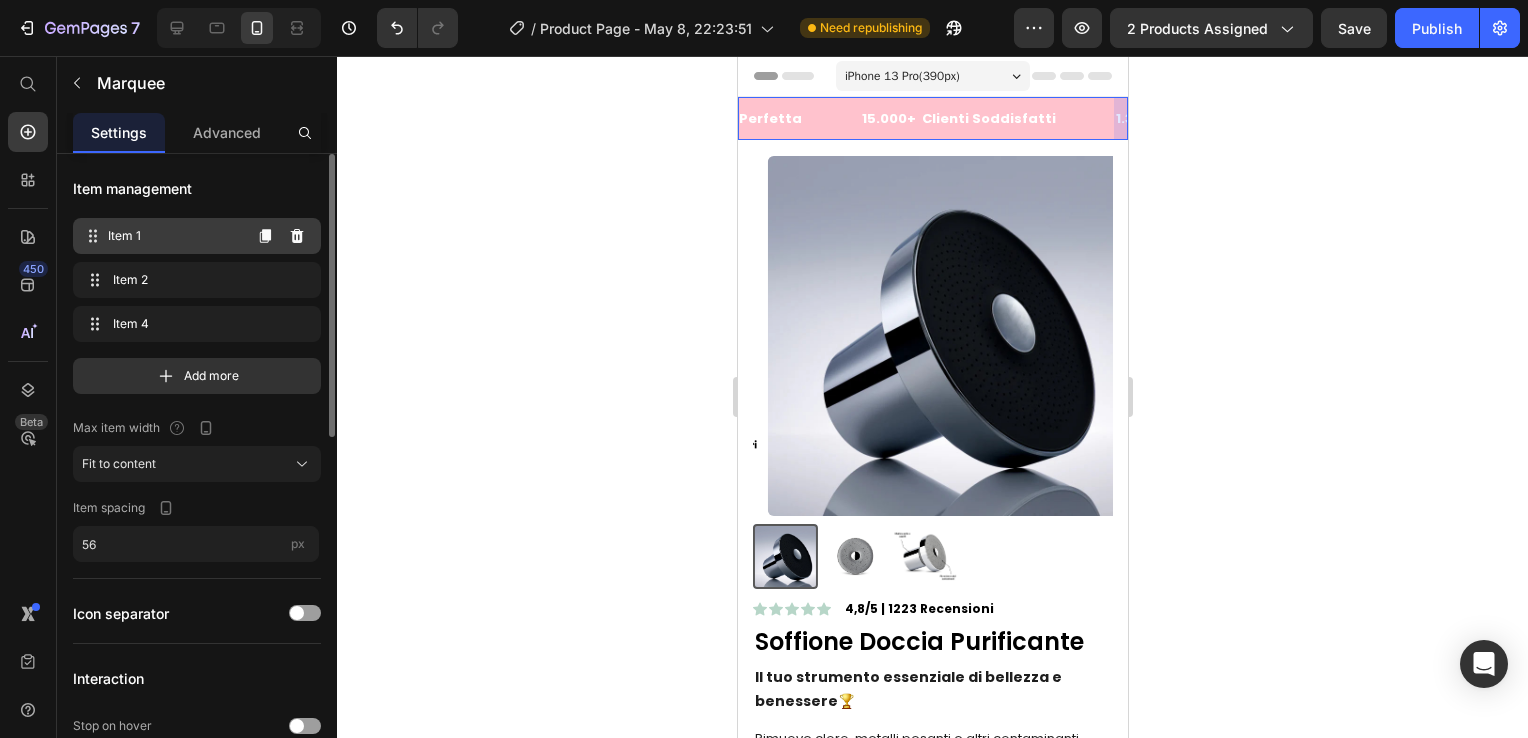 click on "Item 1" at bounding box center (174, 236) 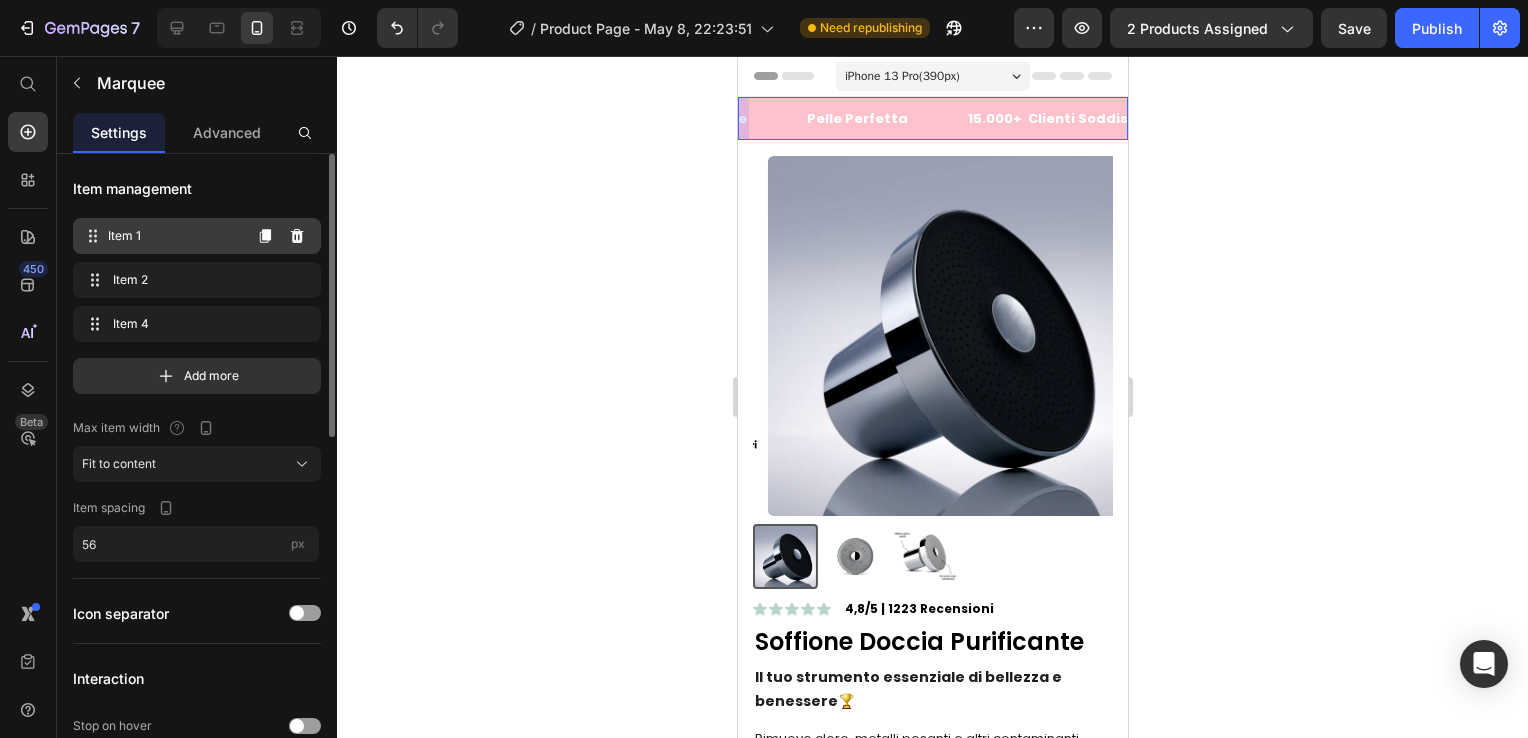 scroll, scrollTop: 0, scrollLeft: 0, axis: both 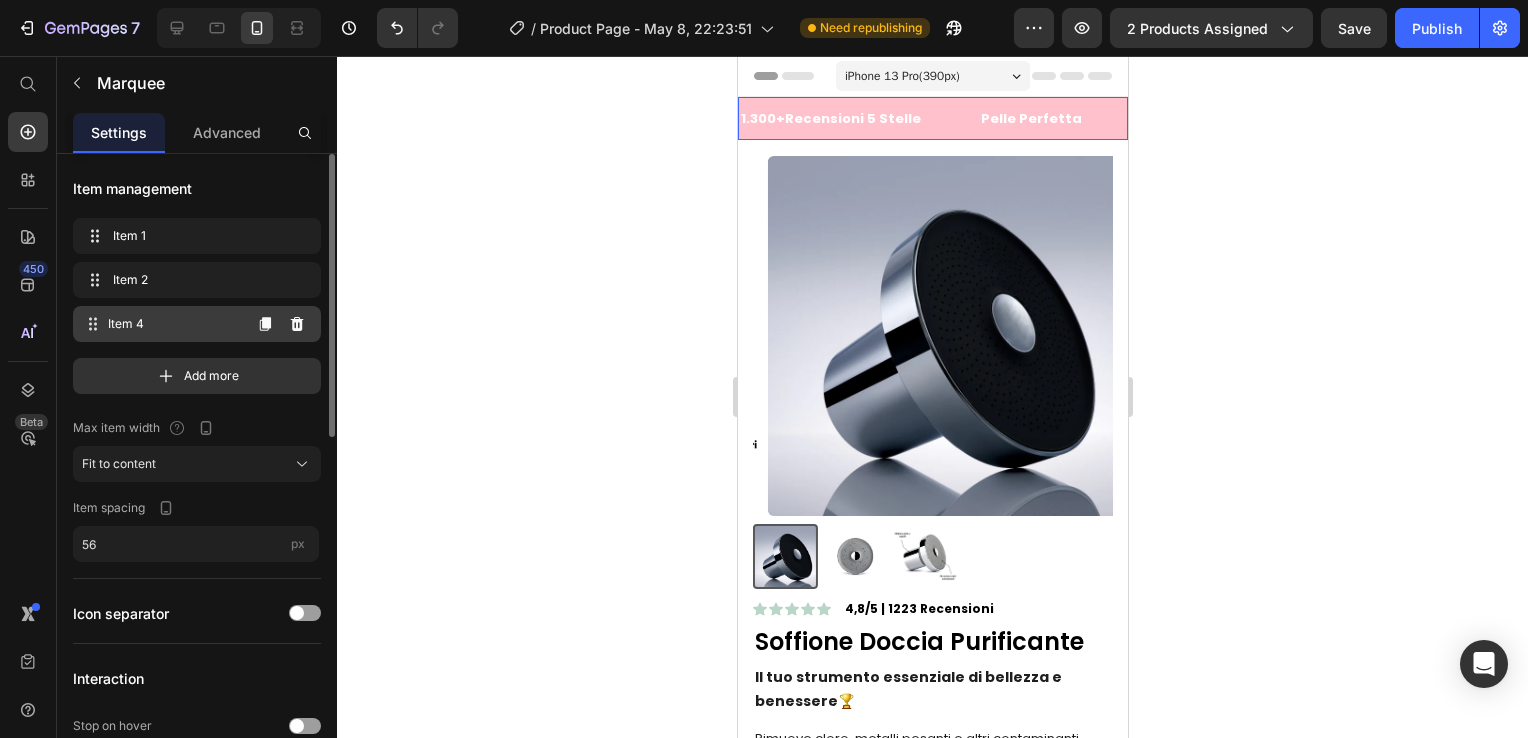 click on "Item 4 Item 4" at bounding box center (161, 324) 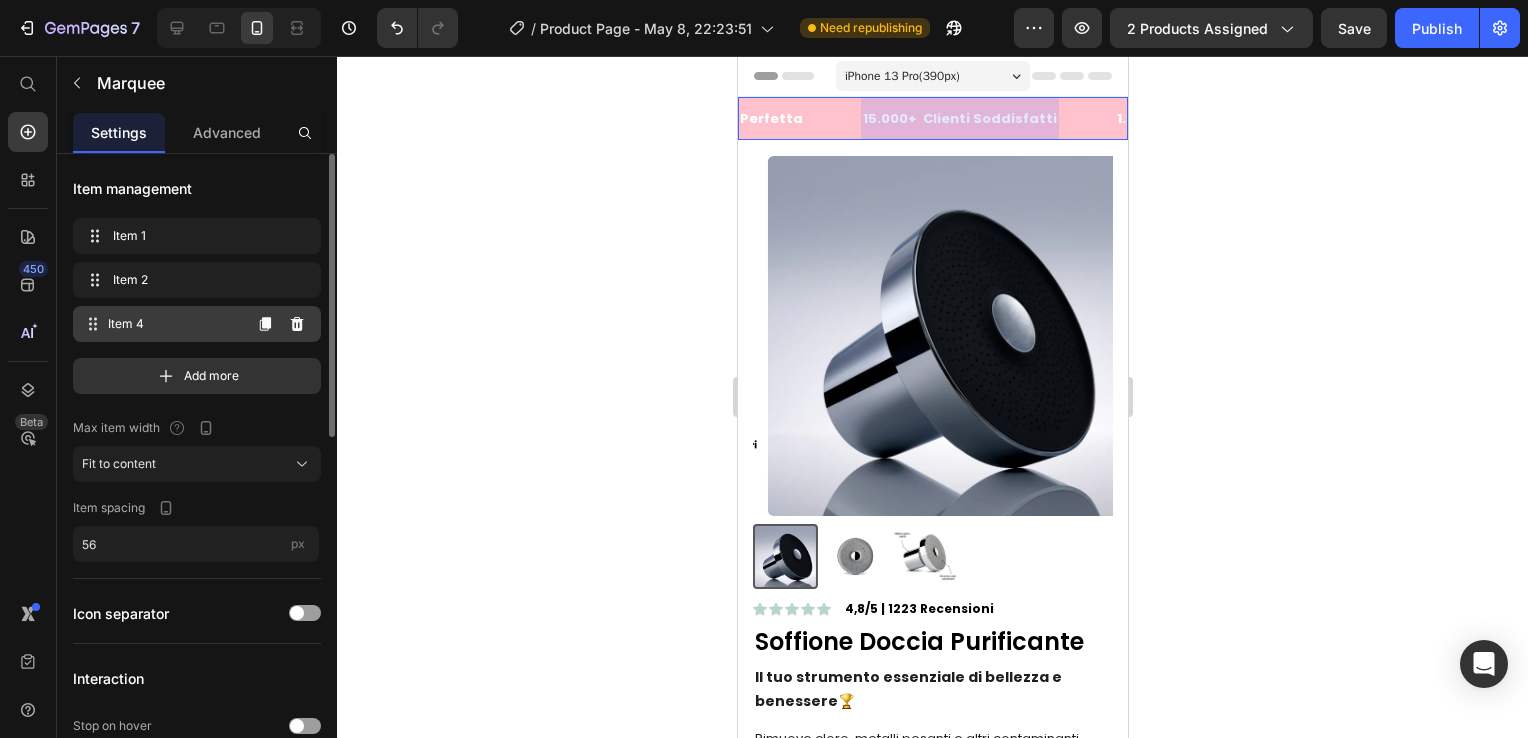 scroll, scrollTop: 0, scrollLeft: 280, axis: horizontal 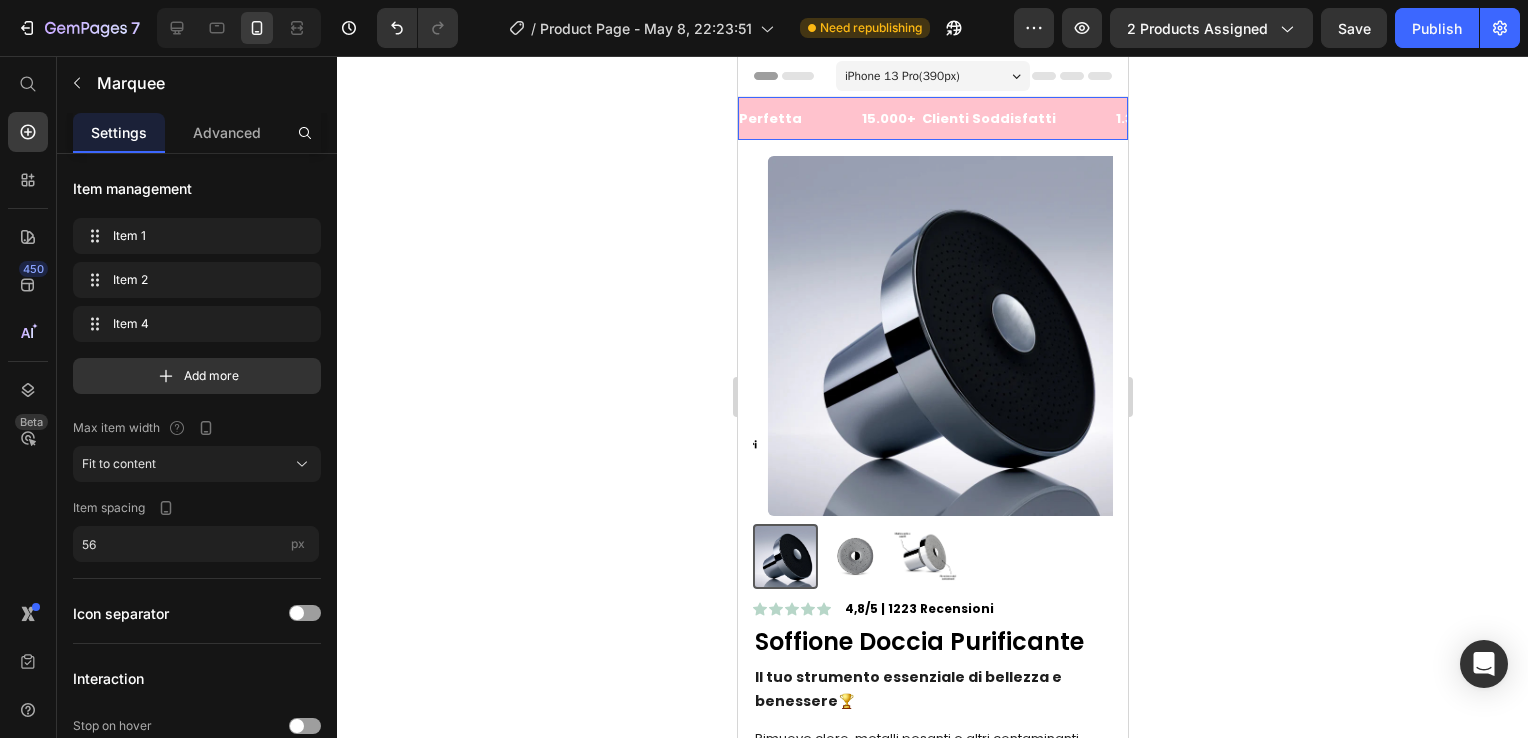 click on "15.000 +  Clienti Soddisfatti Text" at bounding box center [986, 118] 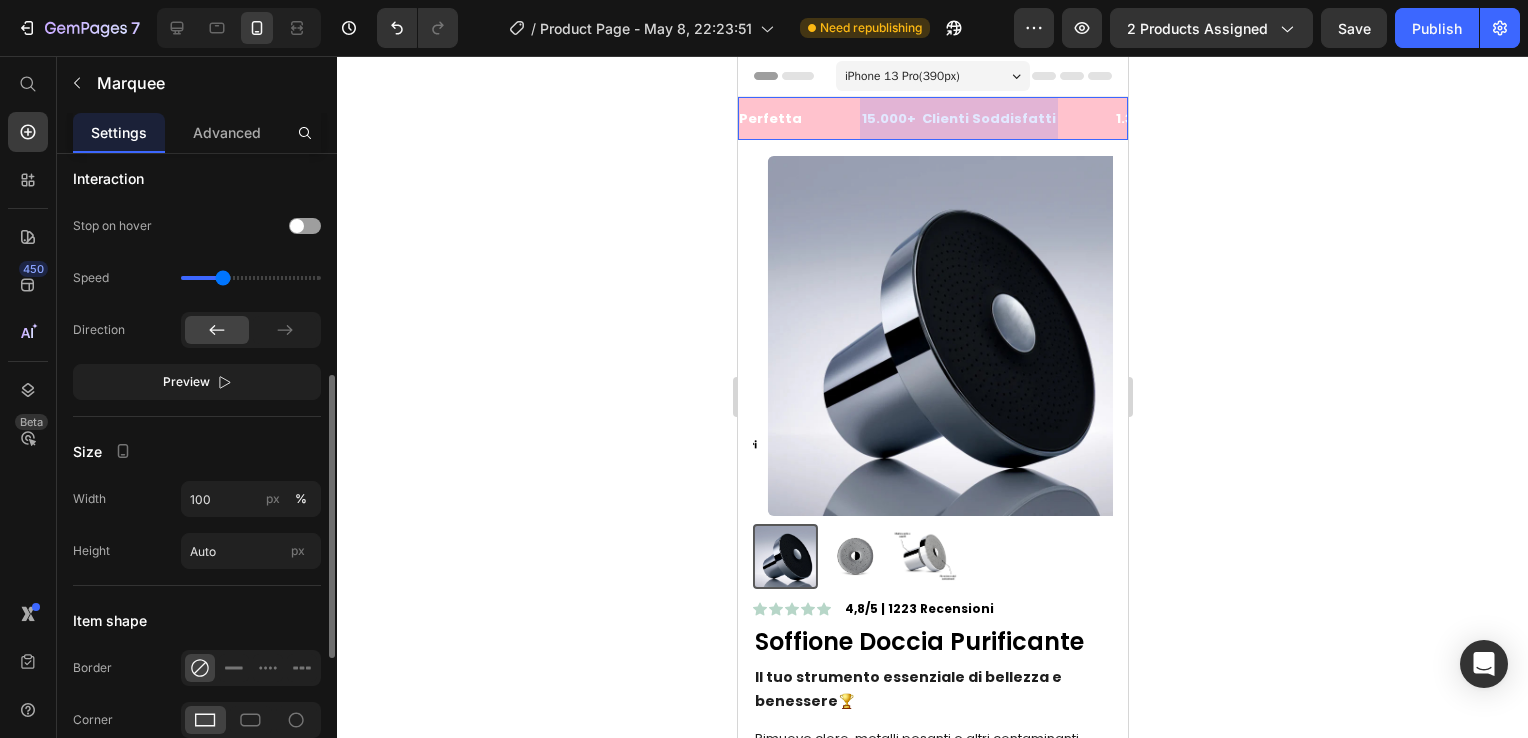 scroll, scrollTop: 810, scrollLeft: 0, axis: vertical 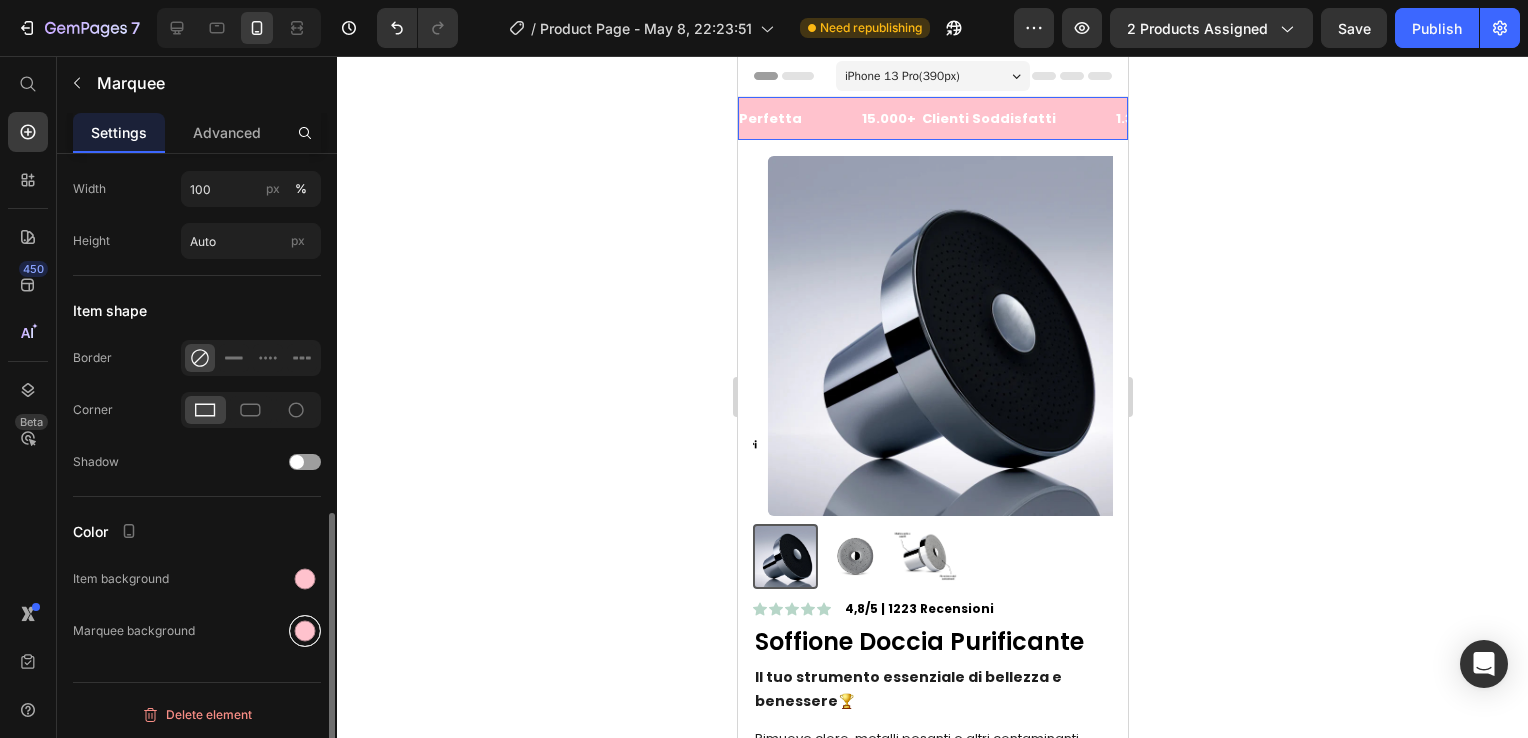 click at bounding box center (305, 631) 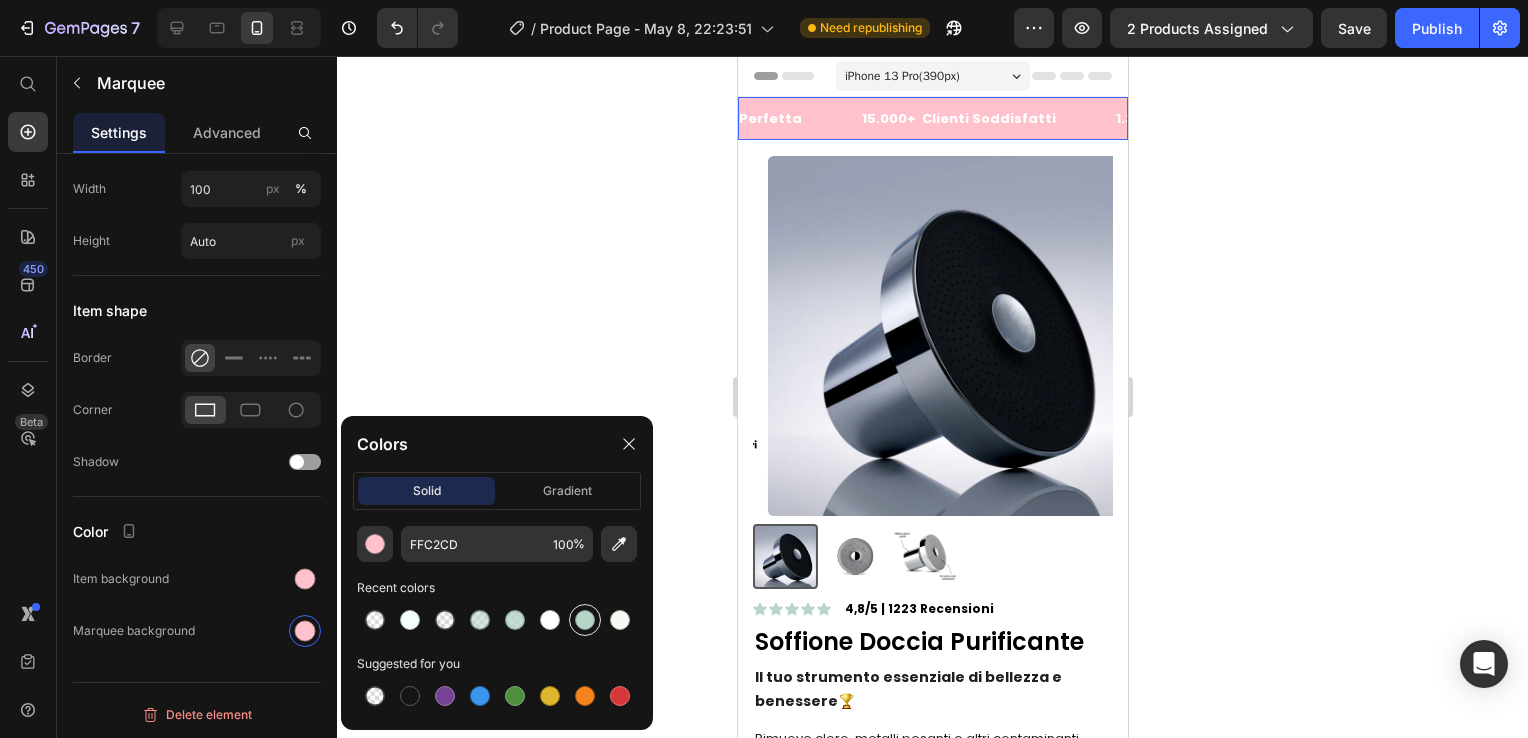 click at bounding box center [585, 620] 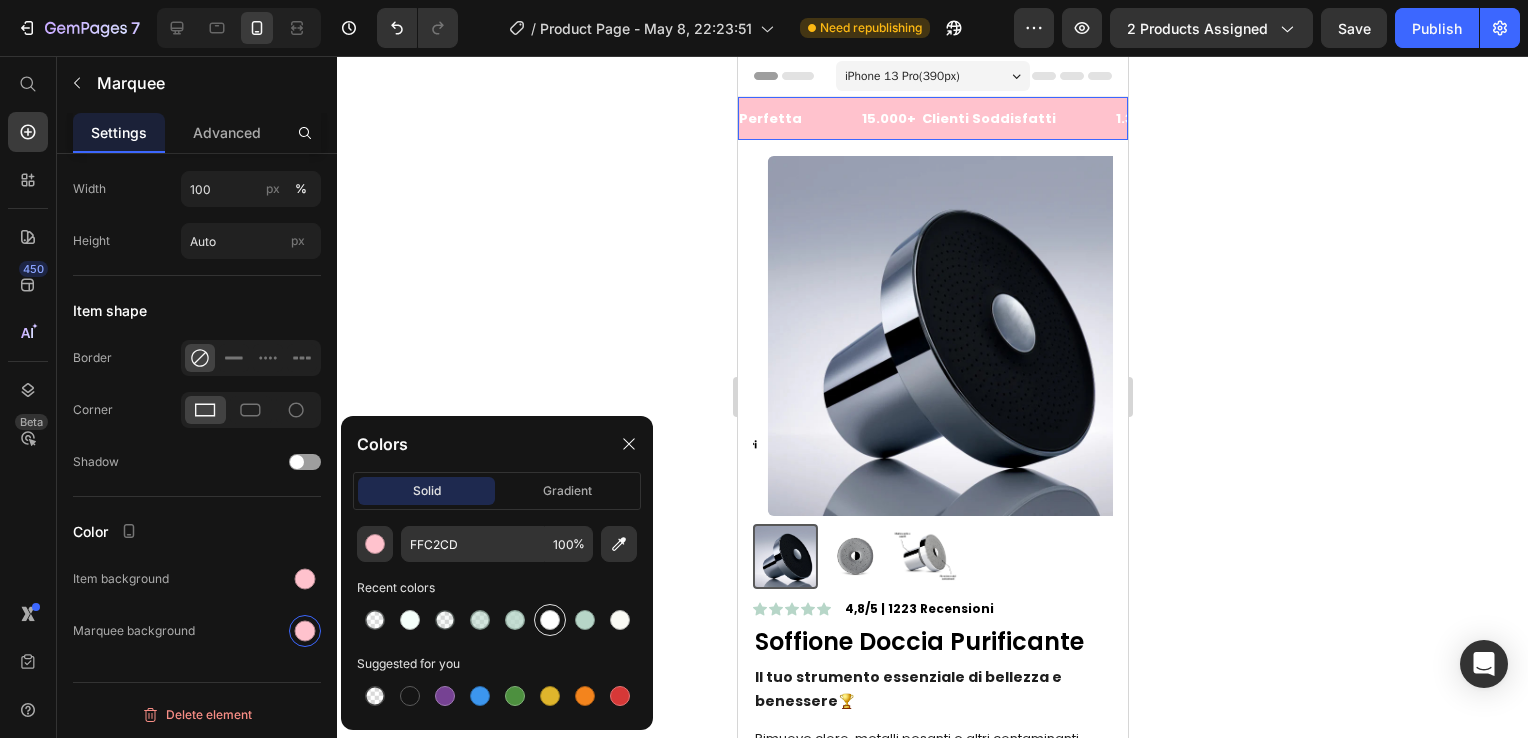 type on "B7D6C8" 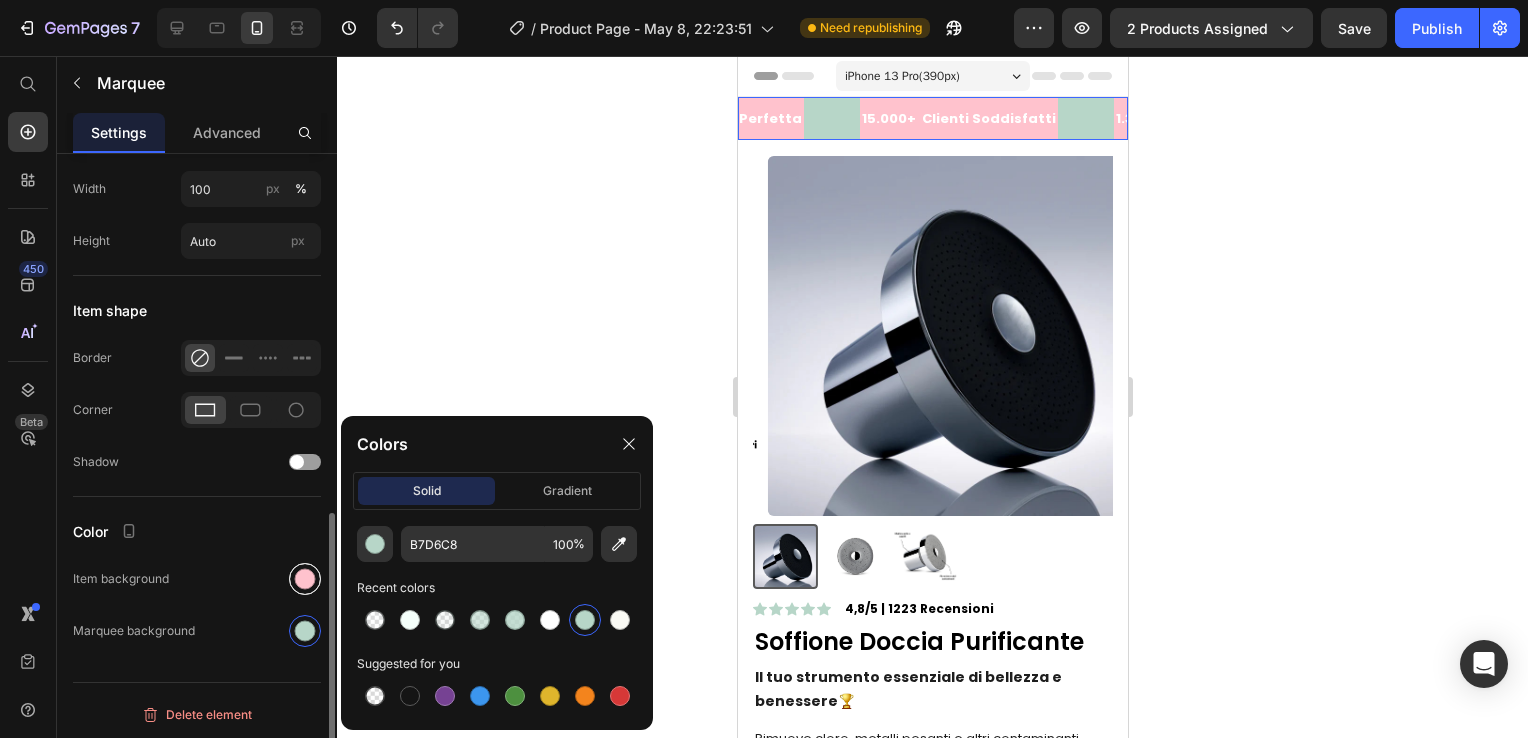 click at bounding box center (305, 579) 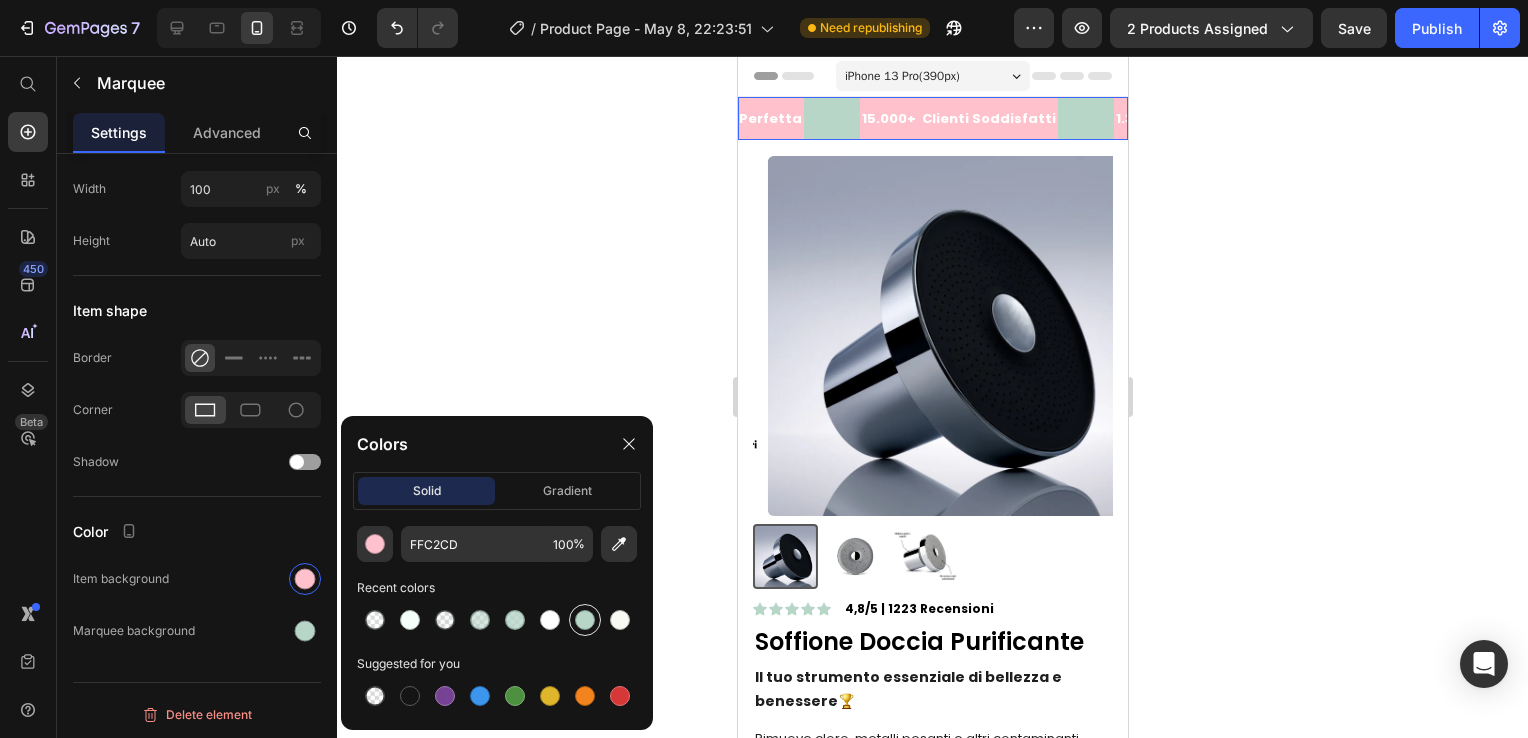 click at bounding box center [585, 620] 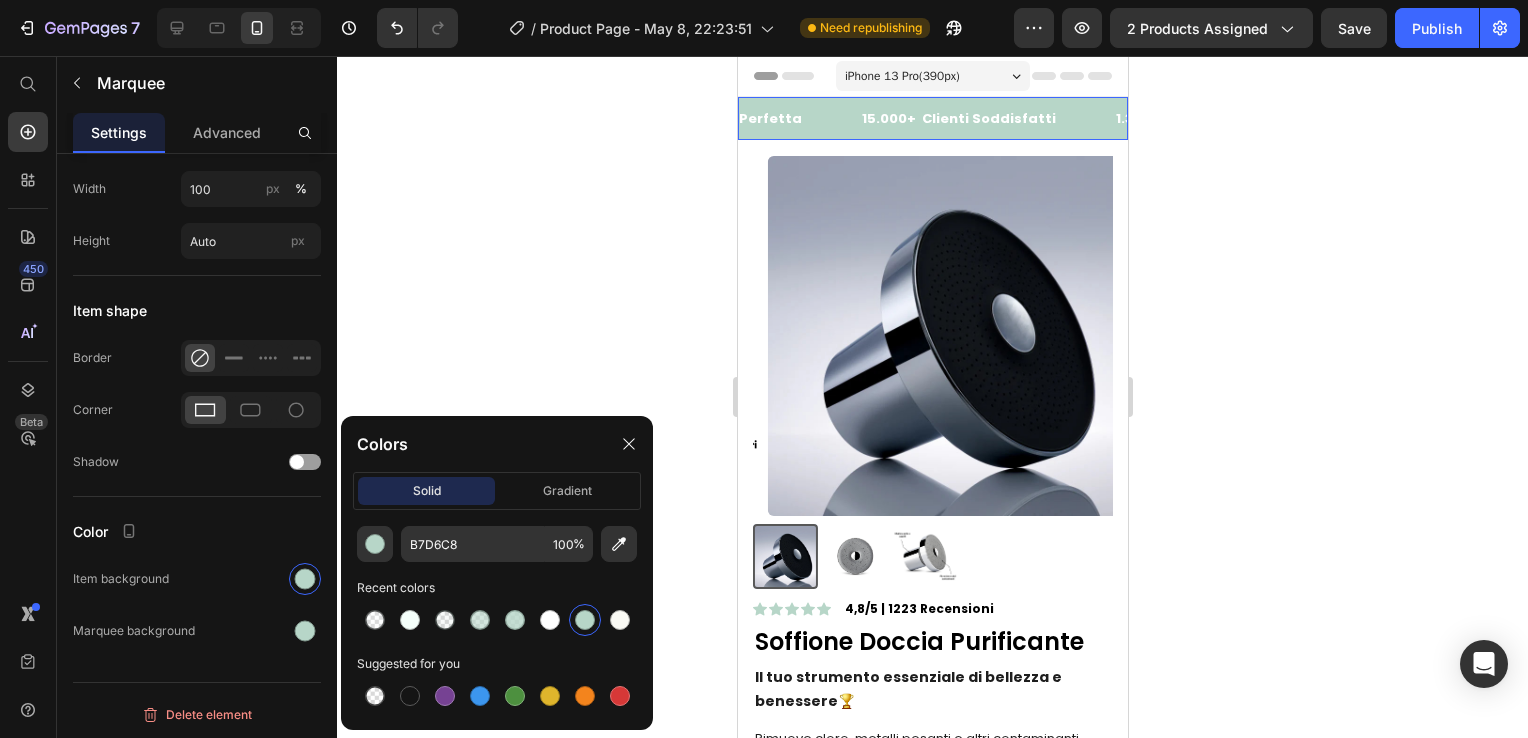 click 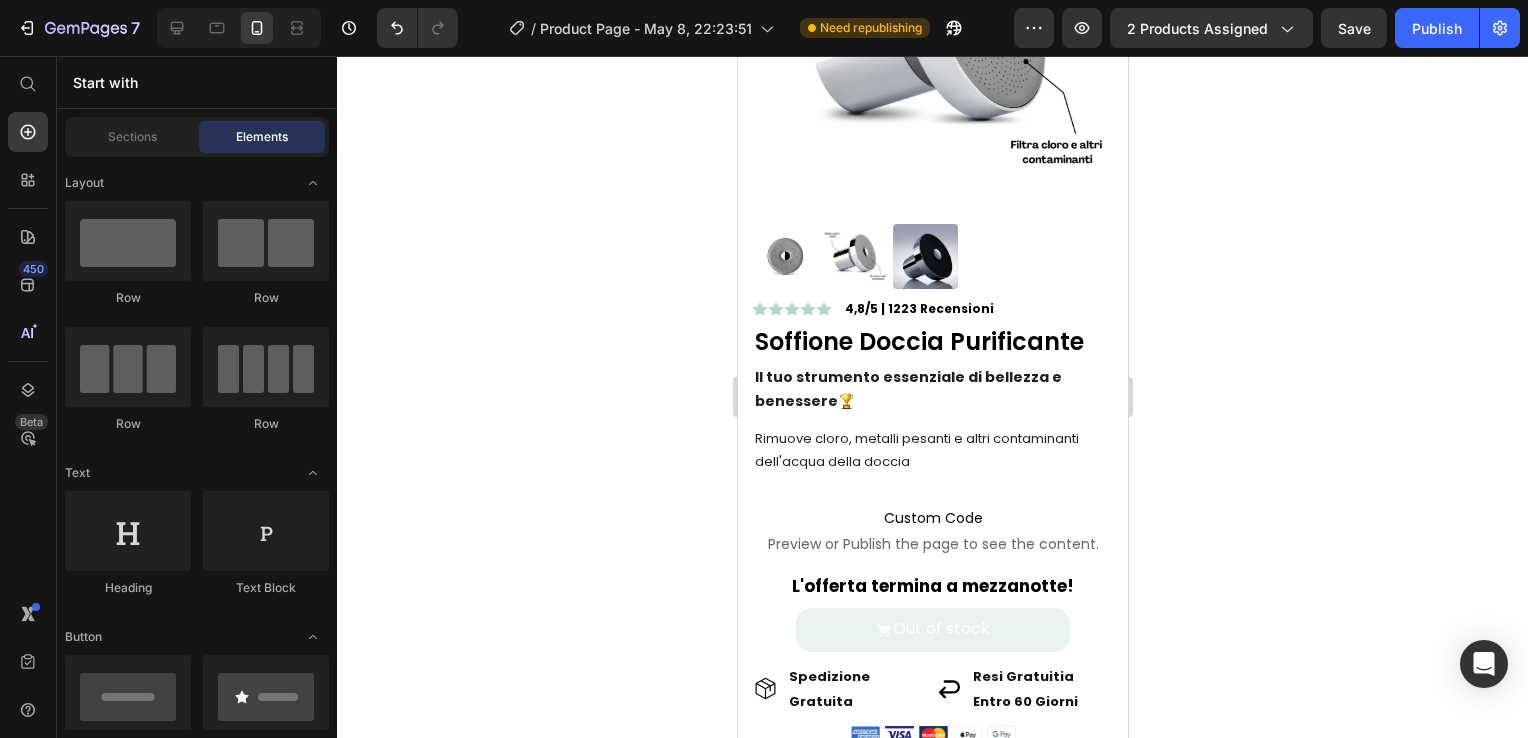 scroll, scrollTop: 0, scrollLeft: 0, axis: both 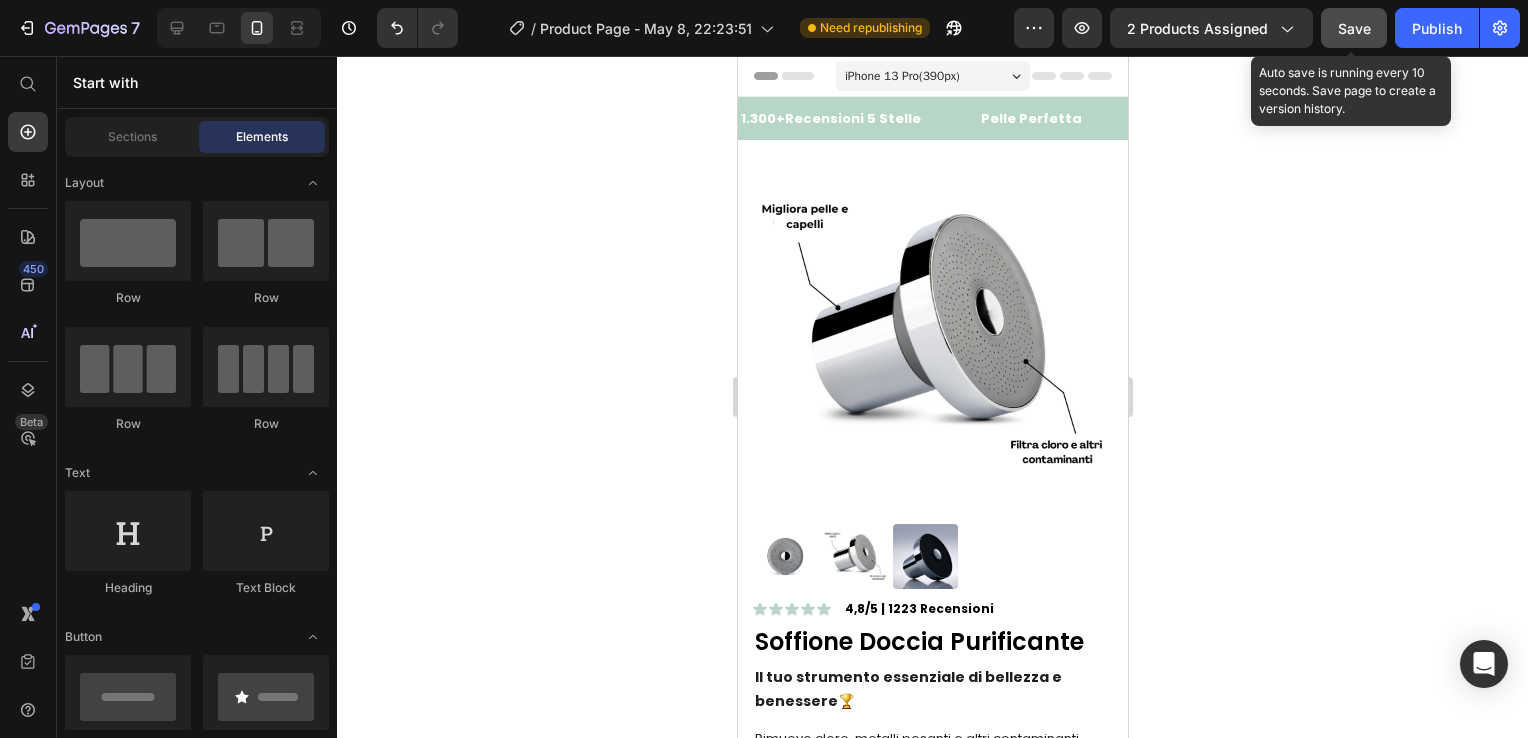click on "Save" 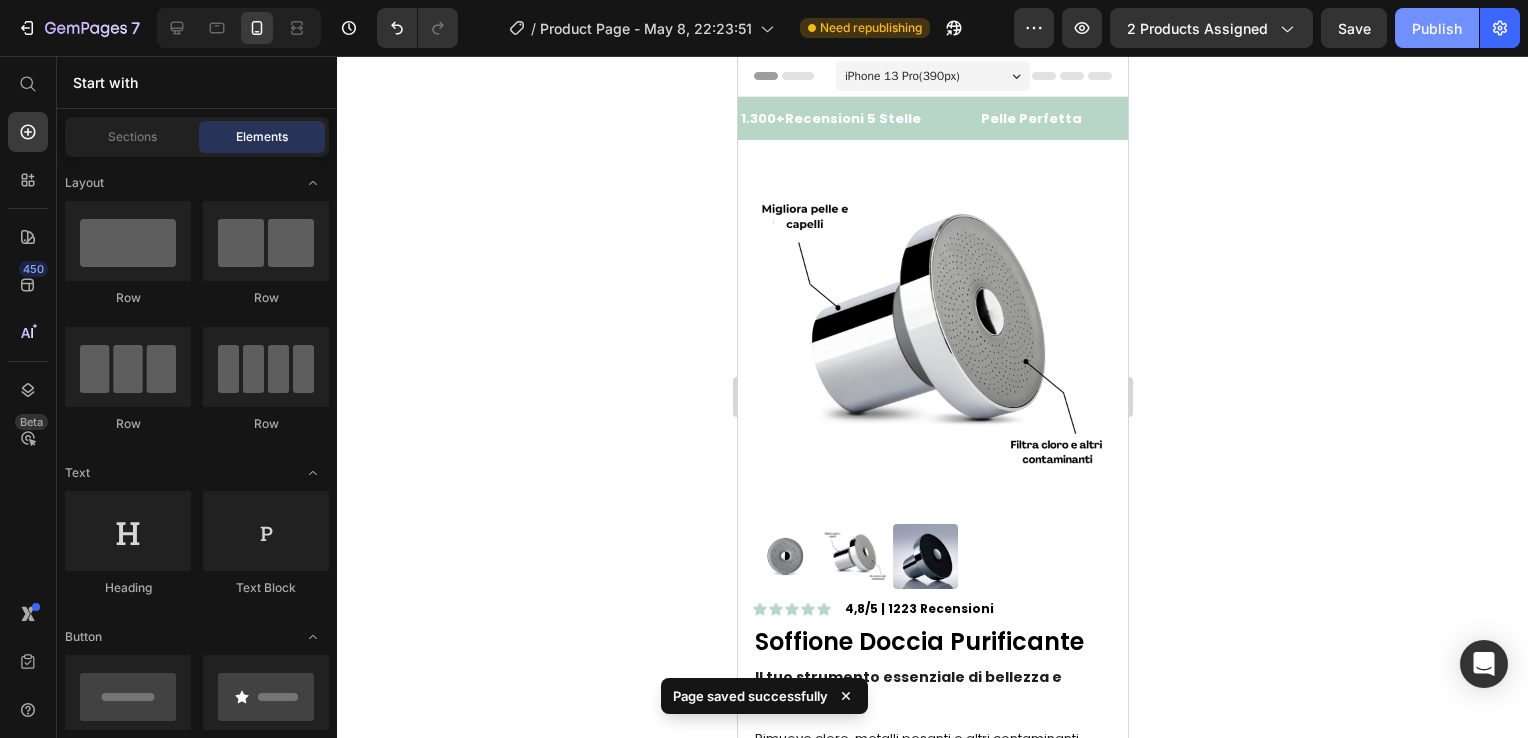 click on "Publish" at bounding box center [1437, 28] 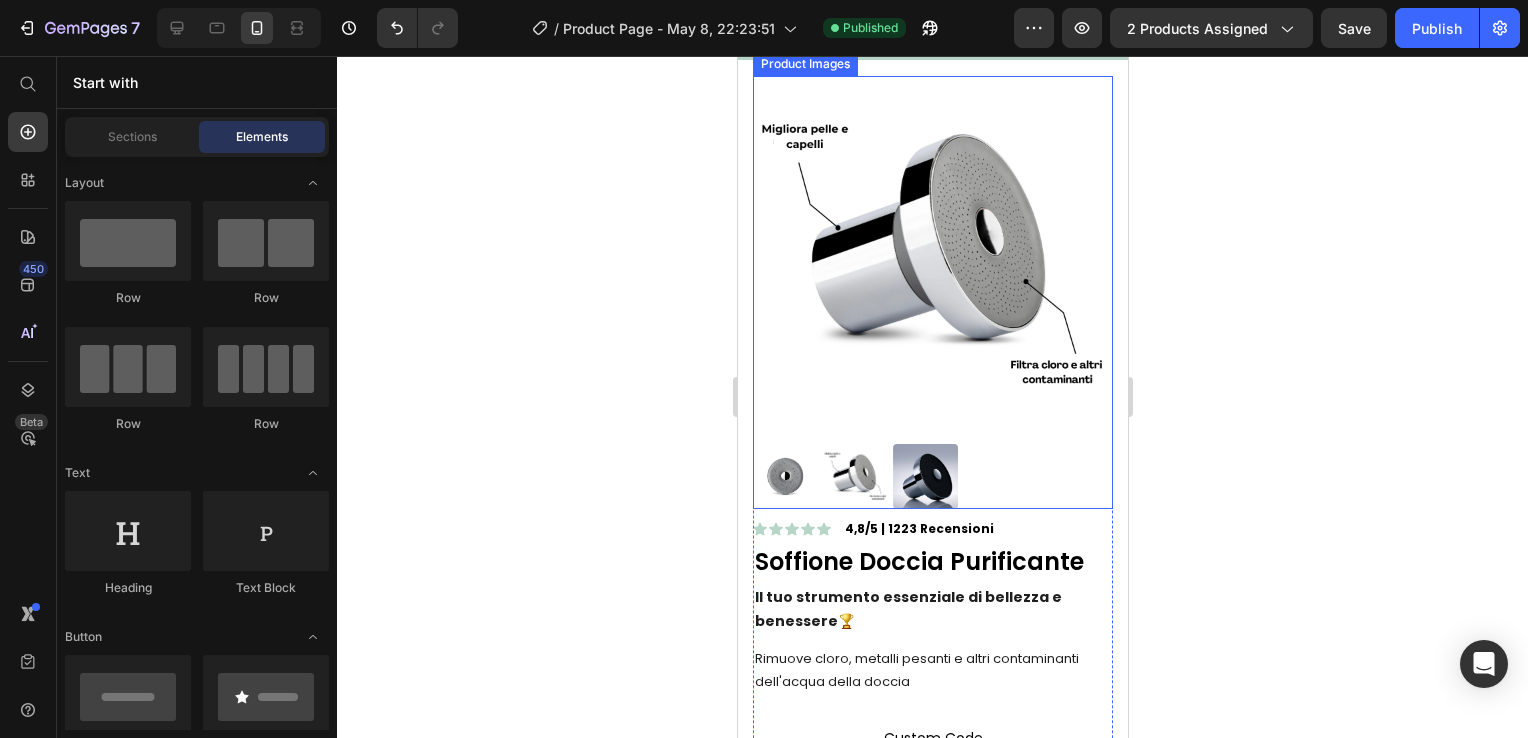 scroll, scrollTop: 100, scrollLeft: 0, axis: vertical 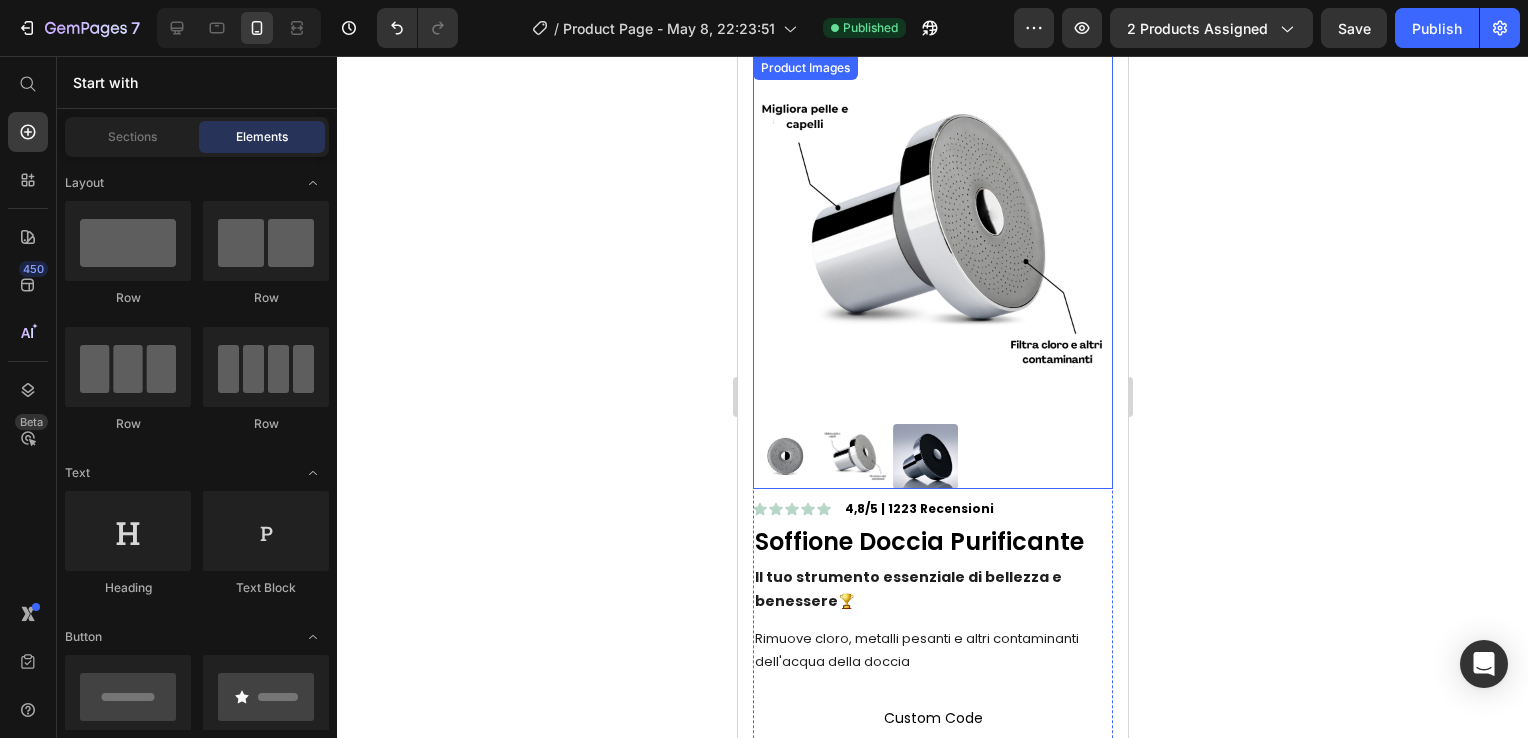 click at bounding box center (932, 236) 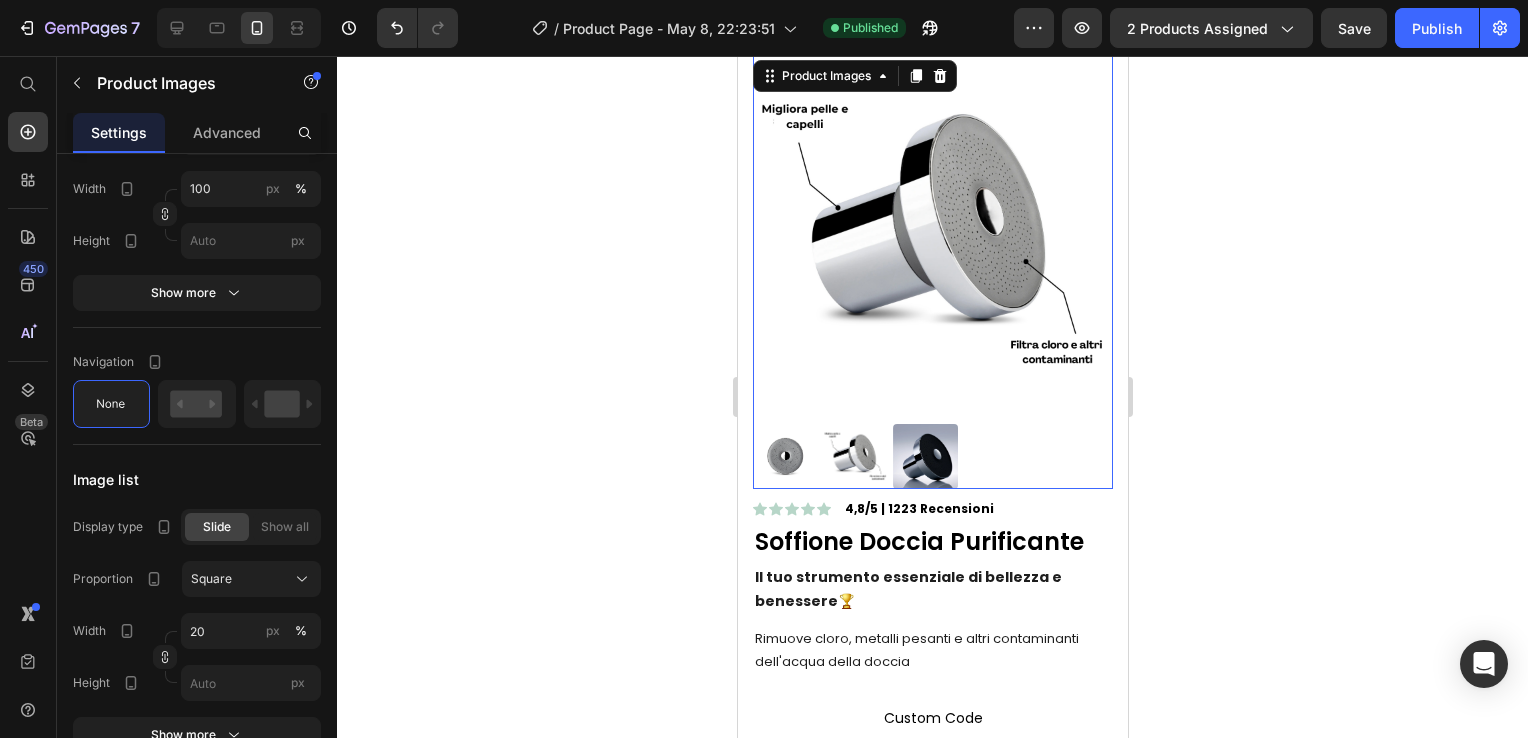 scroll, scrollTop: 0, scrollLeft: 0, axis: both 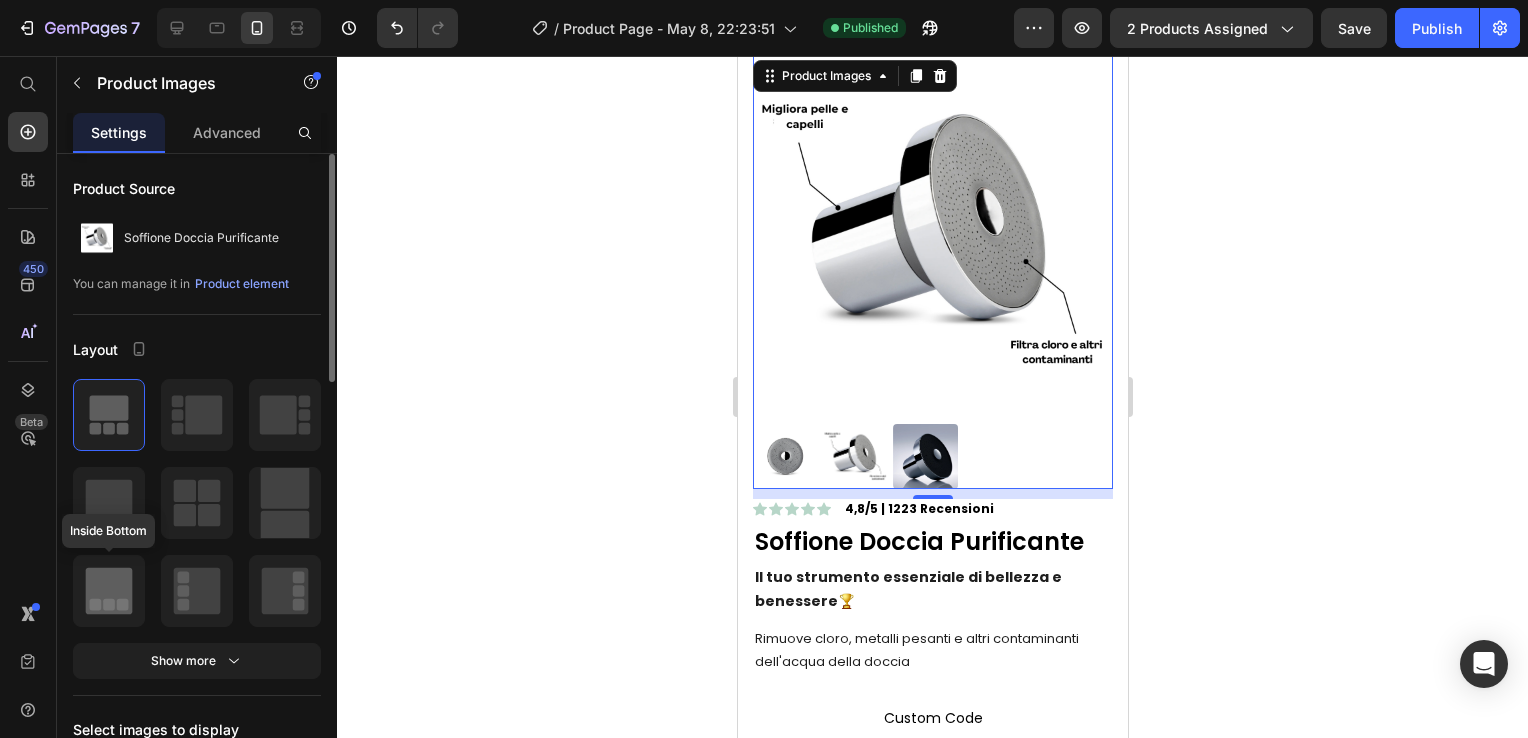 click 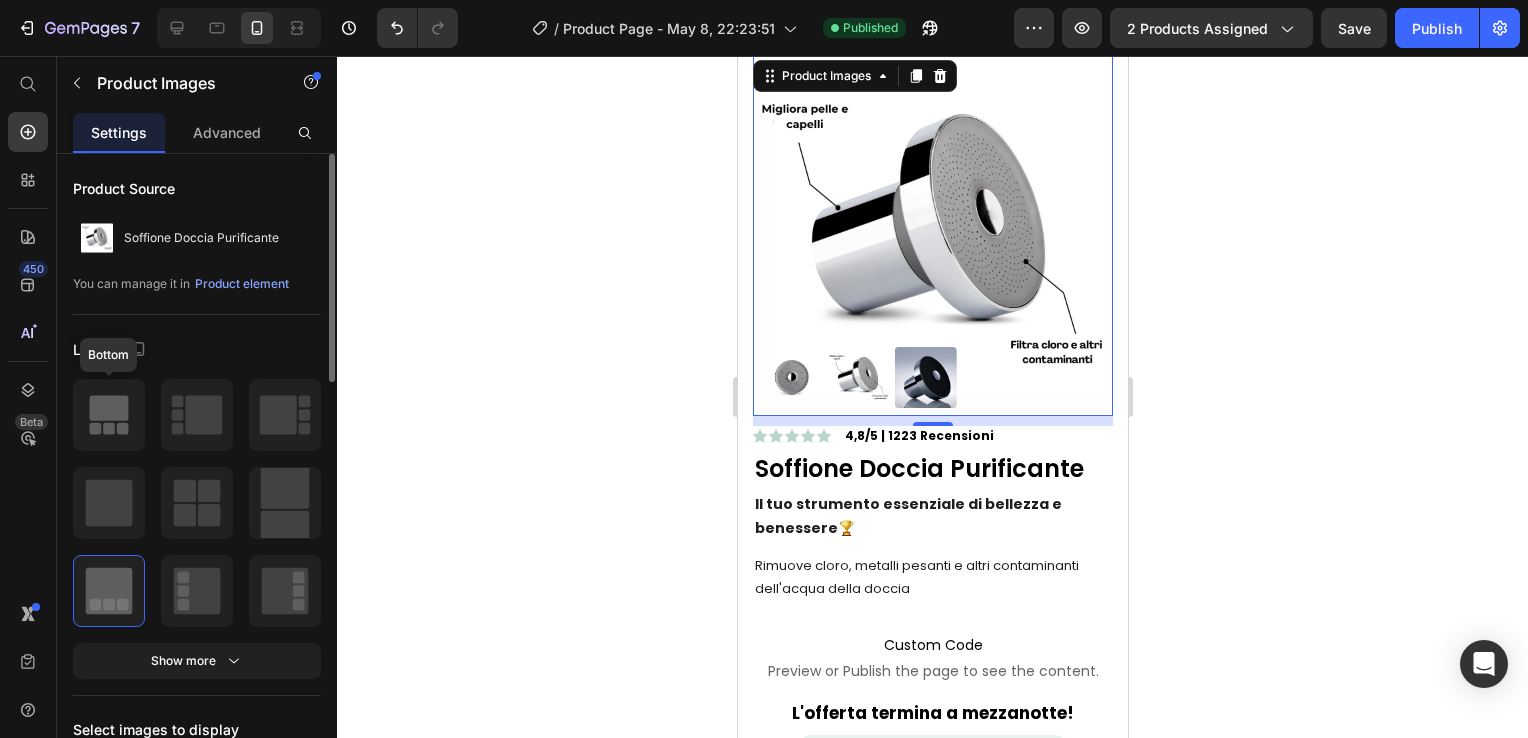 click 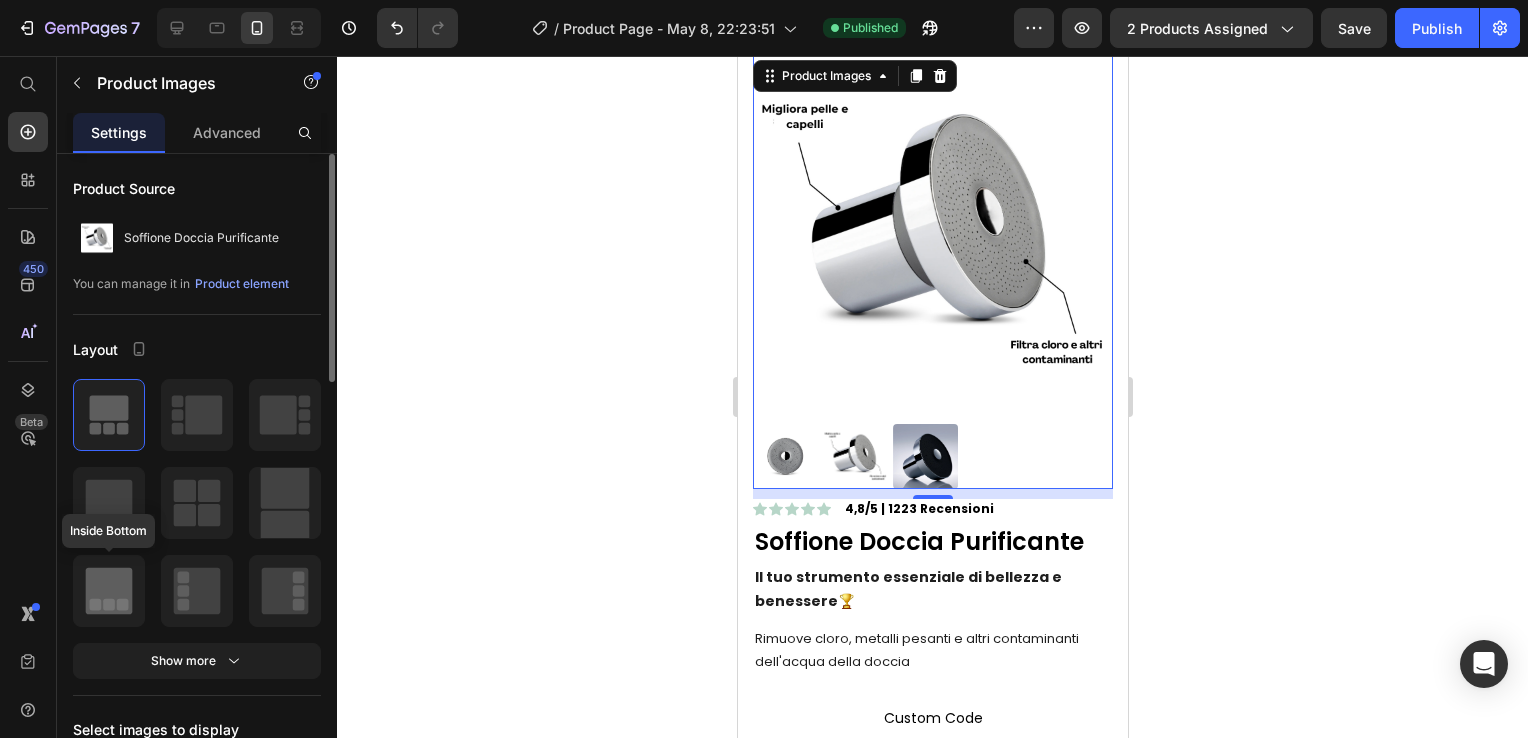 click 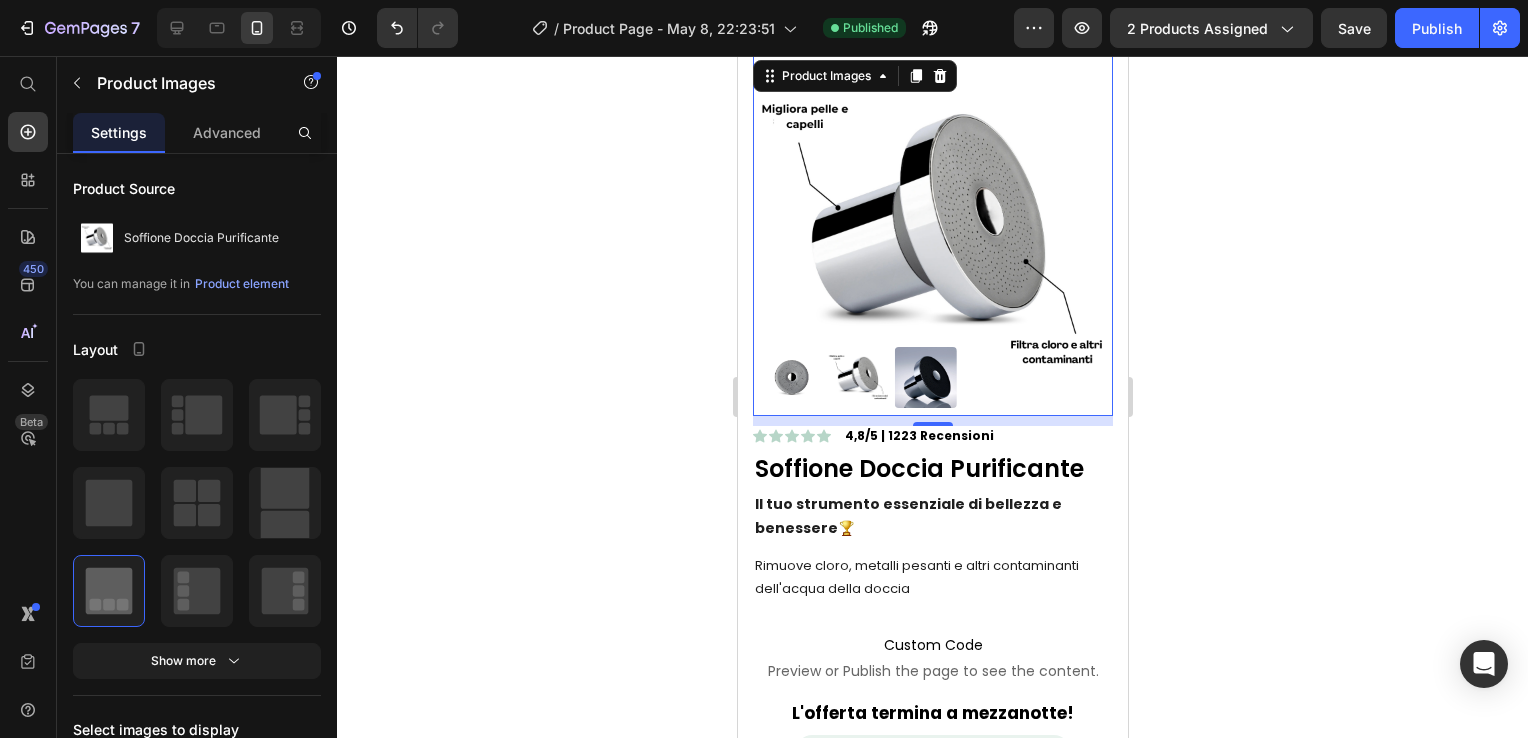 scroll, scrollTop: 0, scrollLeft: 0, axis: both 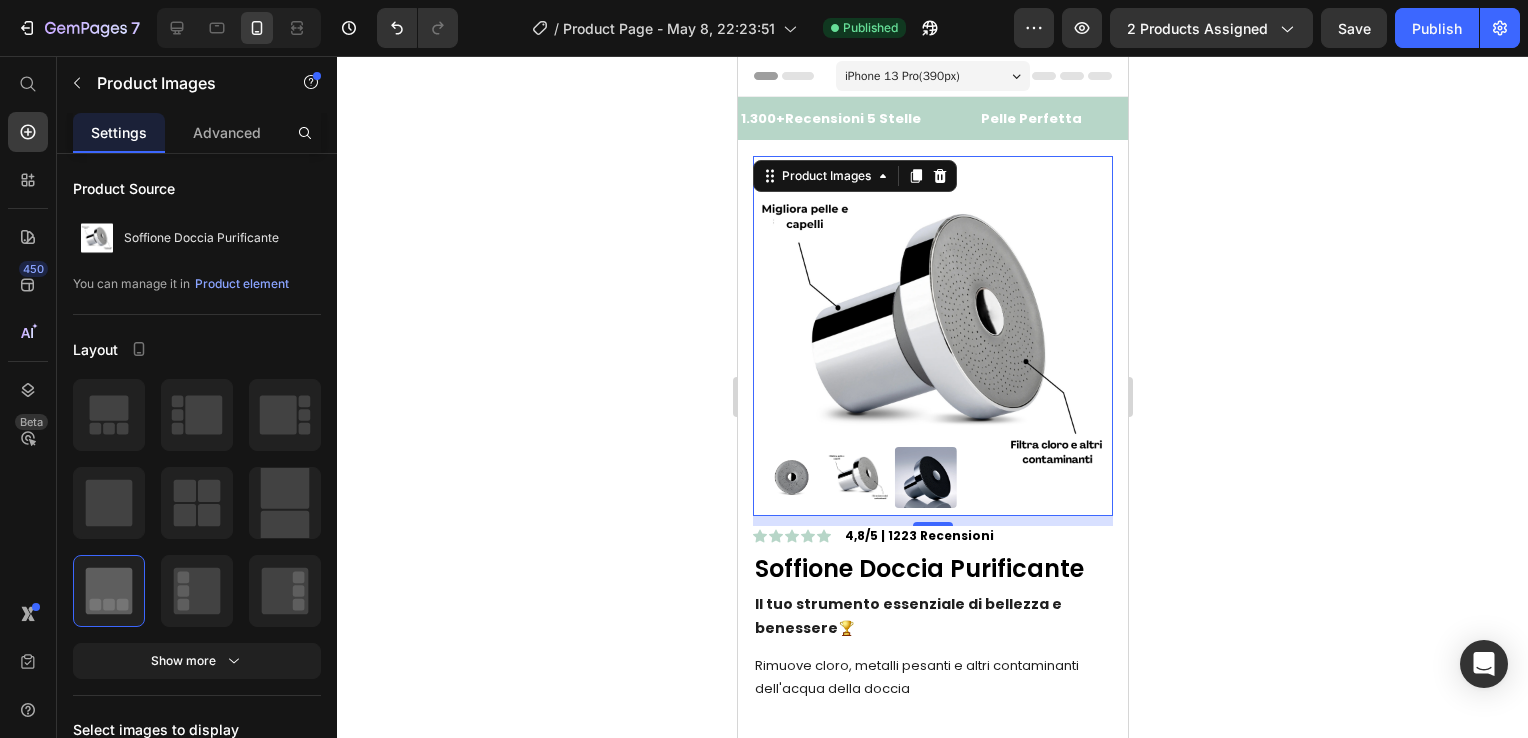 click at bounding box center (791, 478) 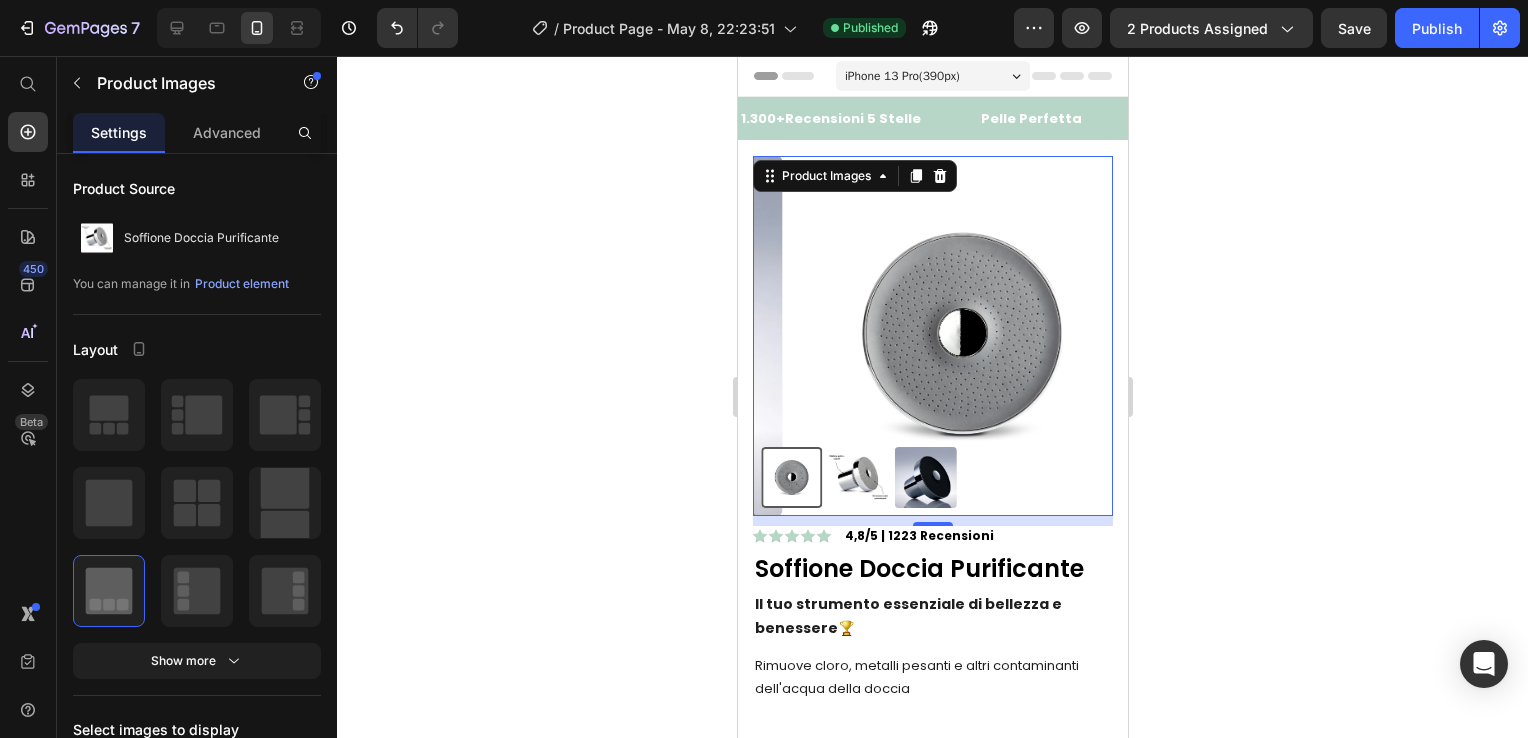 click at bounding box center (858, 478) 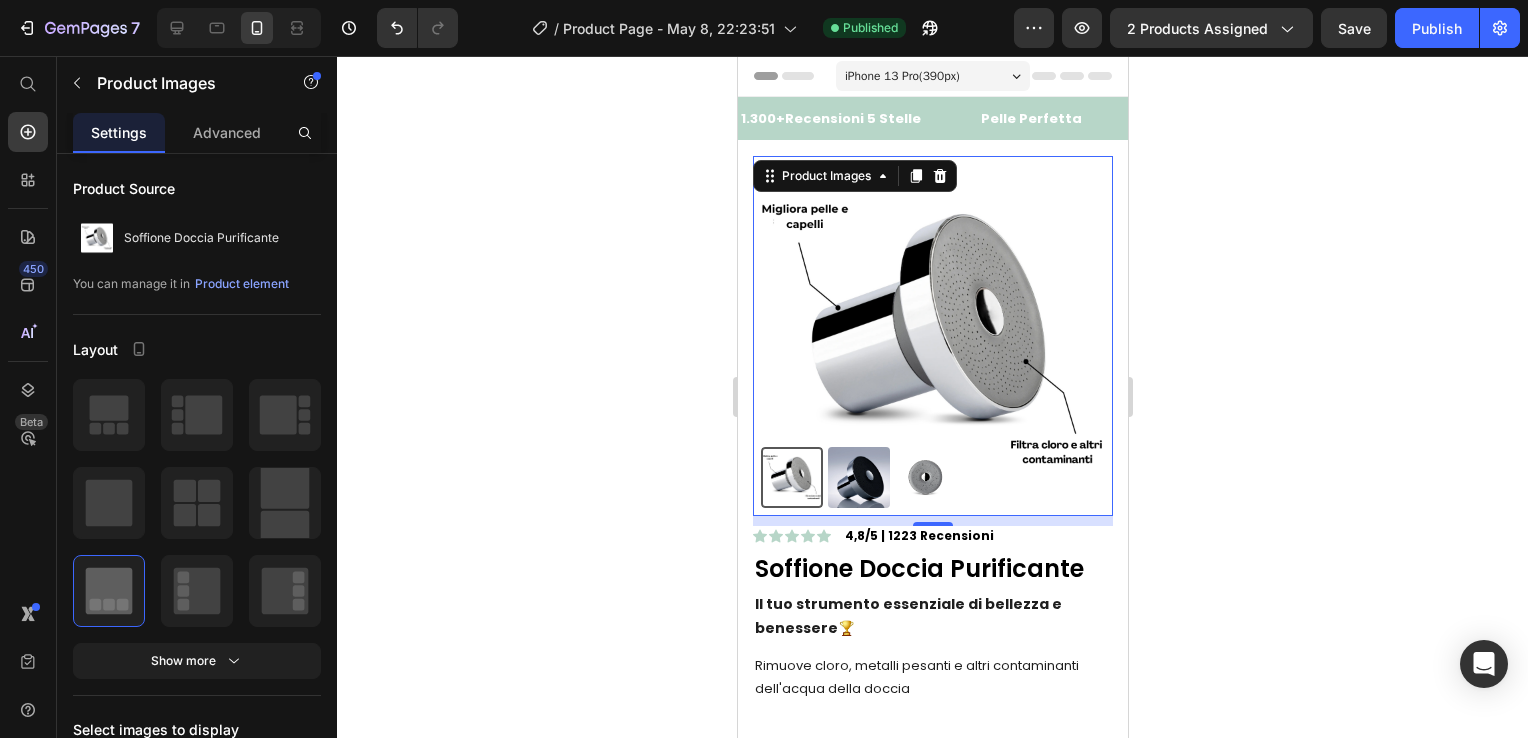 click at bounding box center [858, 478] 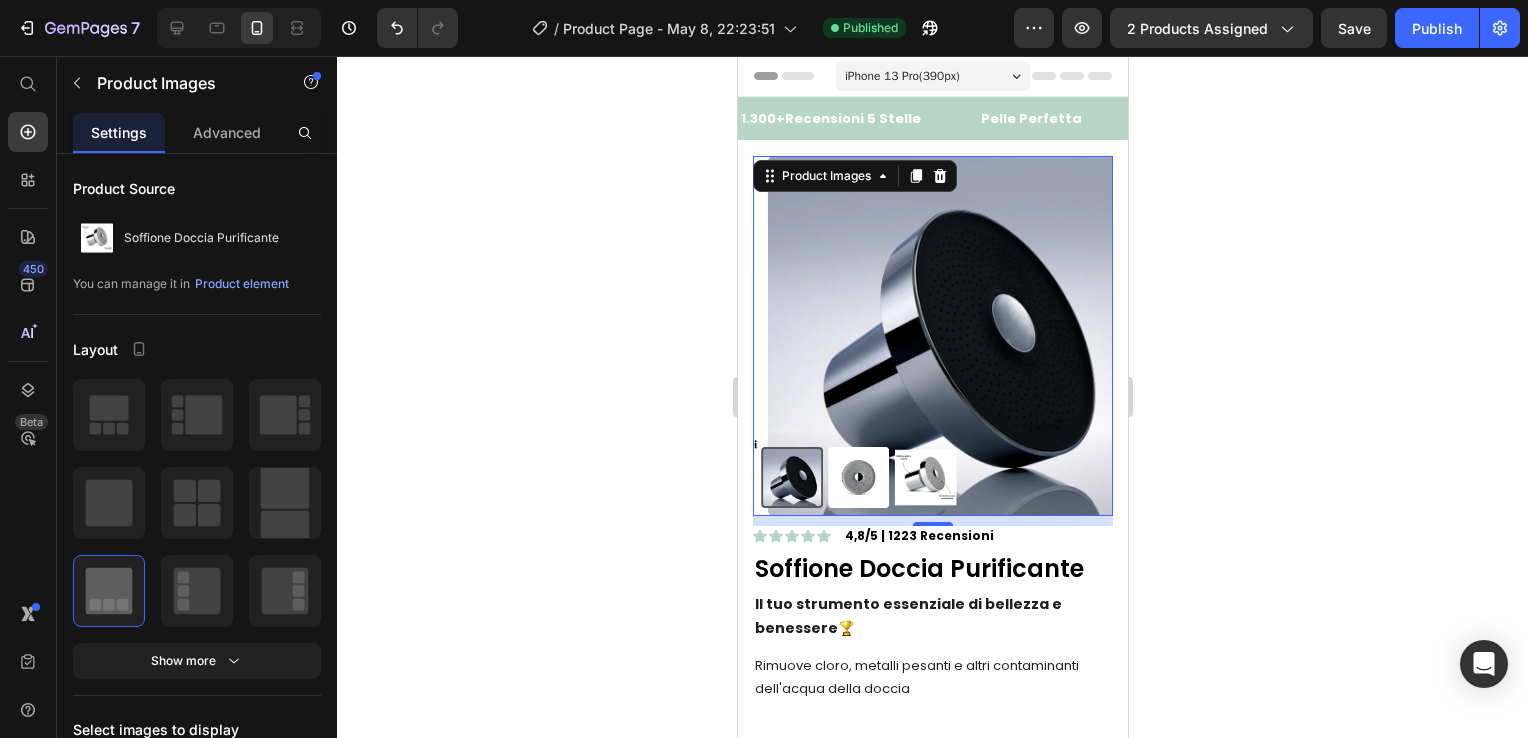 click at bounding box center [858, 478] 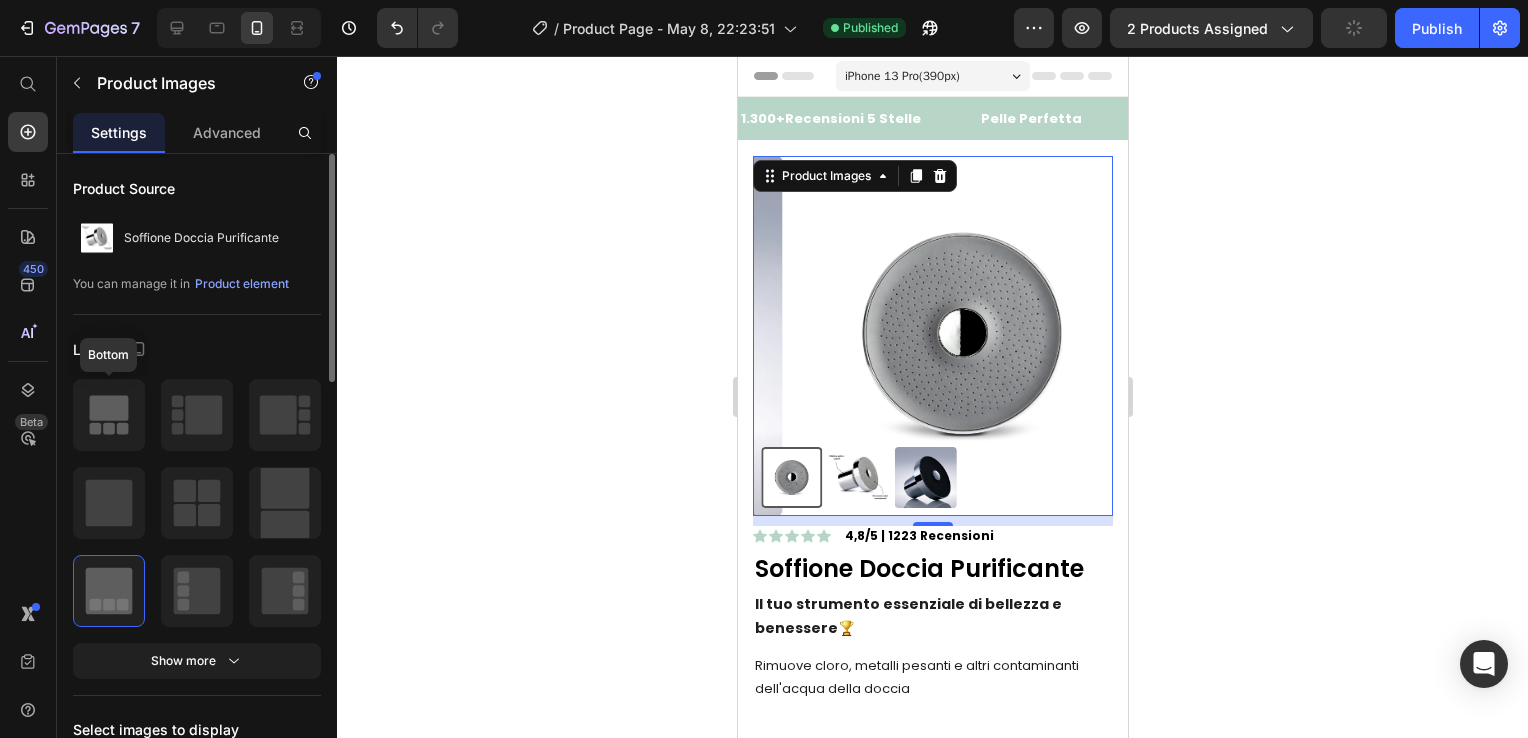 click 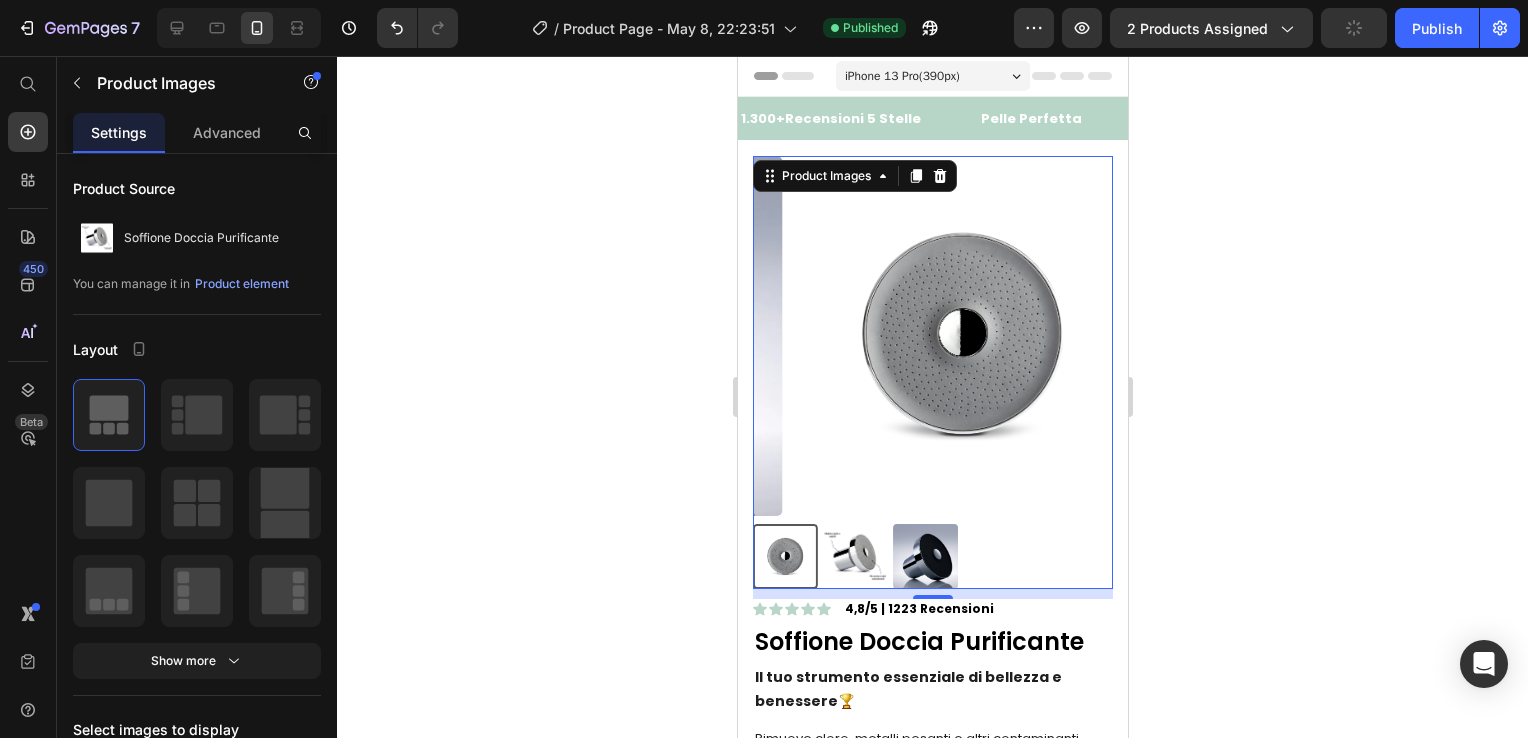 click at bounding box center (854, 556) 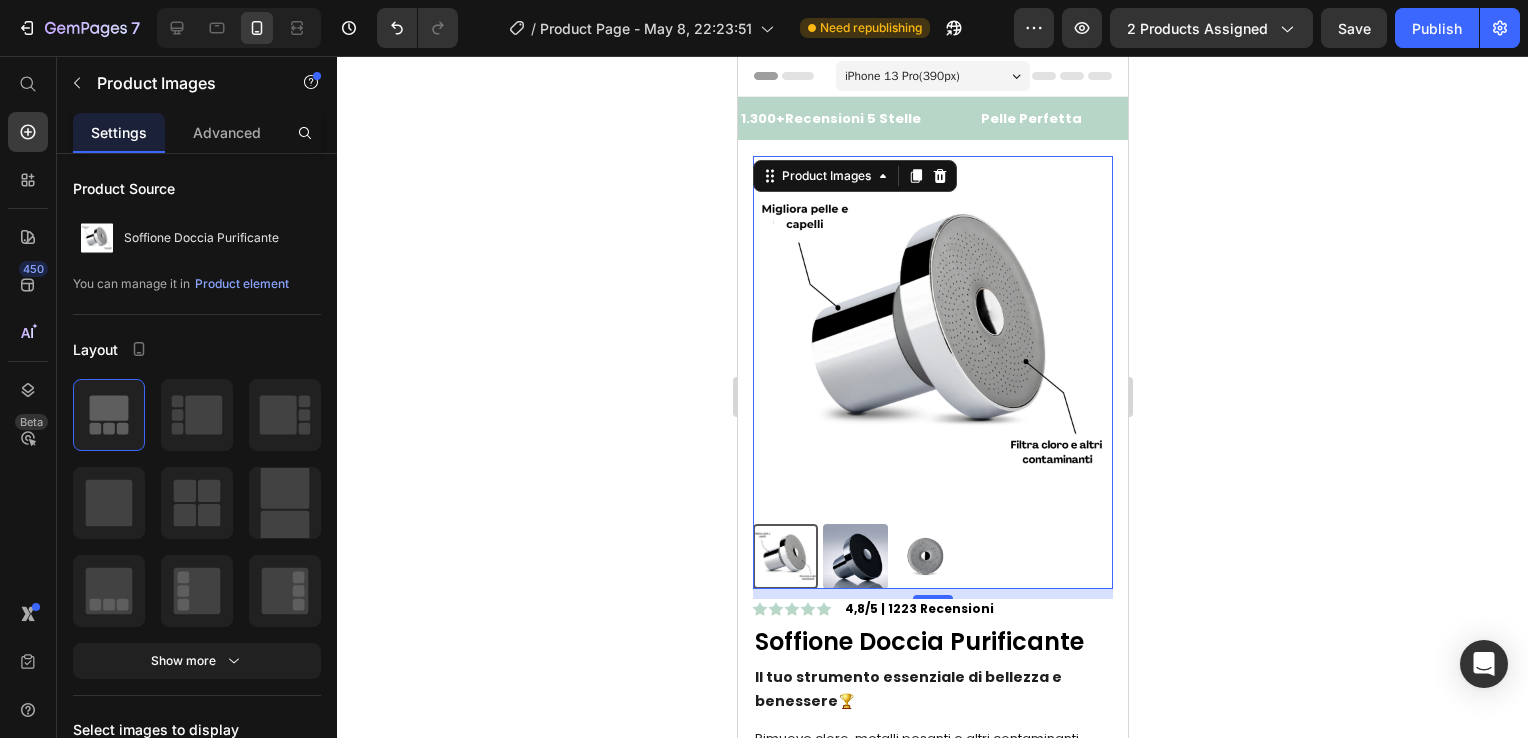 click at bounding box center (854, 556) 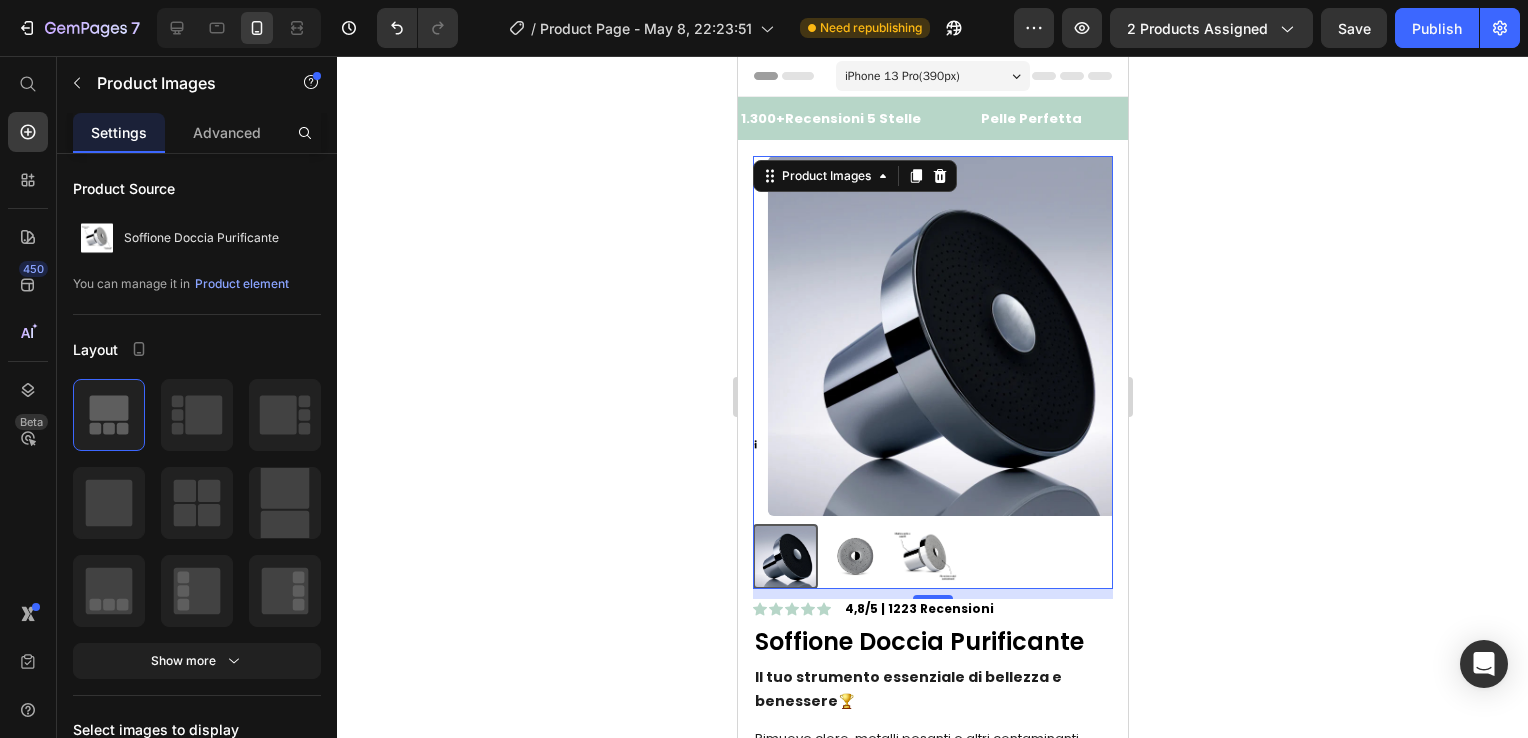 click at bounding box center (854, 556) 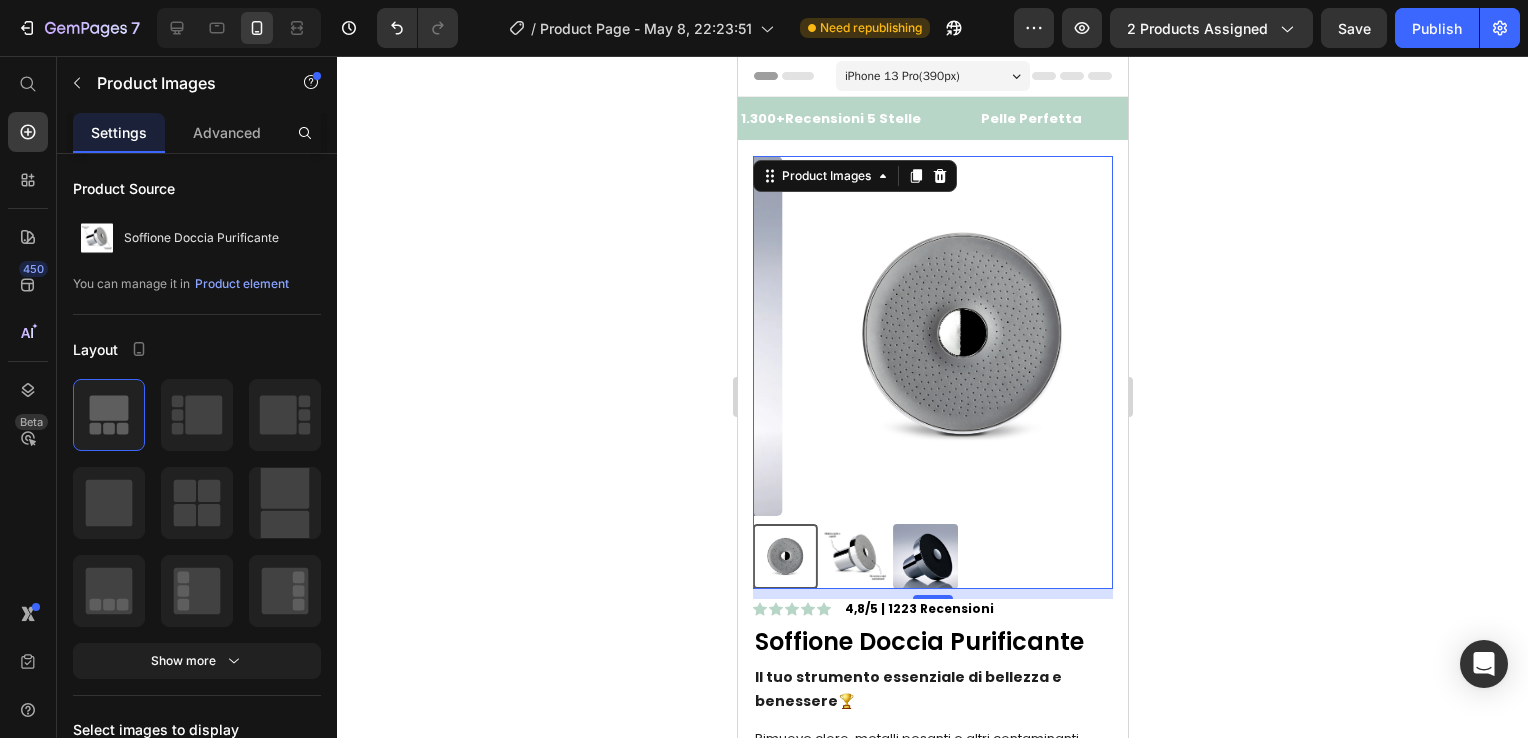 click at bounding box center [854, 556] 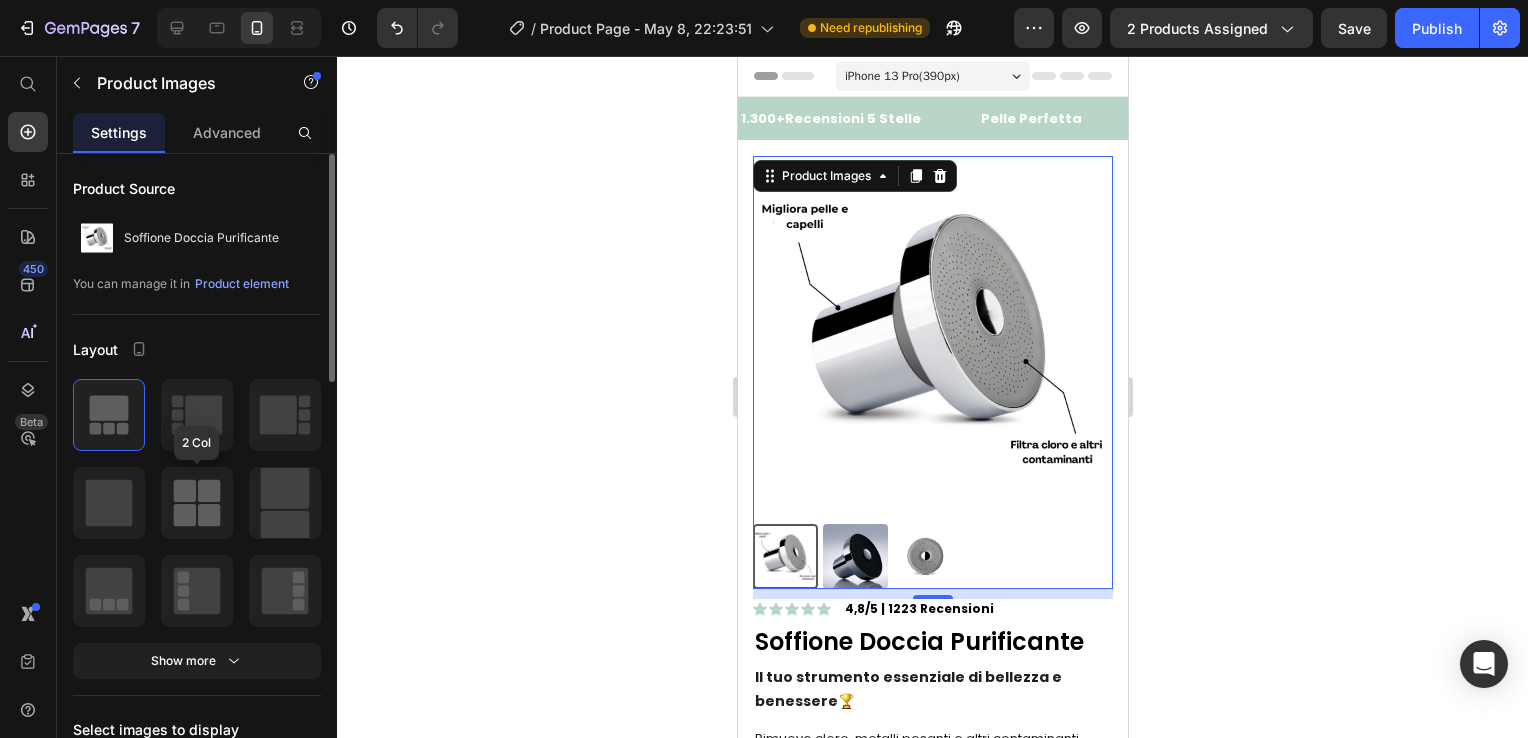 click 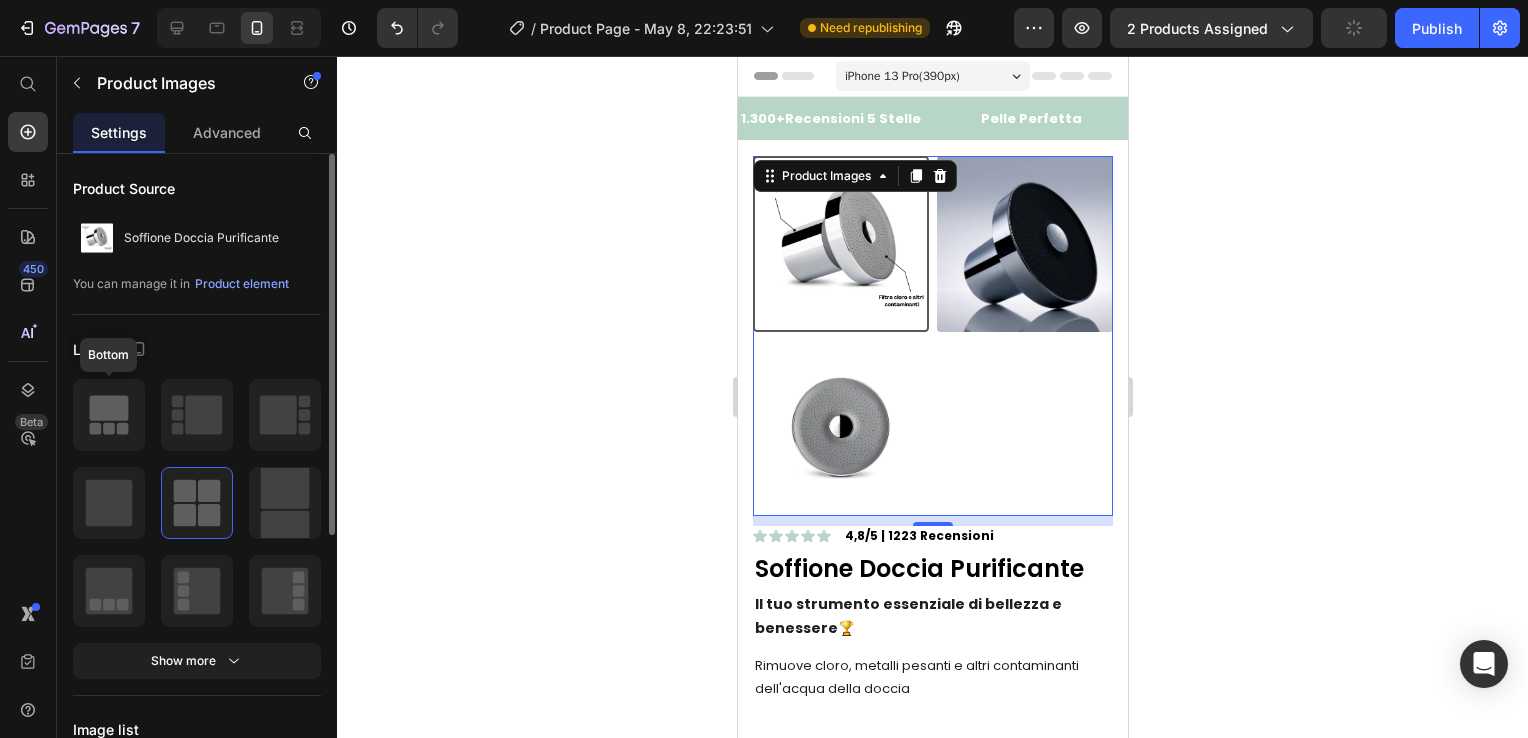 click 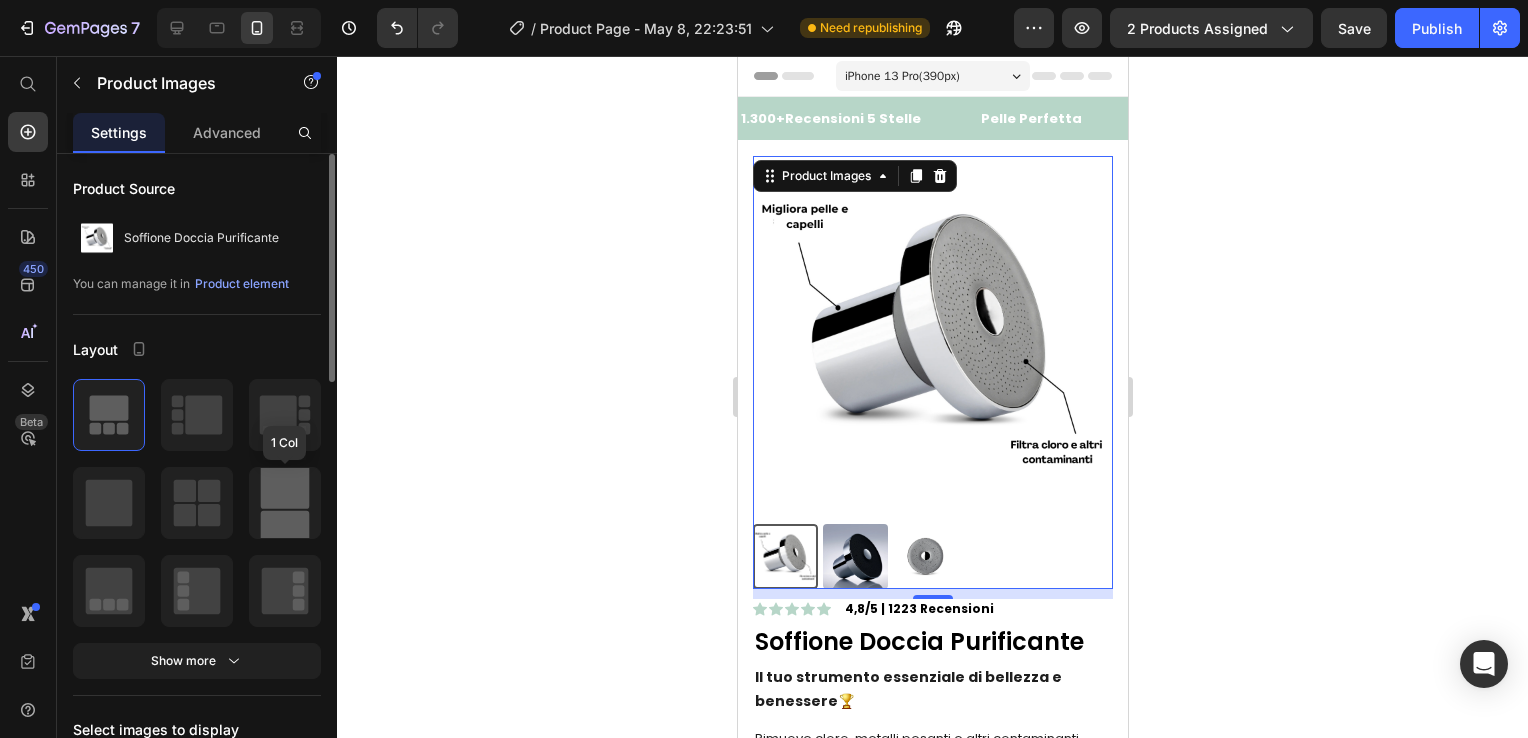 click 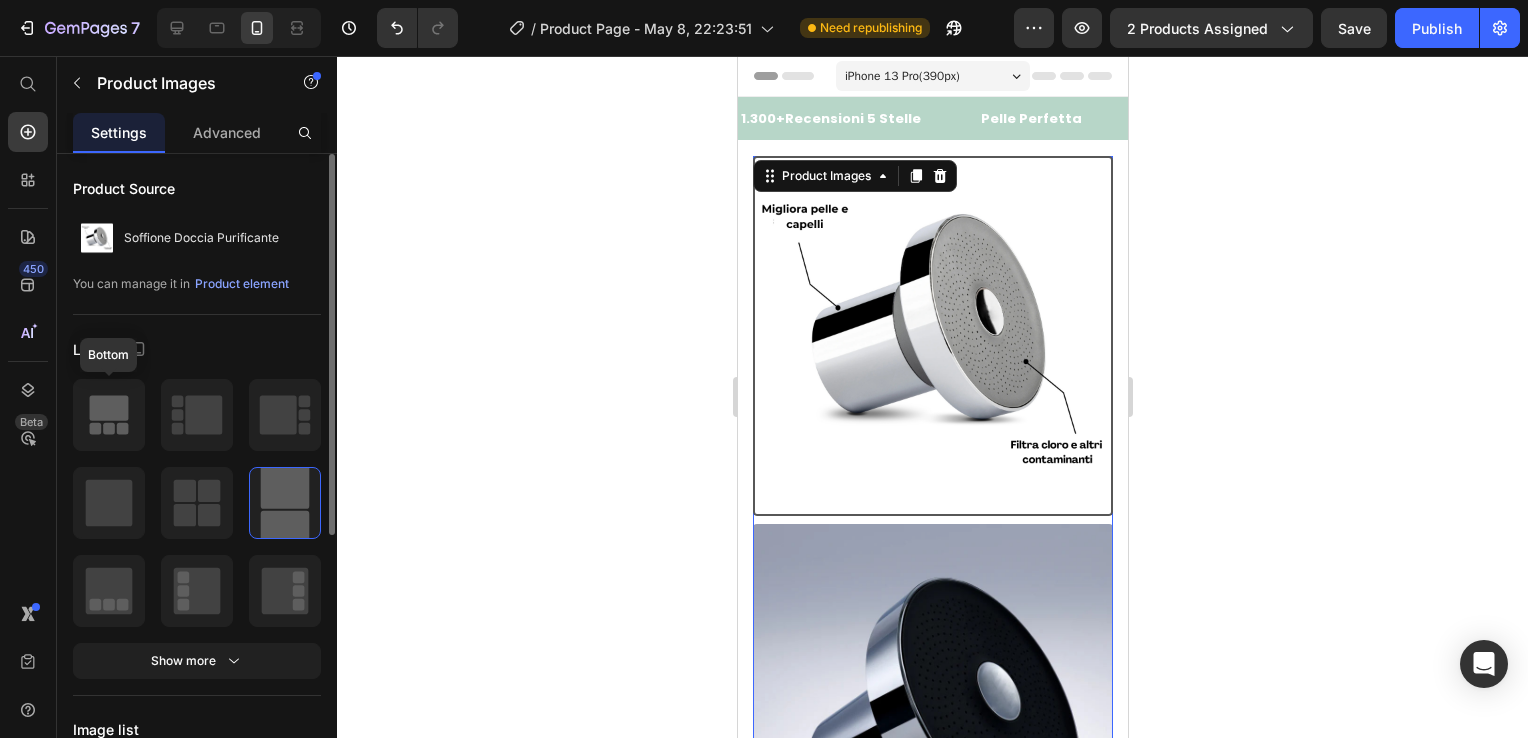click 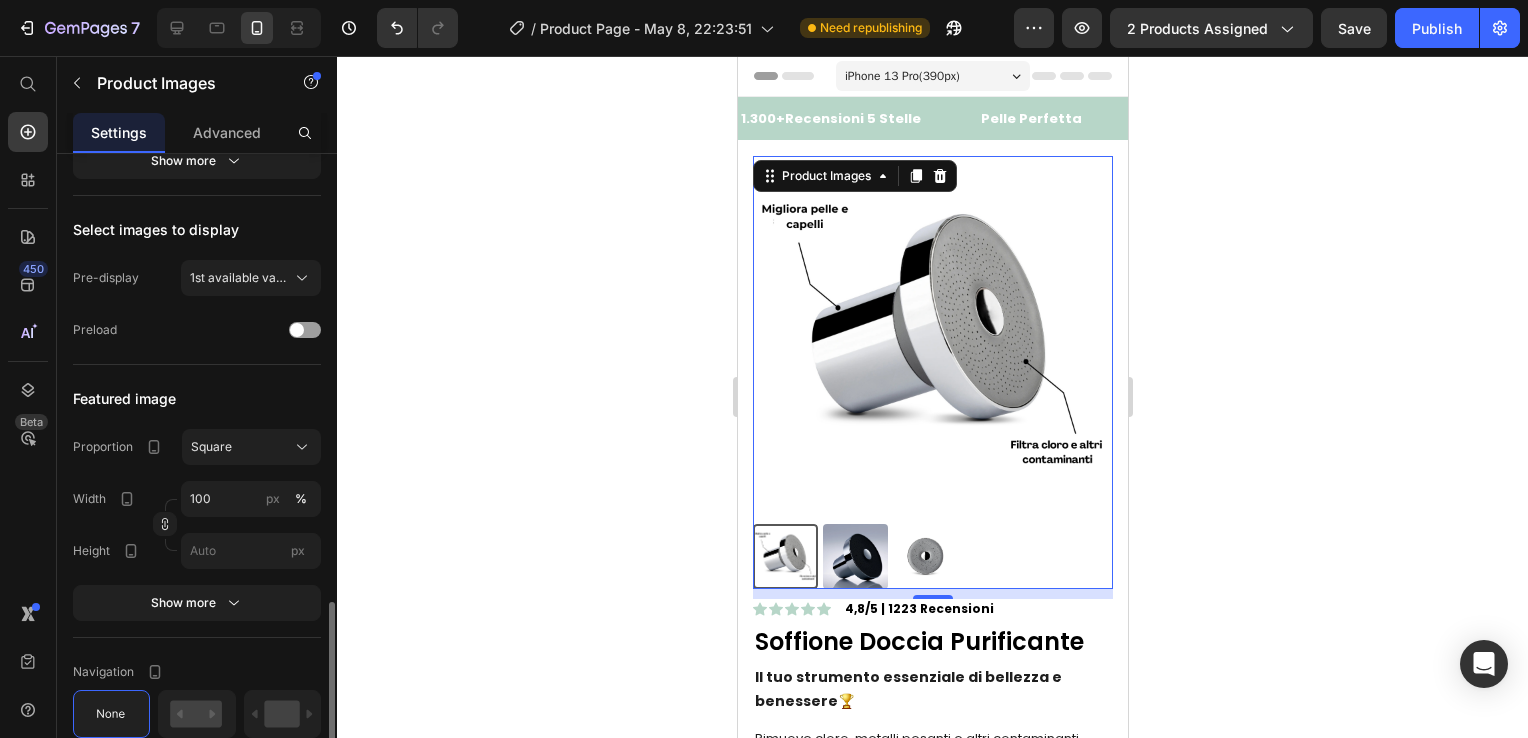 scroll, scrollTop: 700, scrollLeft: 0, axis: vertical 